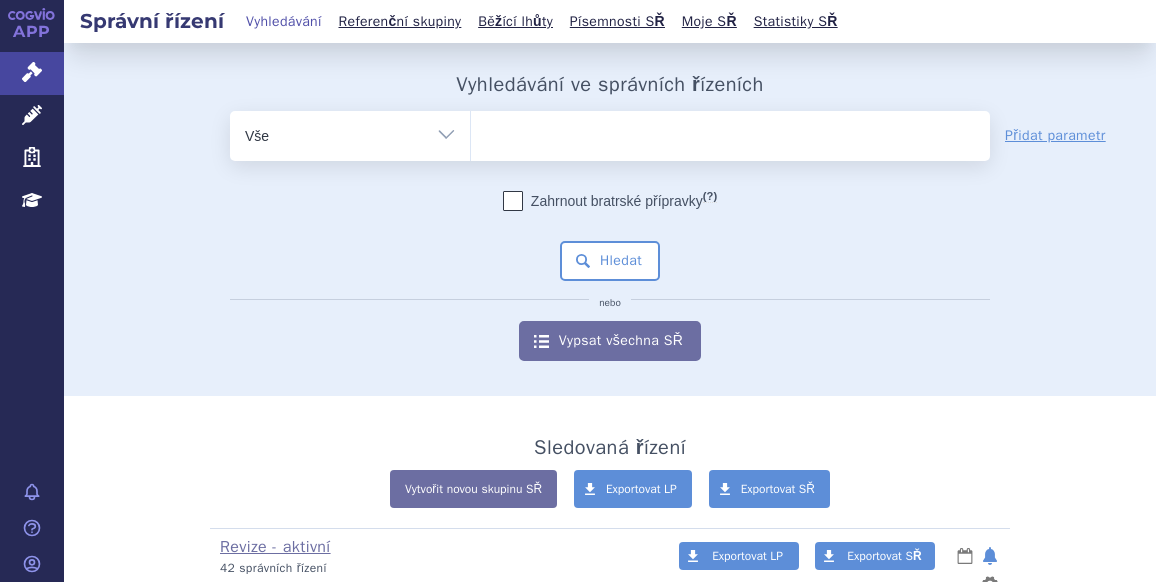 scroll, scrollTop: 0, scrollLeft: 0, axis: both 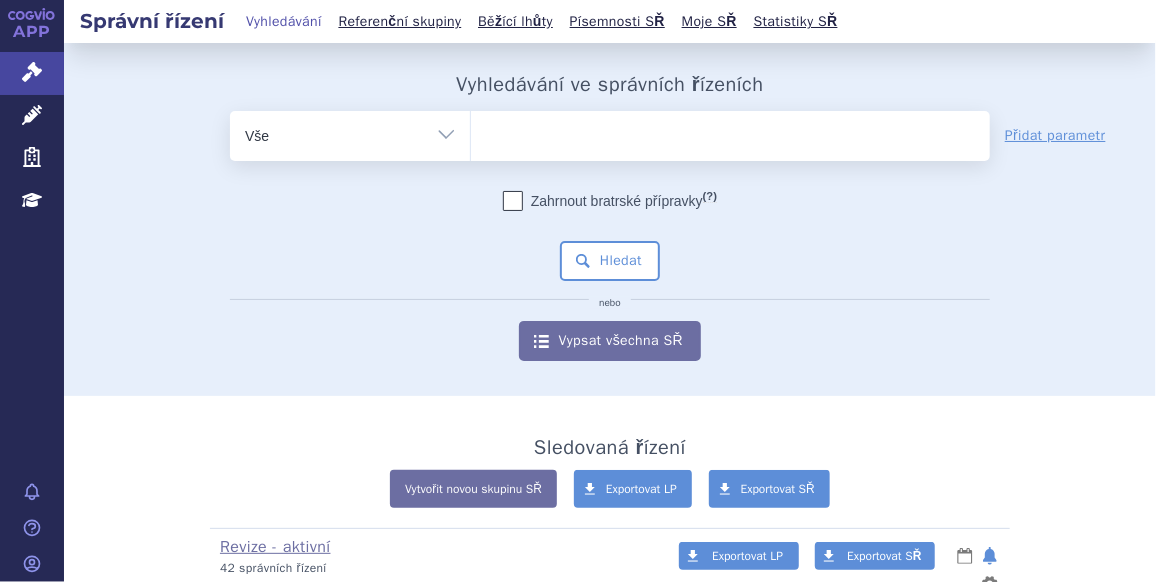click at bounding box center [730, 132] 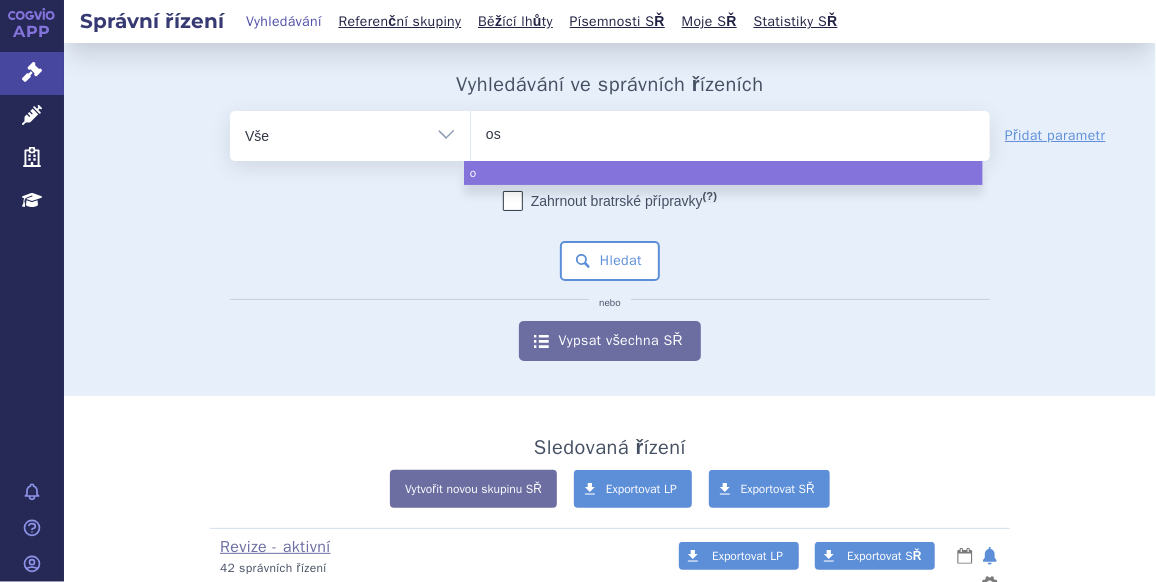type on "osp" 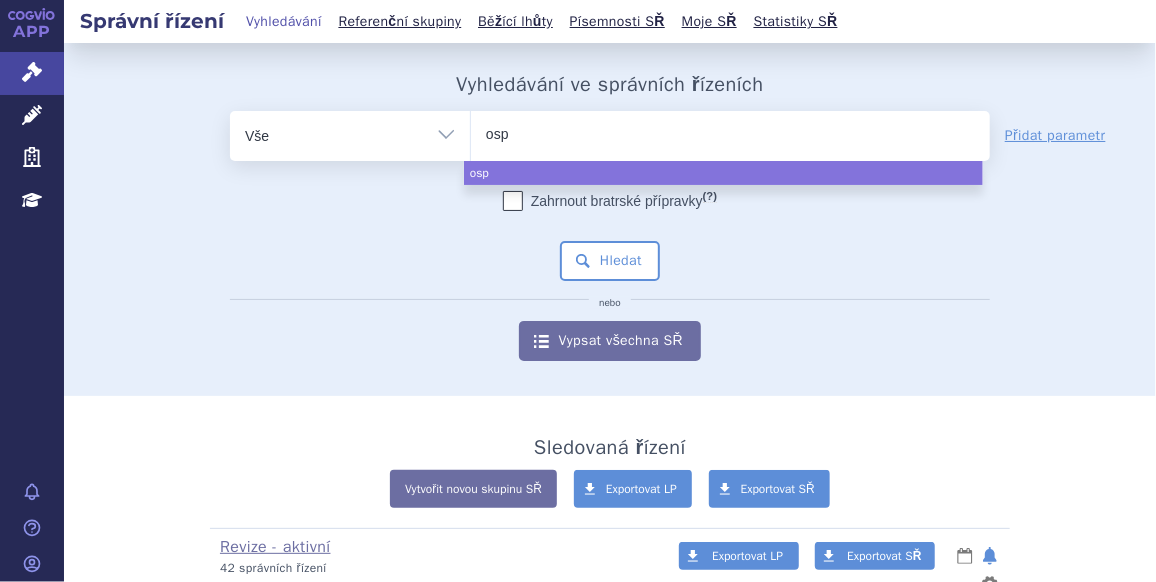 type on "ospo" 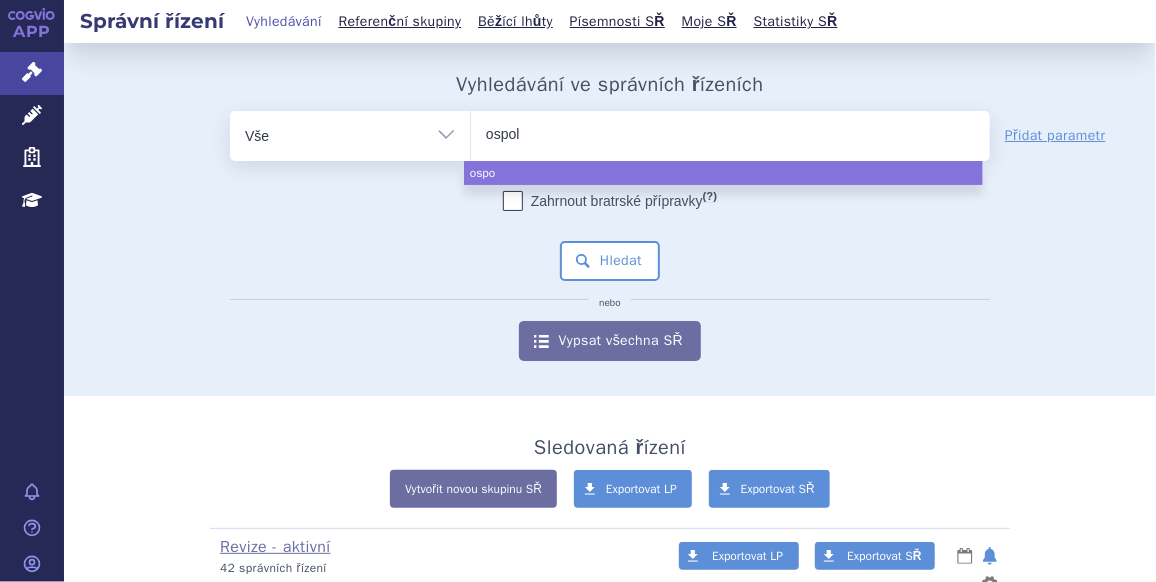 type on "ospolo" 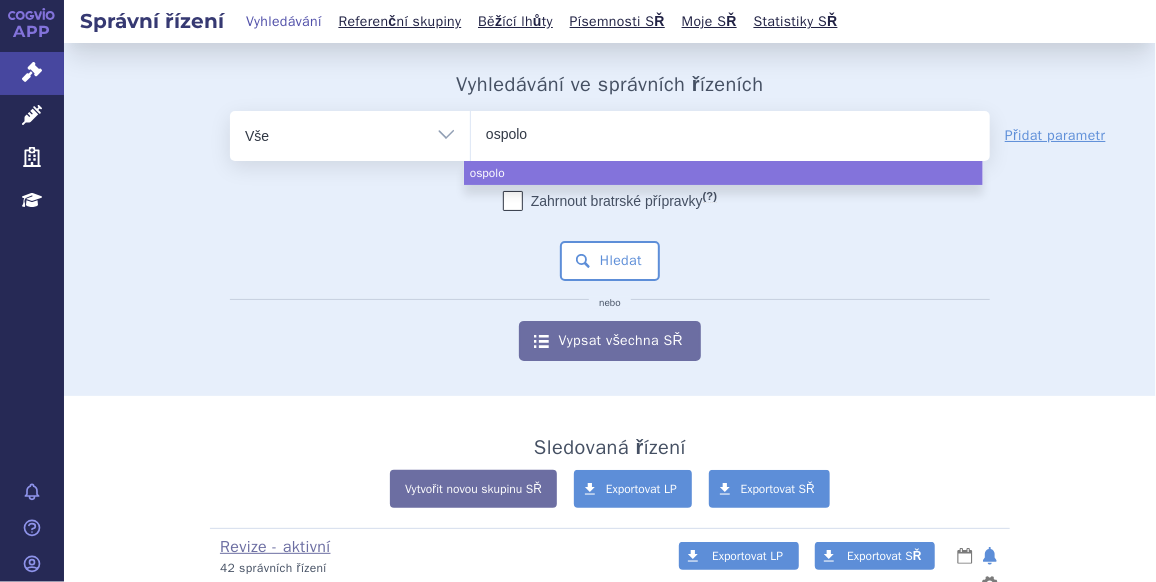 type on "ospolot" 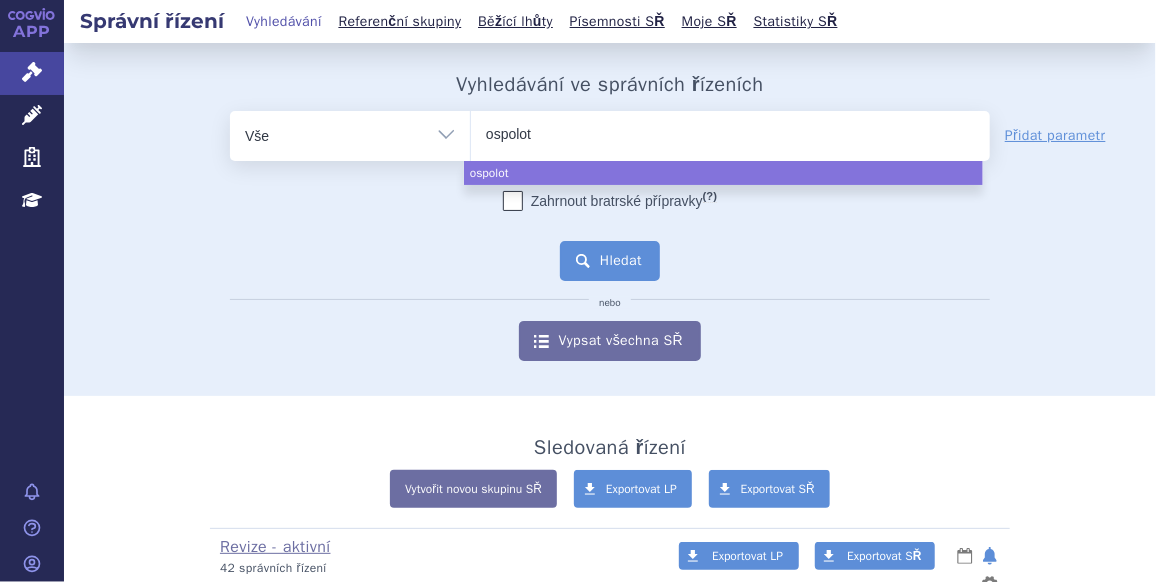select on "ospolot" 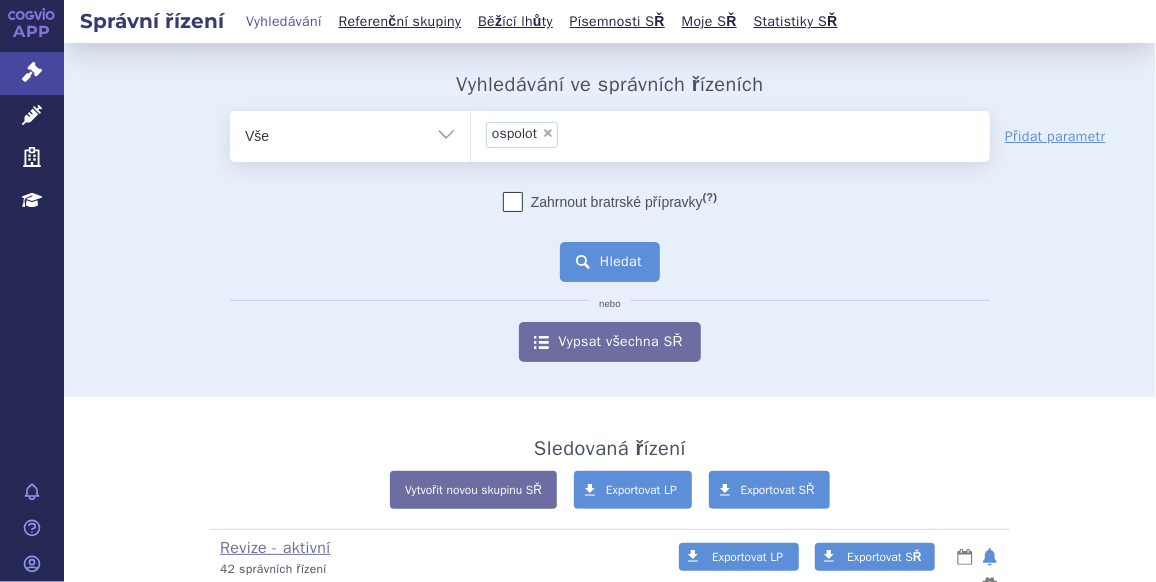 click on "Hledat" at bounding box center (610, 262) 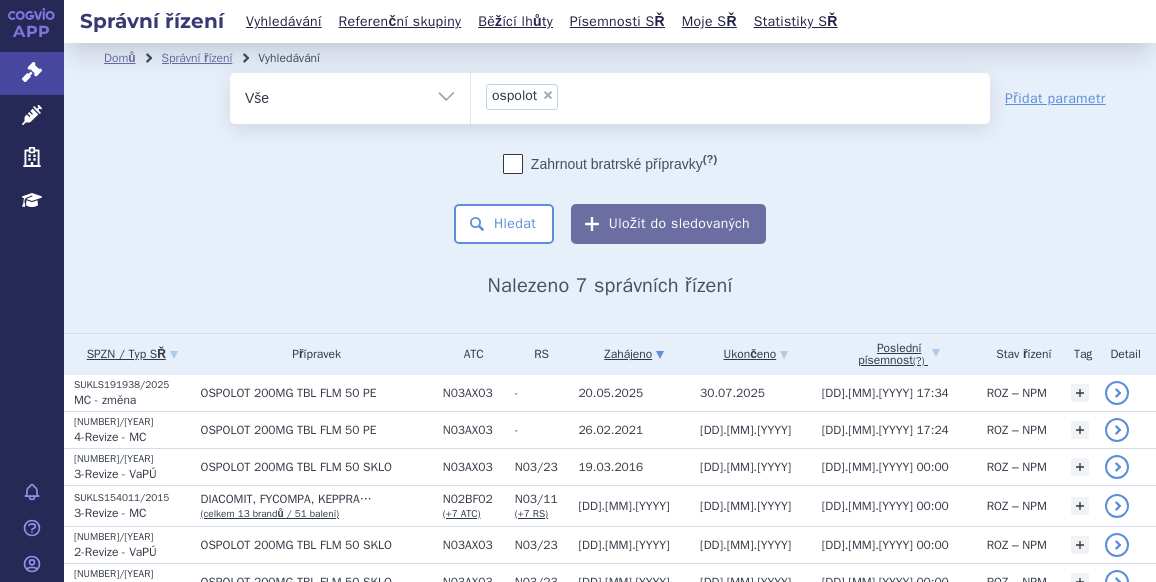 scroll, scrollTop: 0, scrollLeft: 0, axis: both 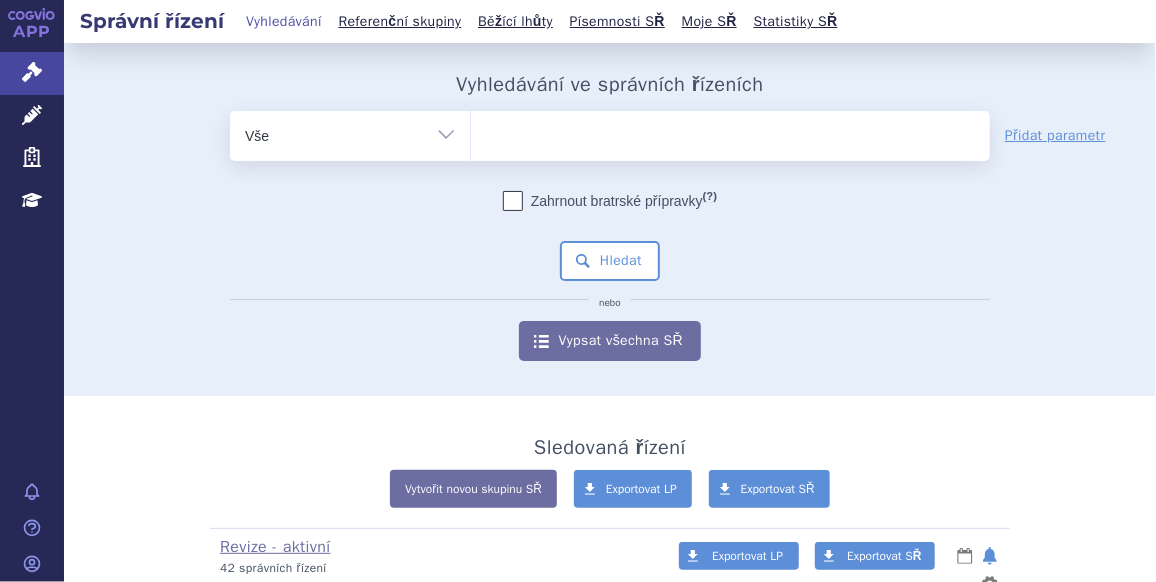 click at bounding box center (730, 132) 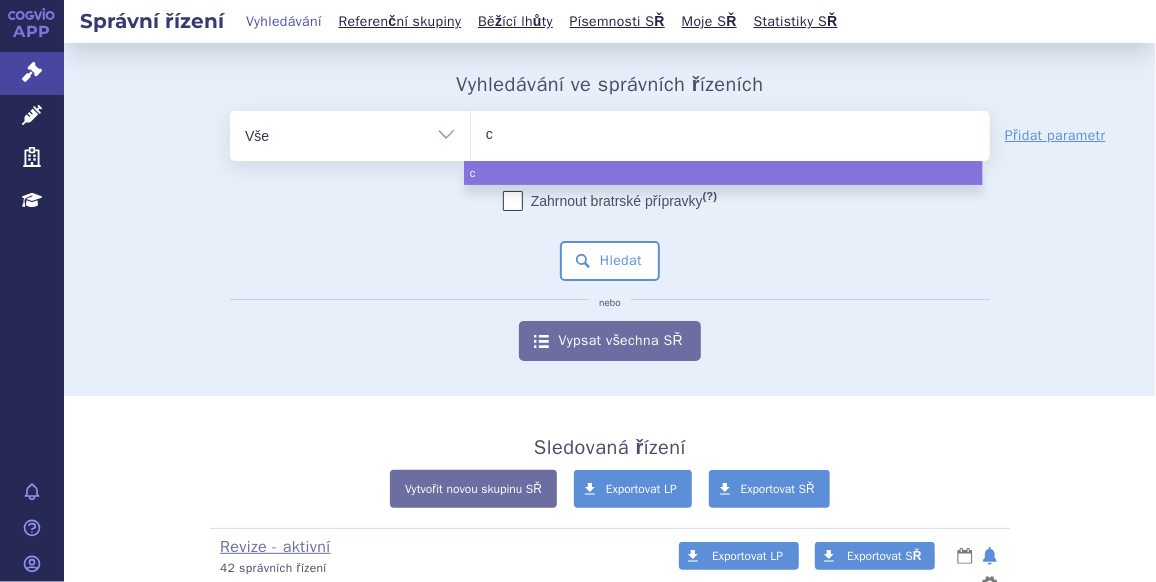 type on "co" 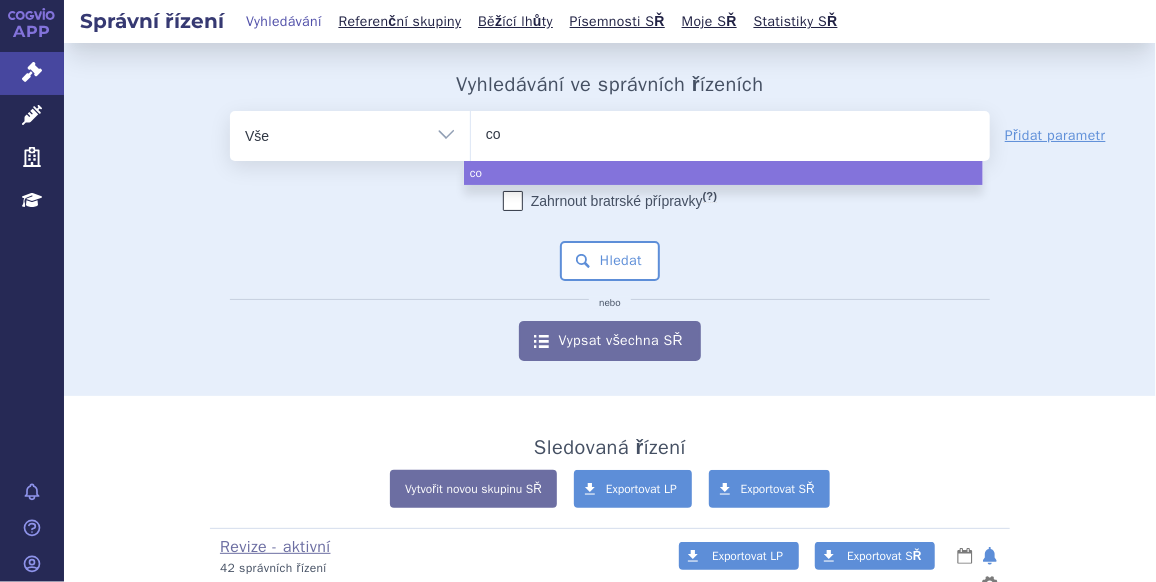 type on "con" 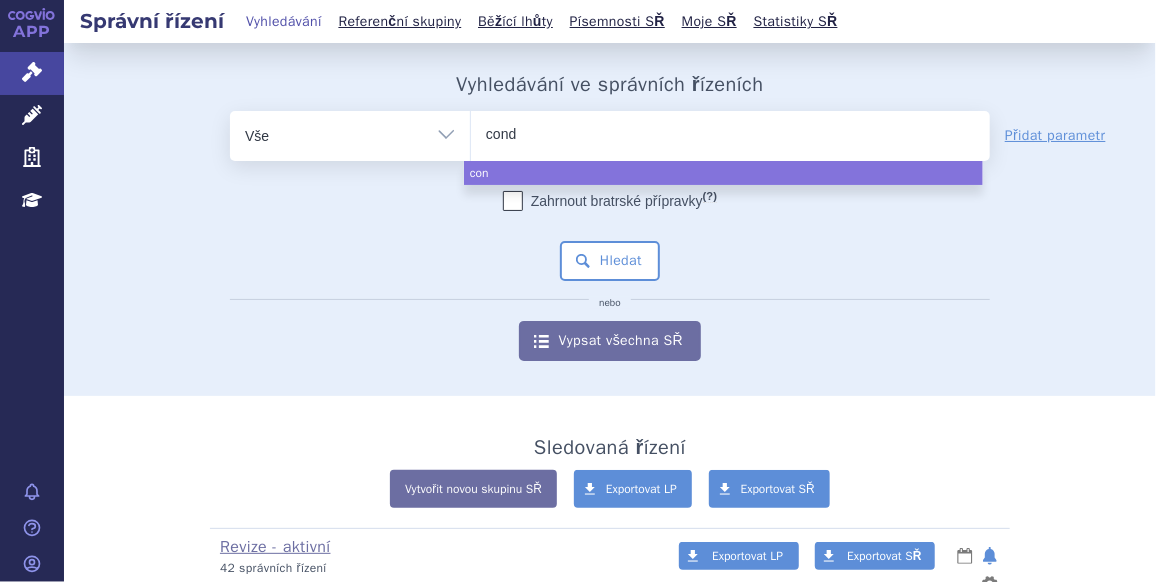 type on "condr" 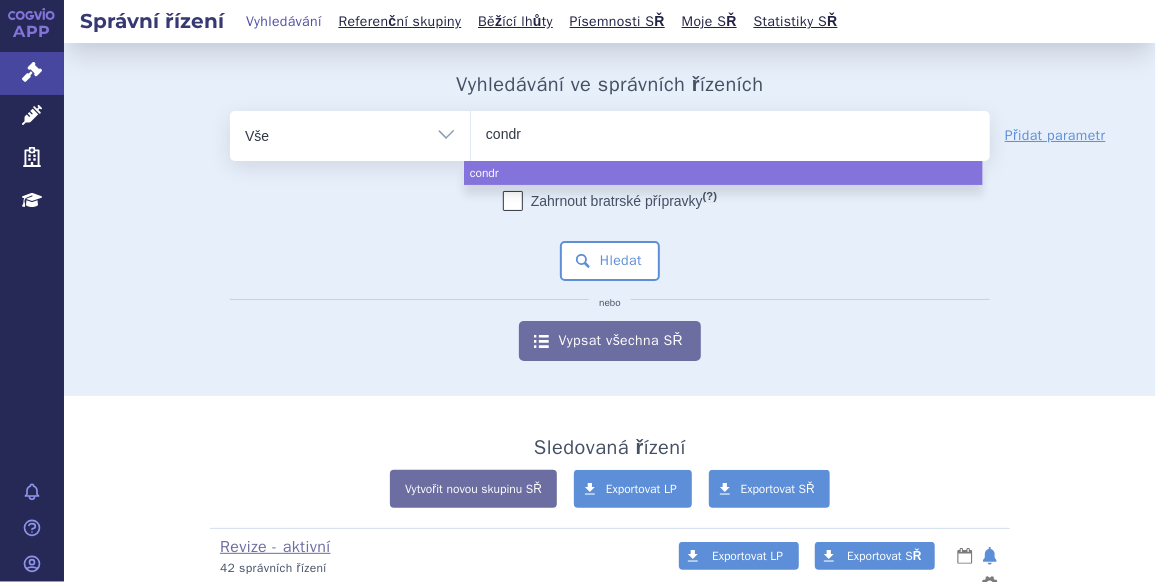 type on "condro" 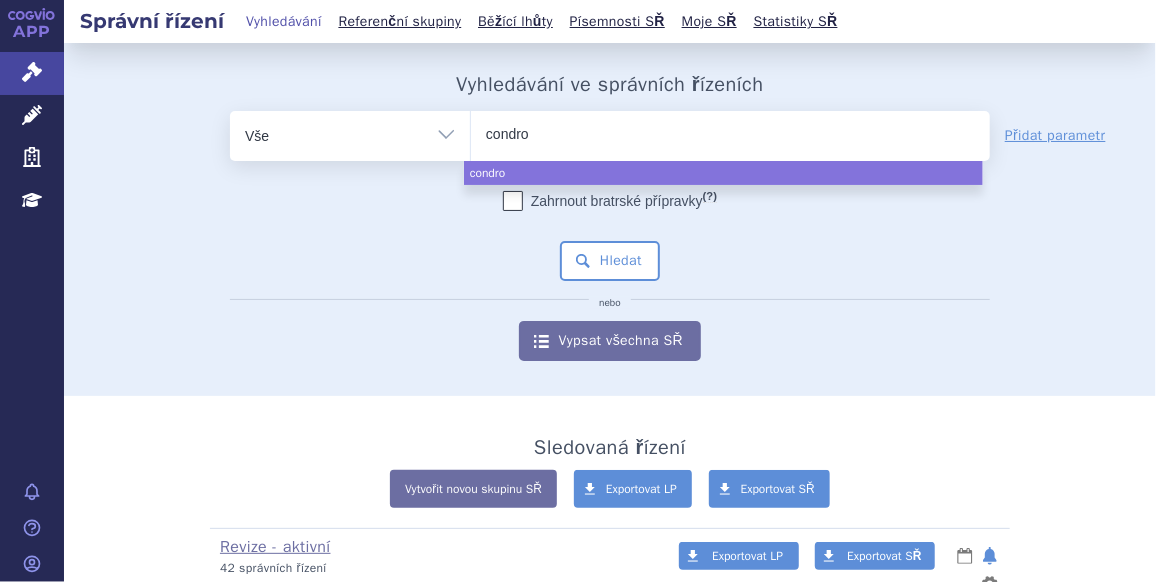 type on "condrod" 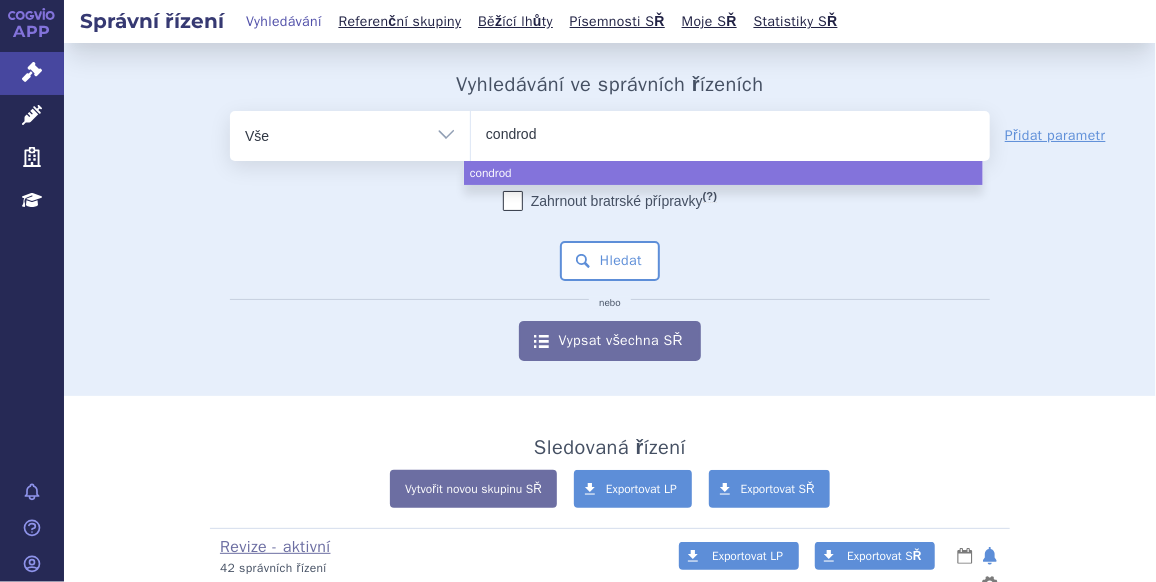 type on "condrodi" 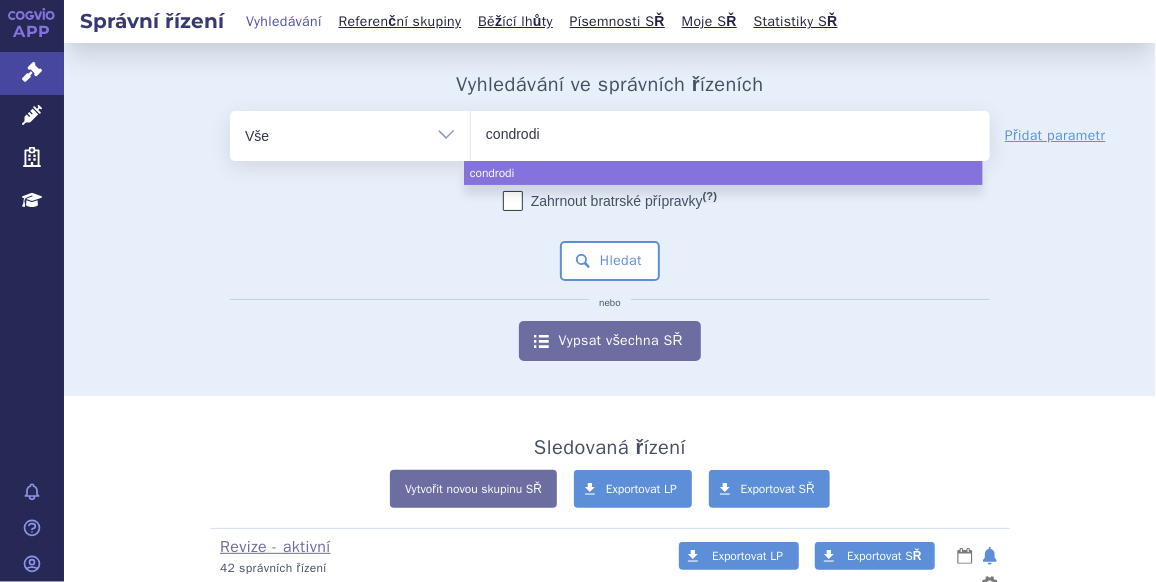 type on "condrodin" 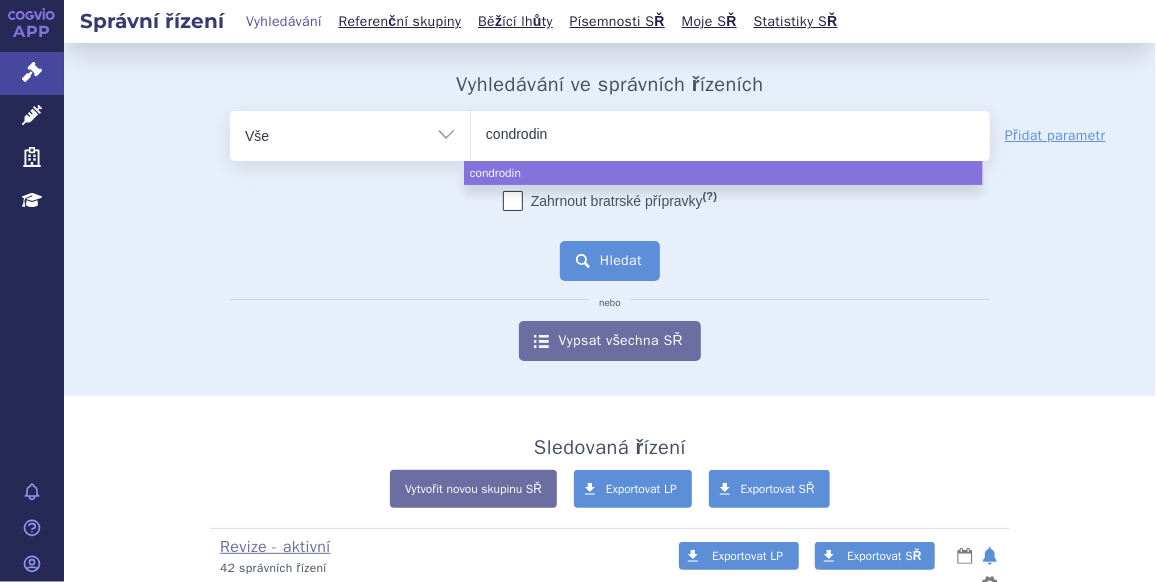 select on "condrodin" 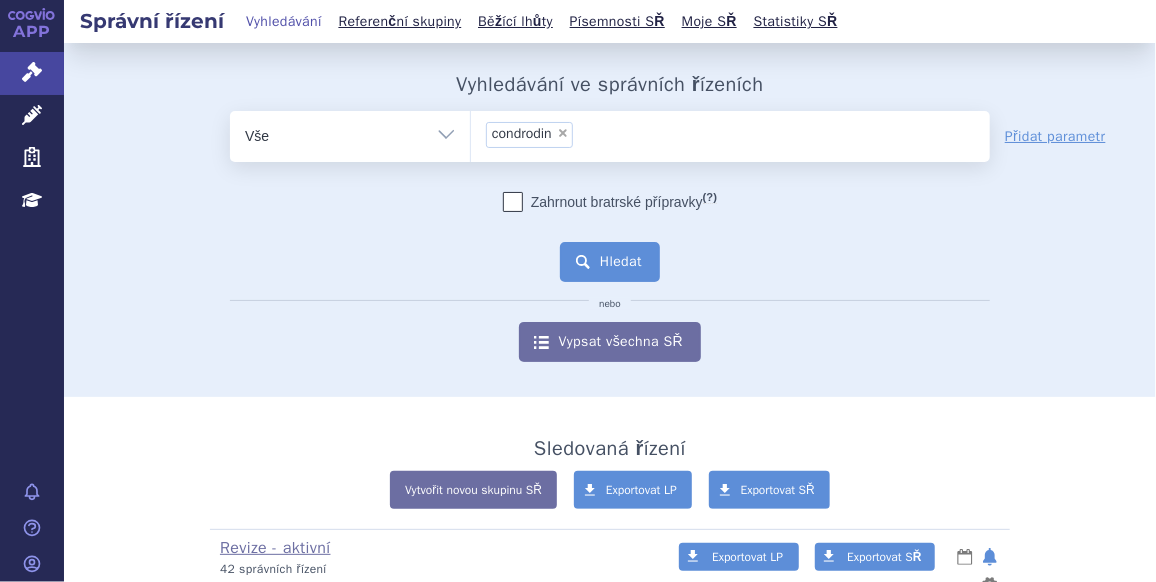 click on "Hledat" at bounding box center (610, 262) 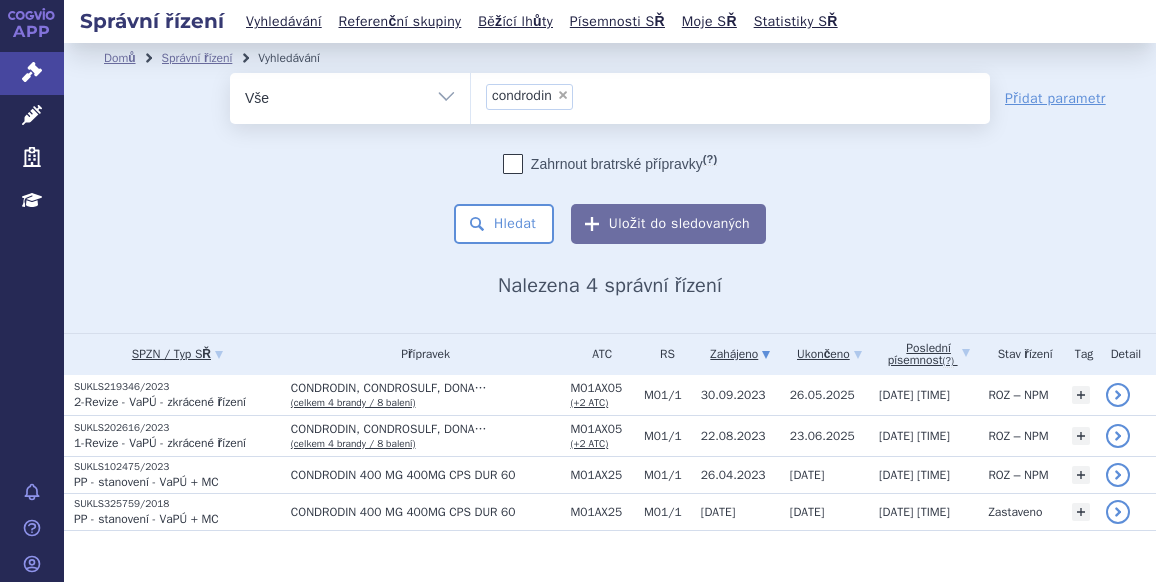 scroll, scrollTop: 0, scrollLeft: 0, axis: both 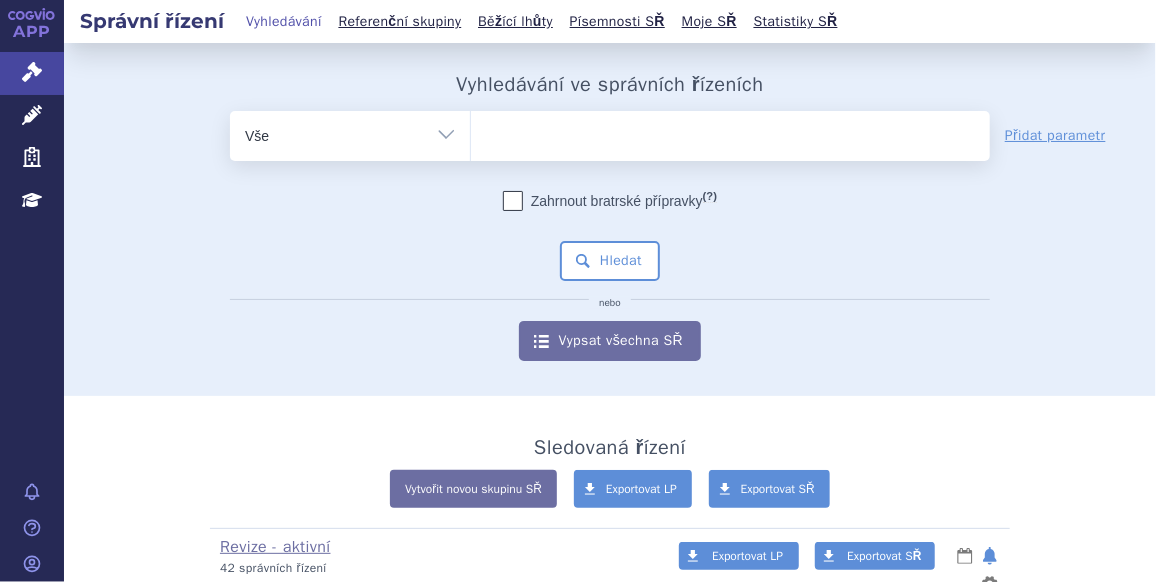 click at bounding box center (730, 132) 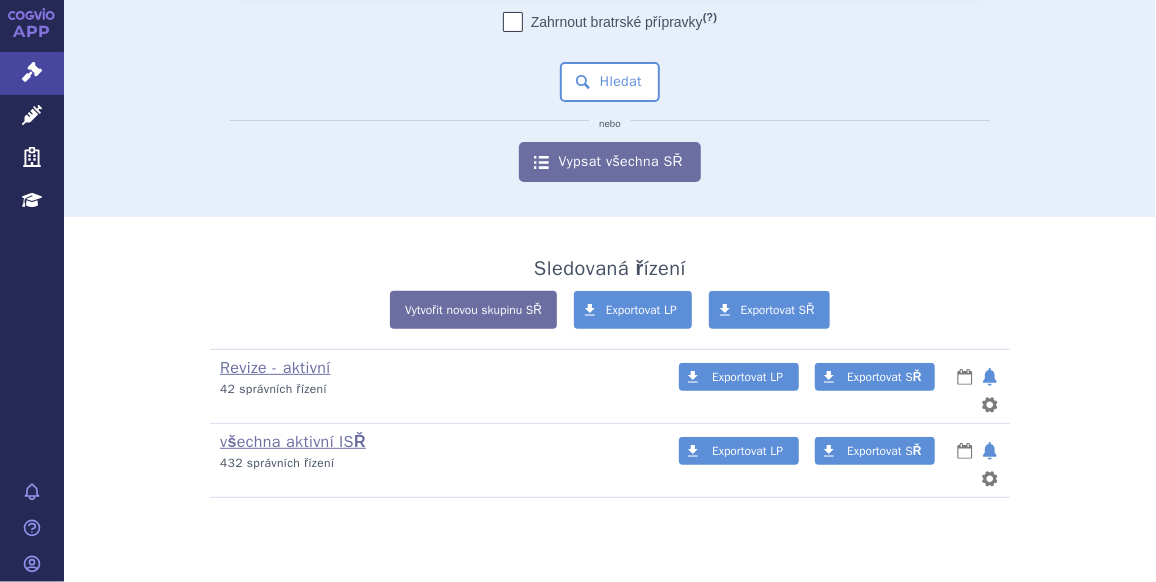 scroll, scrollTop: 0, scrollLeft: 0, axis: both 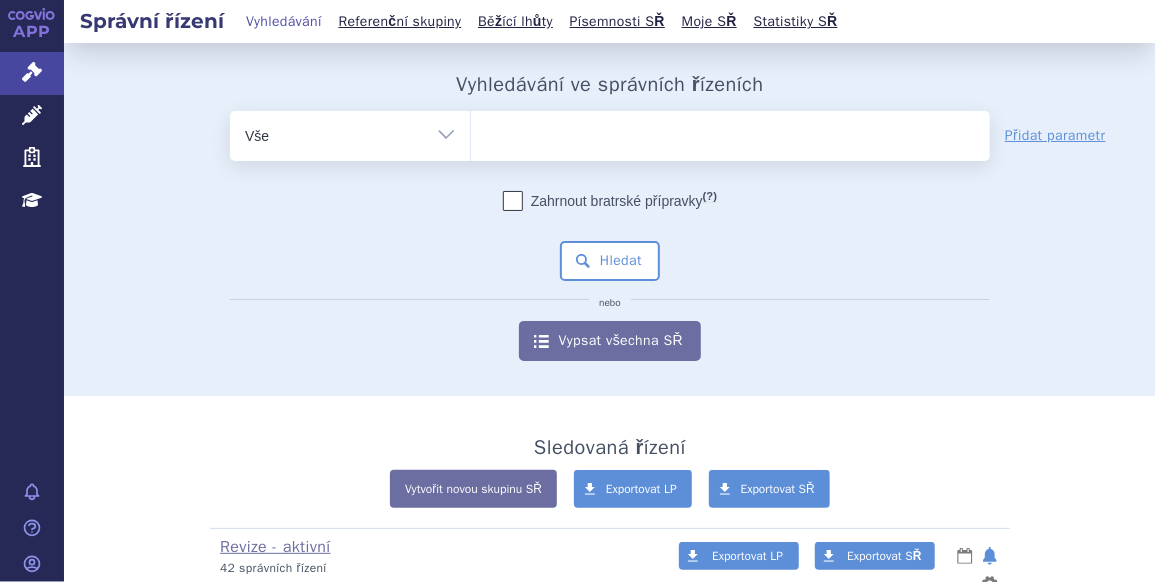 click on "Zahrnout bratrské přípravky  (?)
* Pozor, hledání dle vyhledávacího parametru  Indikační omezení dle MeSH  právě prochází aktualizací, neboť bylo vydáno nové SCAU. Výsledek vašeho hledání může být mírně omezený. Všechna data budou opět k dispozici během několika dní.
Hledat
nebo
Vypsat všechna SŘ" at bounding box center (610, 276) 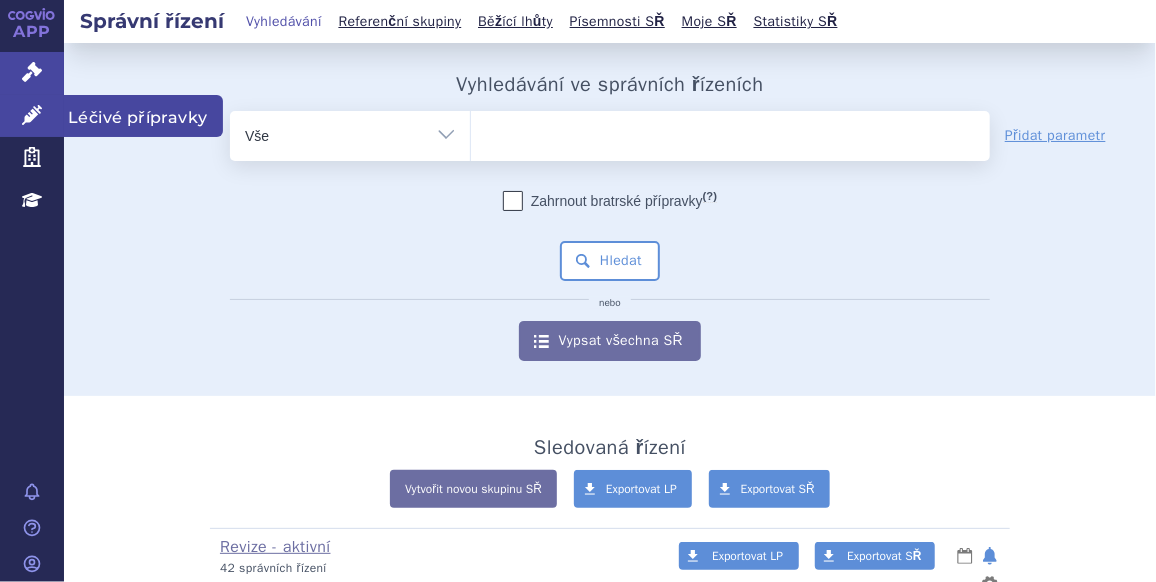 click on "Léčivé přípravky" at bounding box center (32, 116) 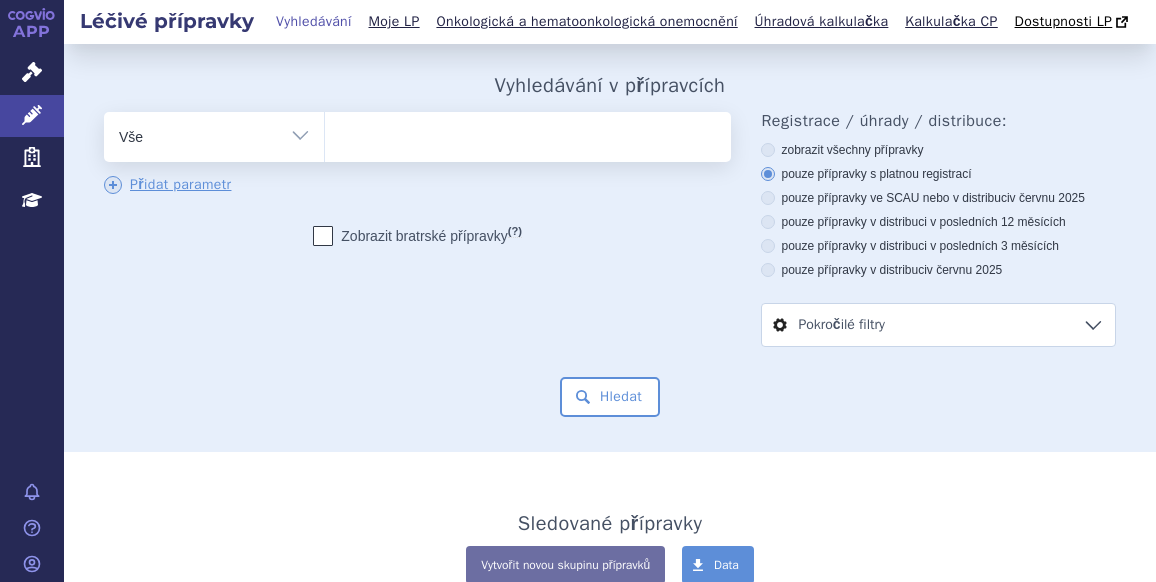 scroll, scrollTop: 0, scrollLeft: 0, axis: both 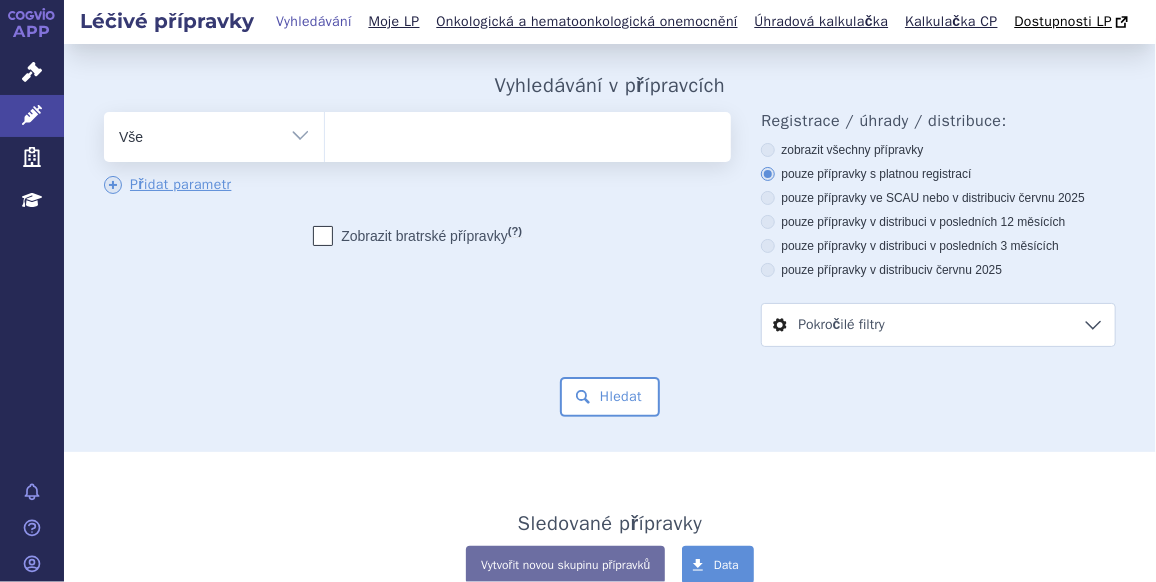 click at bounding box center (526, 133) 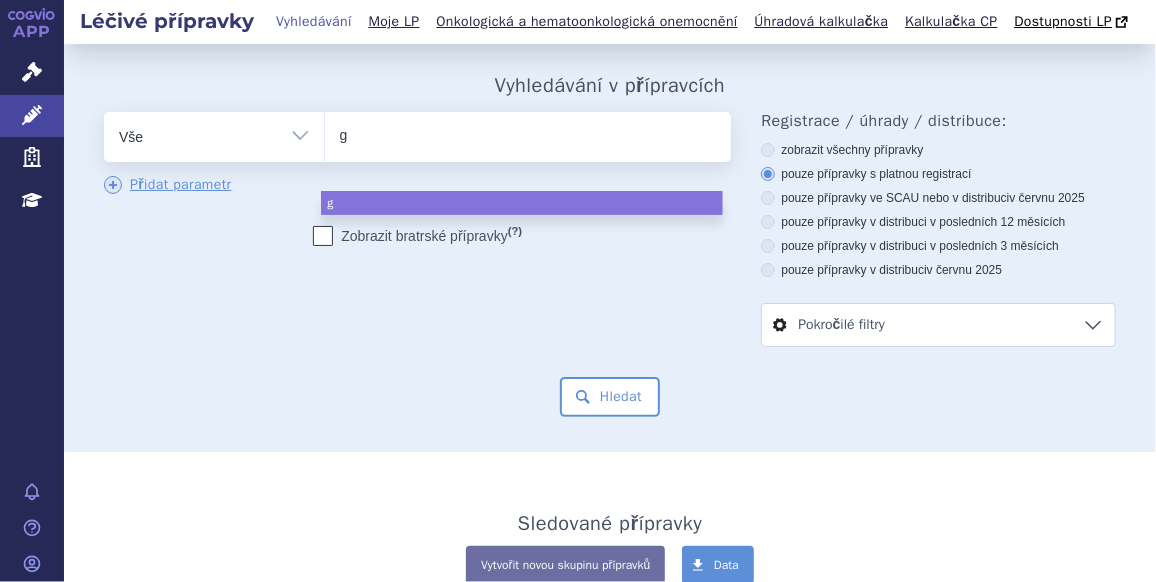 type on "ga" 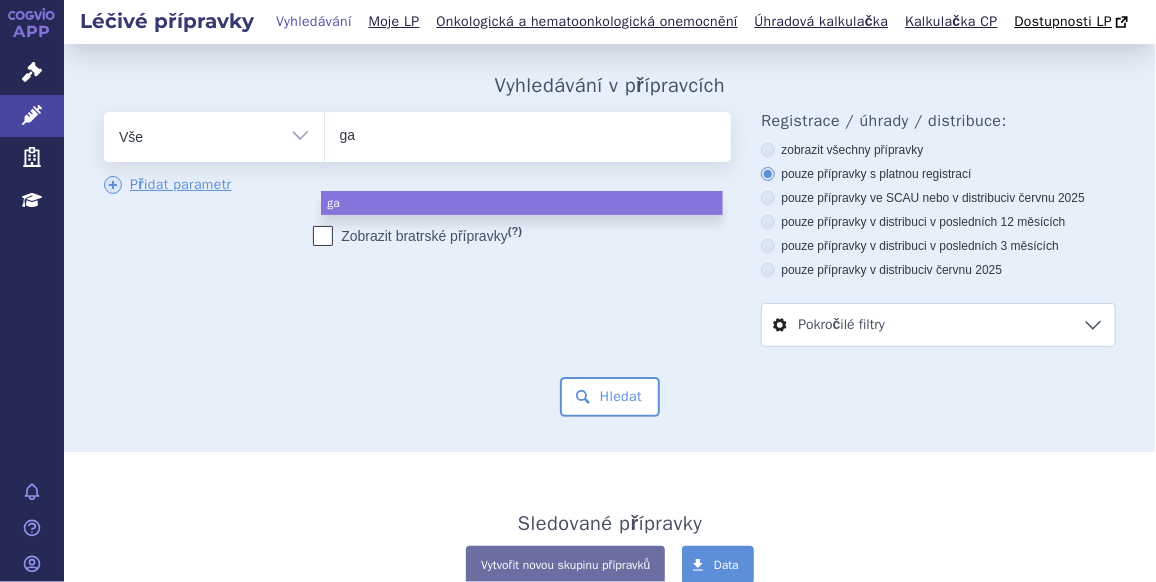 type on "gaz" 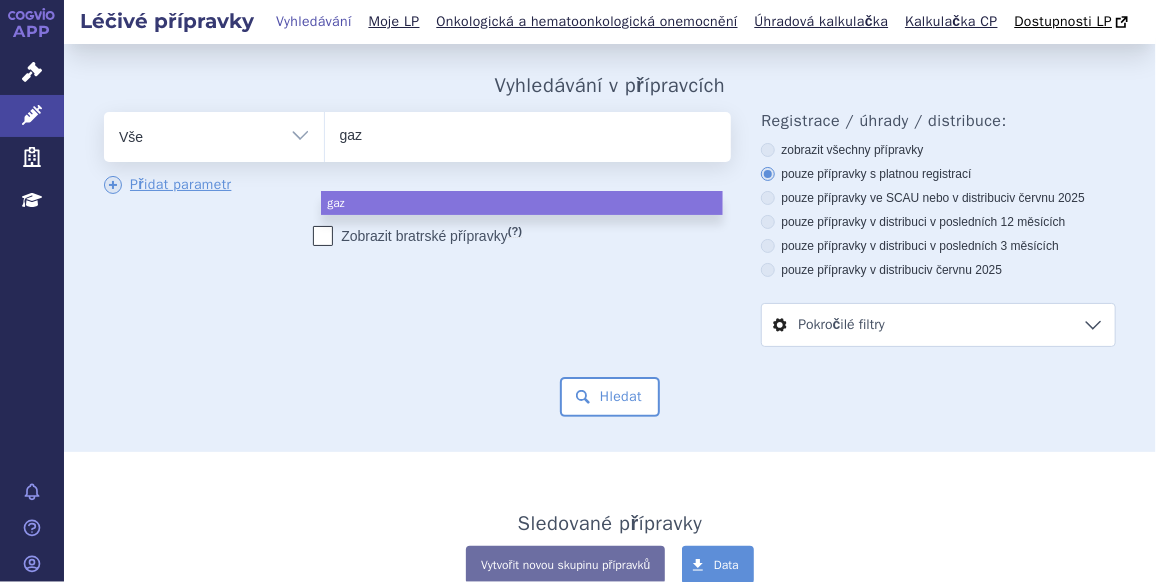 type on "gazy" 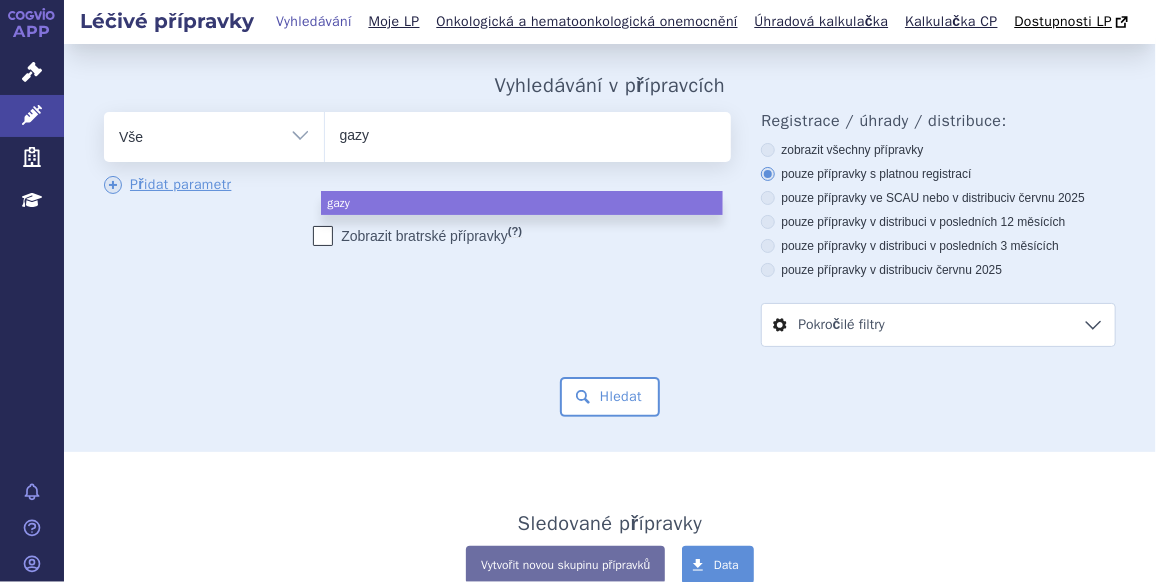 type on "gazyv" 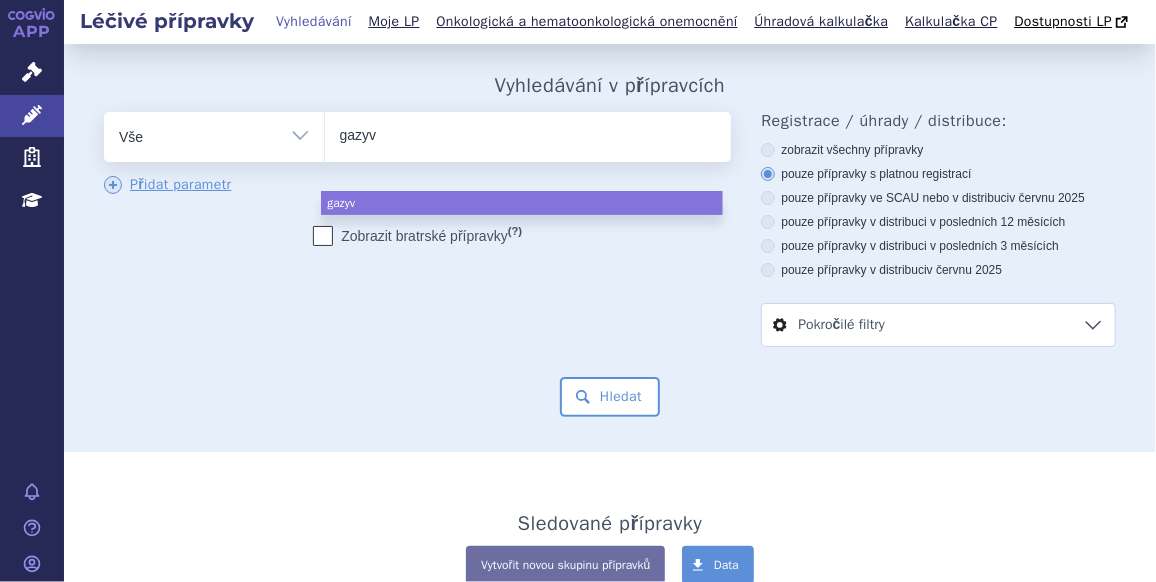 type on "gazyva" 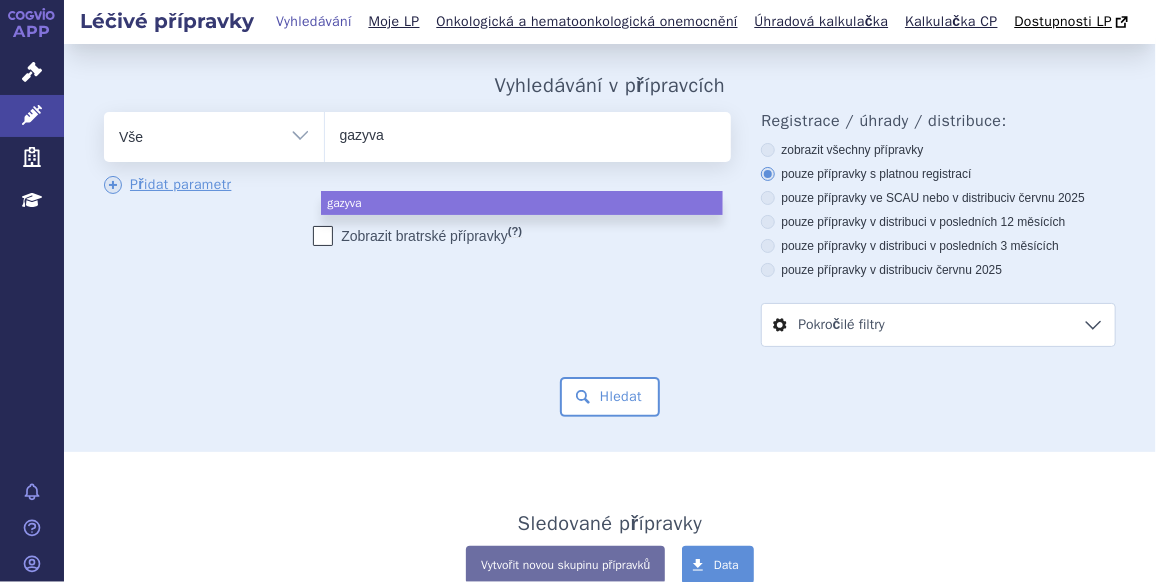 type on "gazyvar" 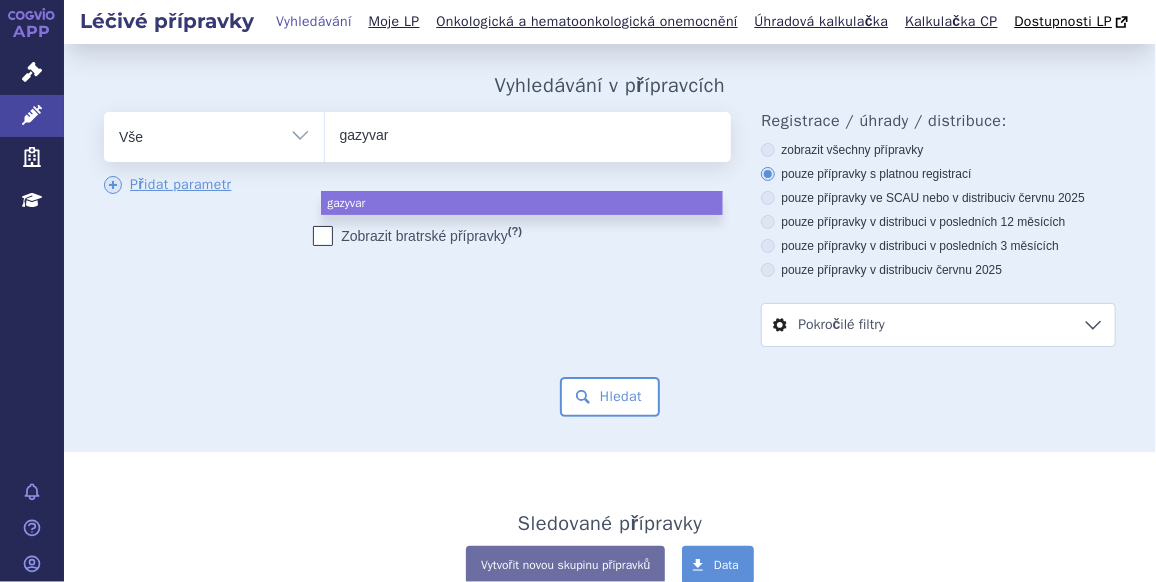 type on "gazyvaro" 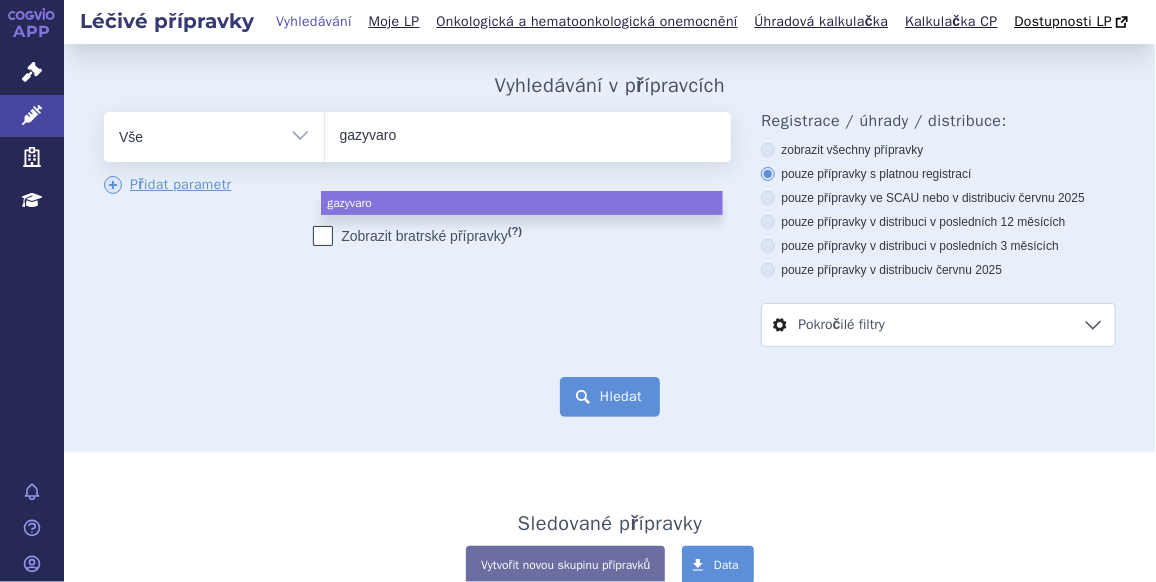 select on "gazyvaro" 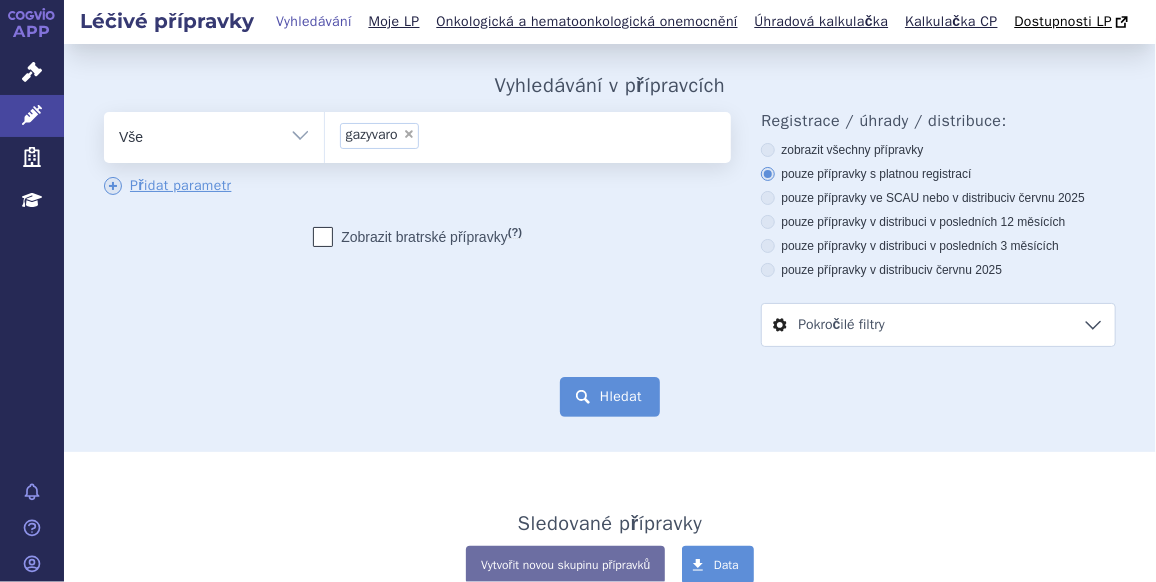 click on "Hledat" at bounding box center [610, 397] 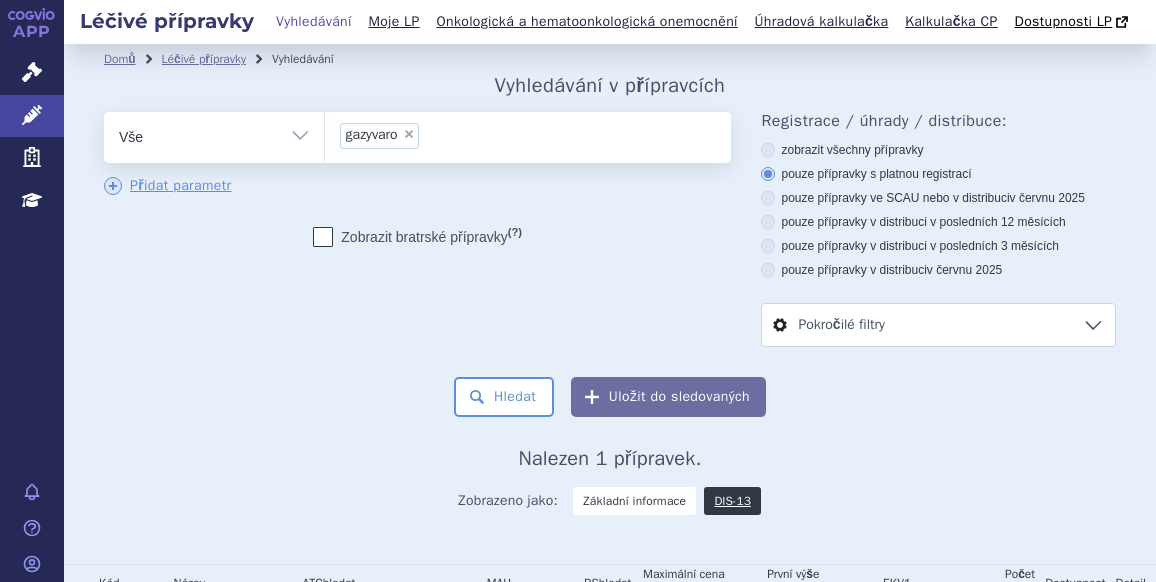 scroll, scrollTop: 0, scrollLeft: 0, axis: both 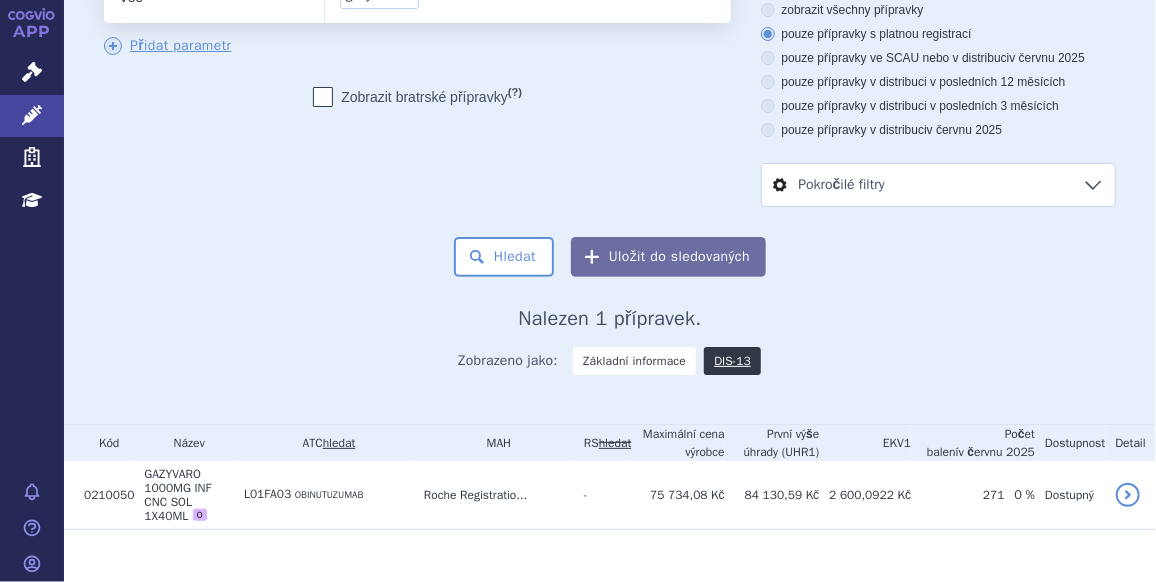 click on "Vše
Přípravek/SUKL kód
MAH
VPOIS
ATC/Aktivní látka
Léková forma
Síla" at bounding box center [214, -6] 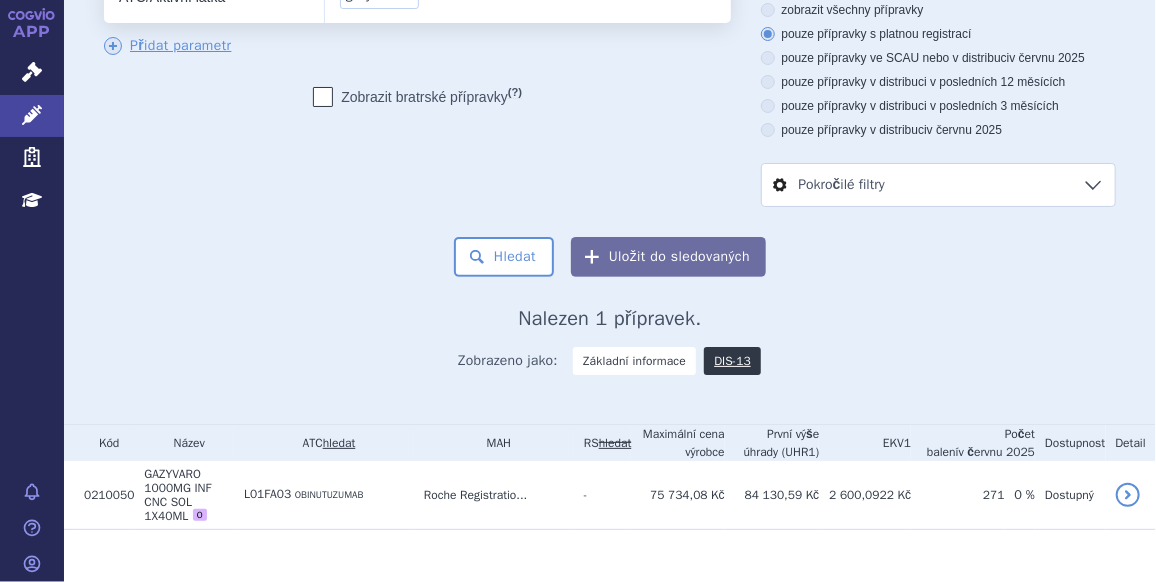 click on "Vše
Přípravek/SUKL kód
MAH
VPOIS
ATC/Aktivní látka
Léková forma
Síla" at bounding box center (214, -6) 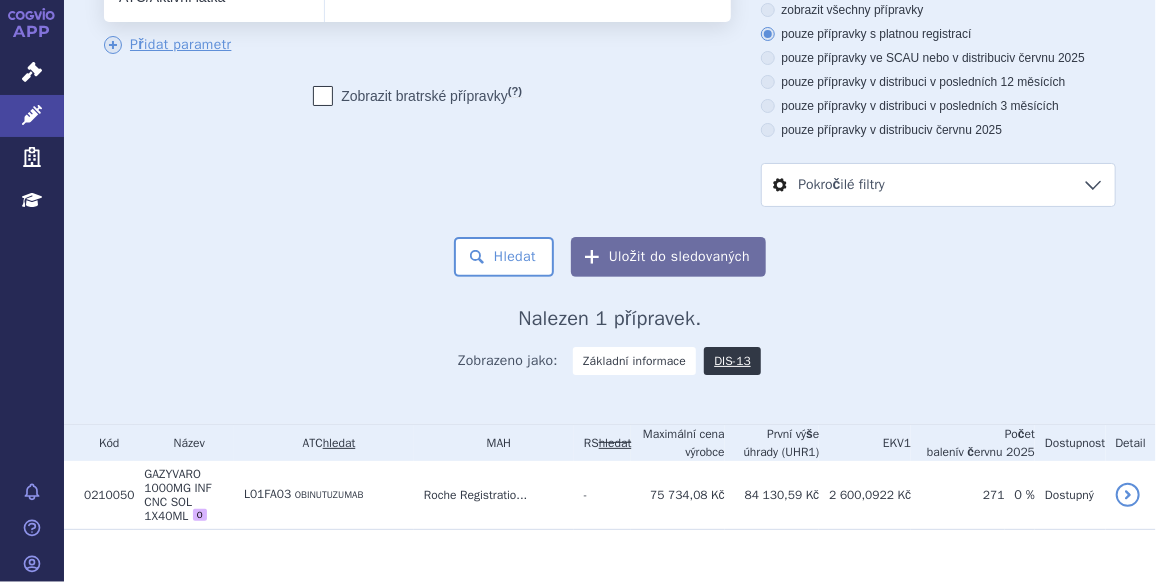 click at bounding box center (526, -3) 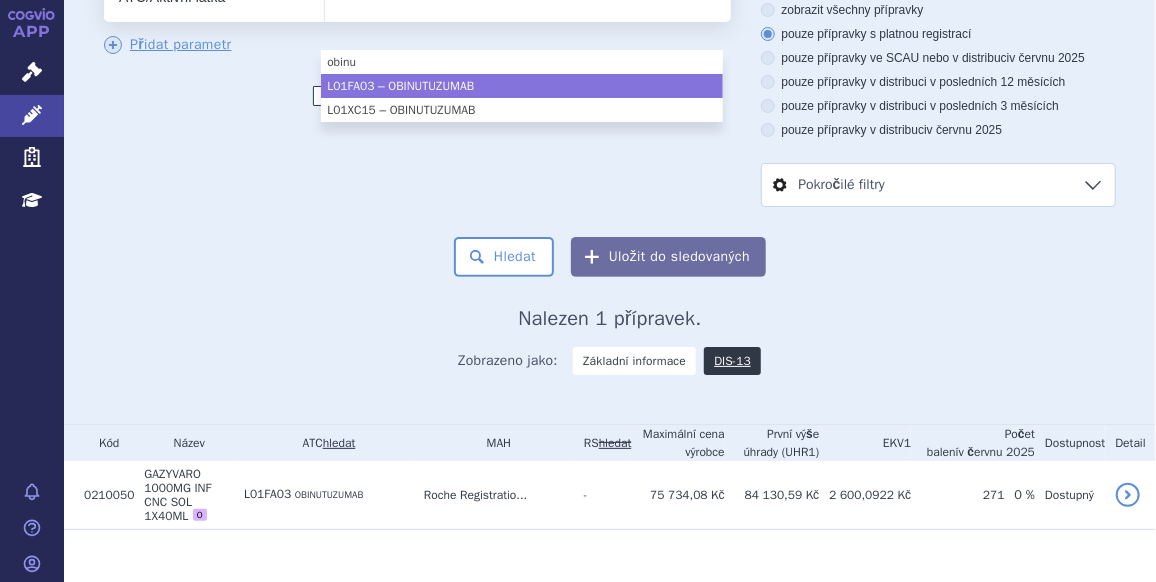 type on "obinu" 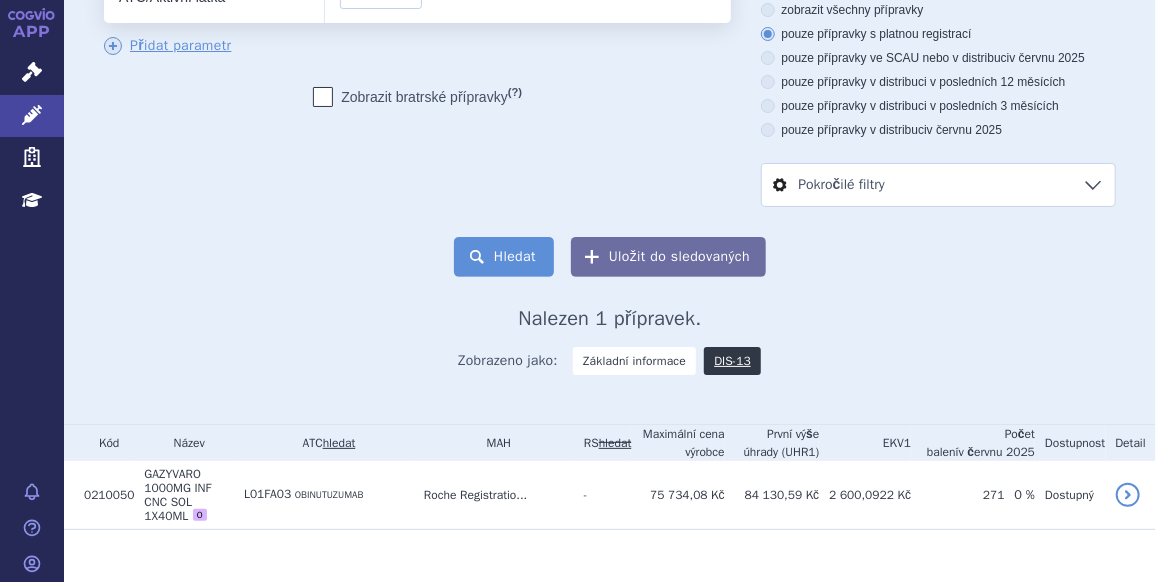 click on "Hledat" at bounding box center (504, 257) 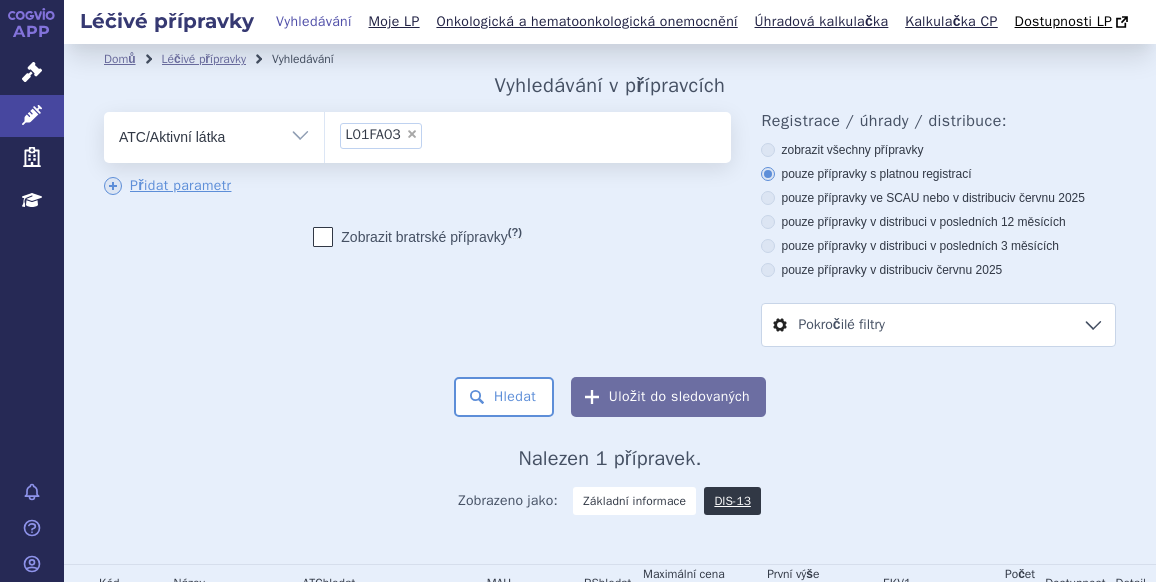 scroll, scrollTop: 0, scrollLeft: 0, axis: both 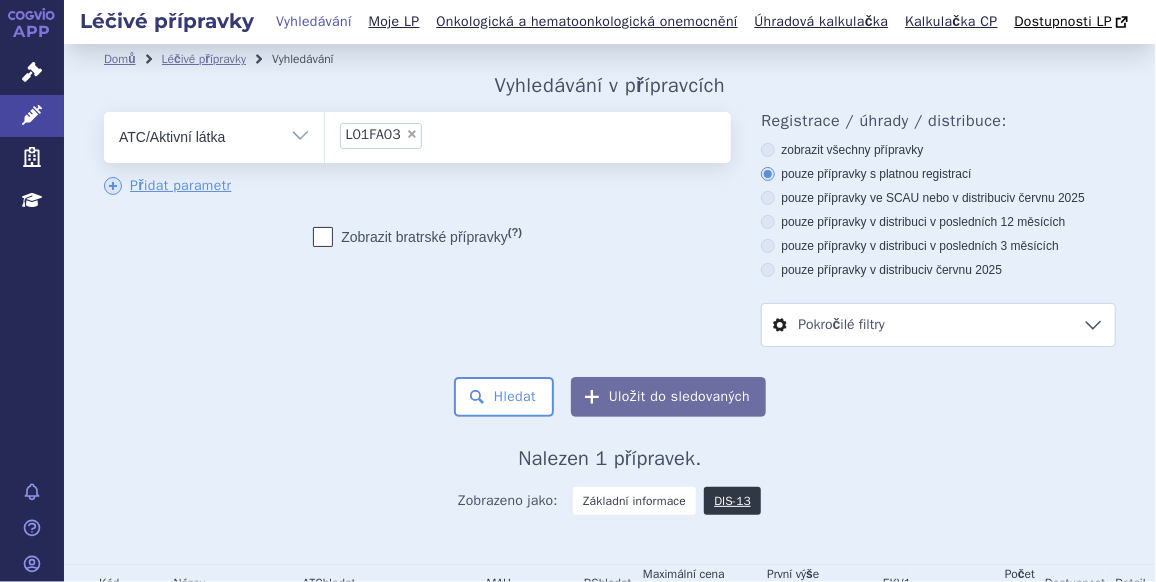 click on "Vše
Přípravek/SUKL kód
MAH
VPOIS
ATC/Aktivní látka
Léková forma
Síla" at bounding box center [214, 134] 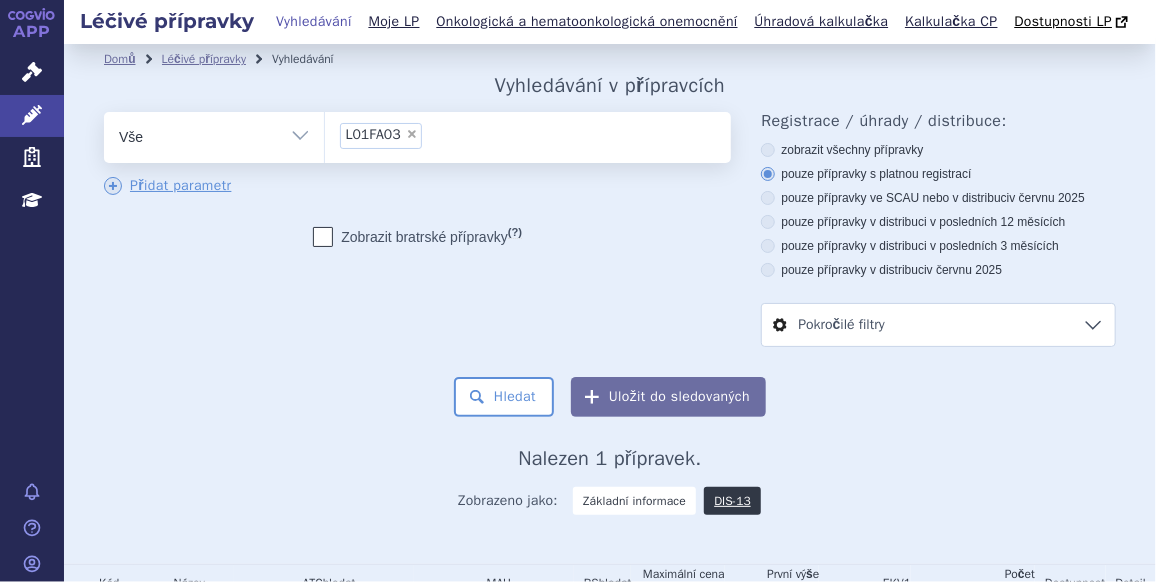 click on "Vše
Přípravek/SUKL kód
MAH
VPOIS
ATC/Aktivní látka
Léková forma
Síla" at bounding box center [214, 134] 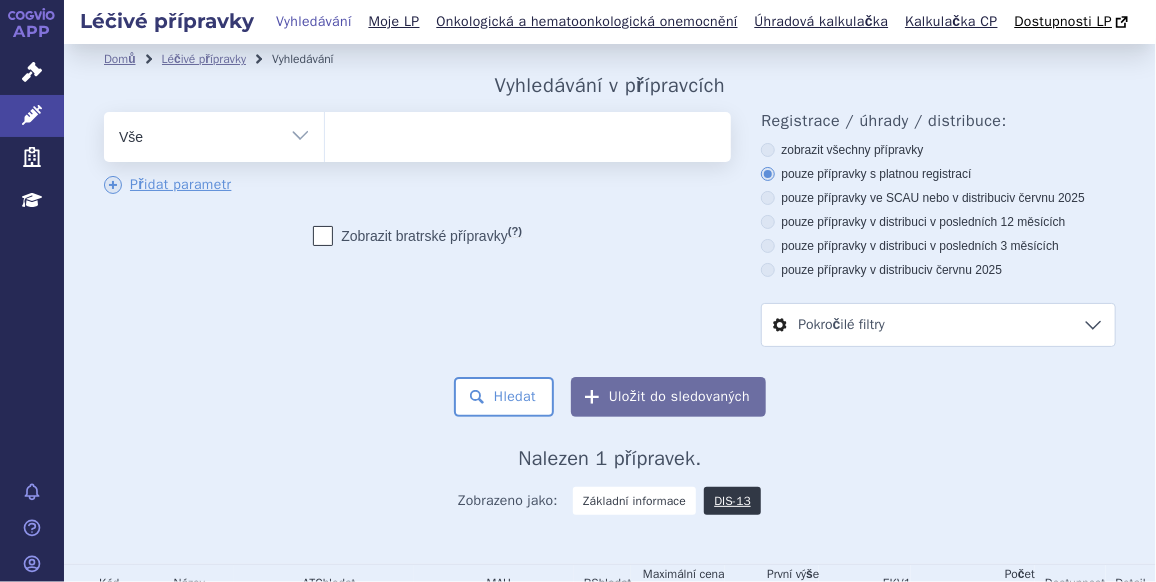 click at bounding box center (526, 133) 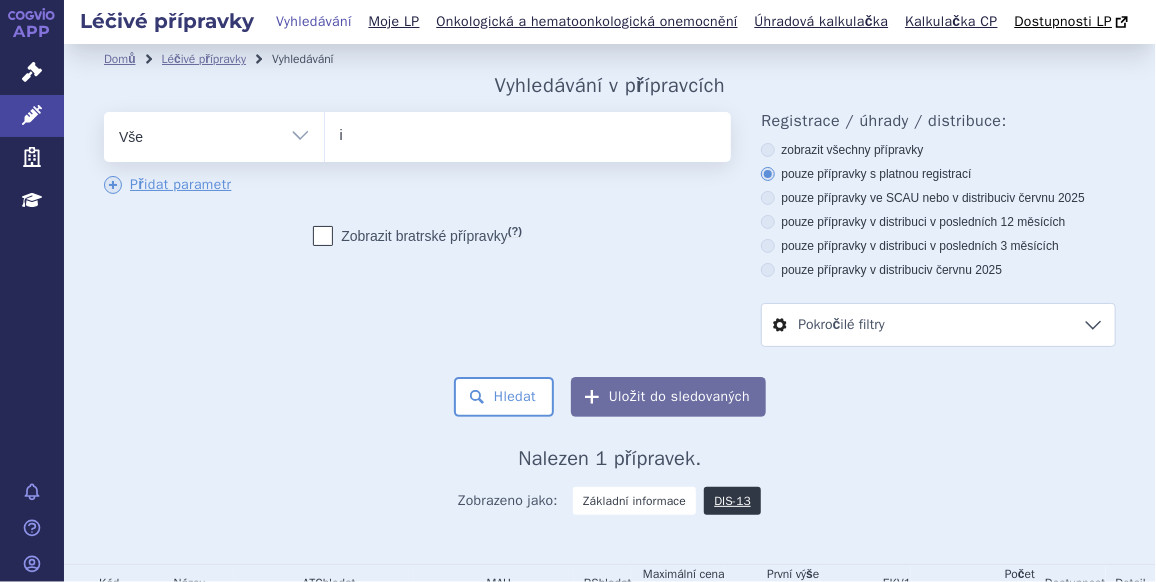 type on "im" 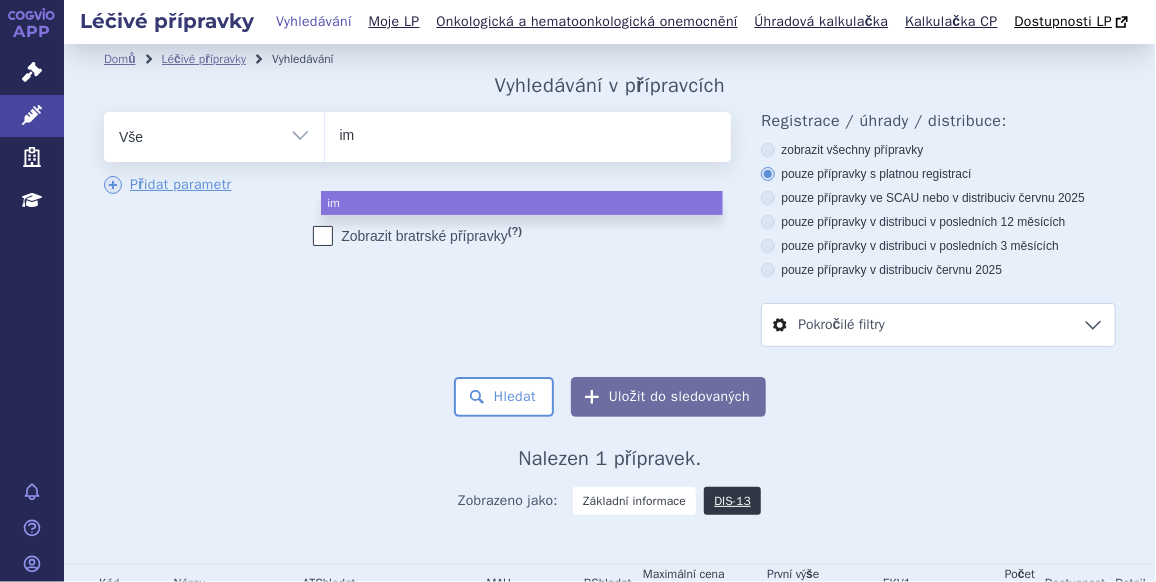 type on "imu" 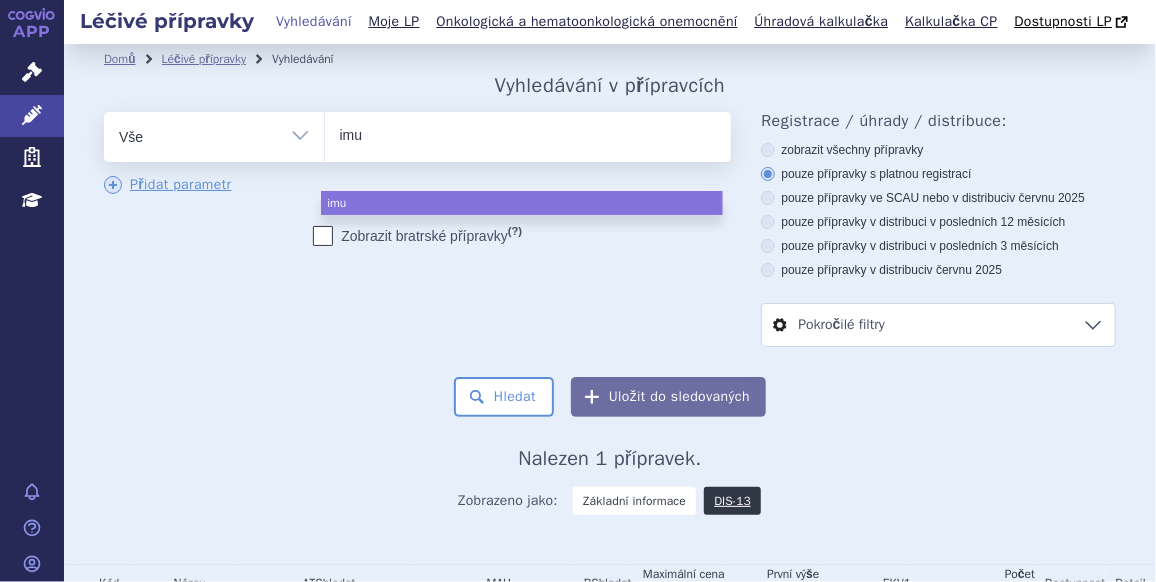 type on "imul" 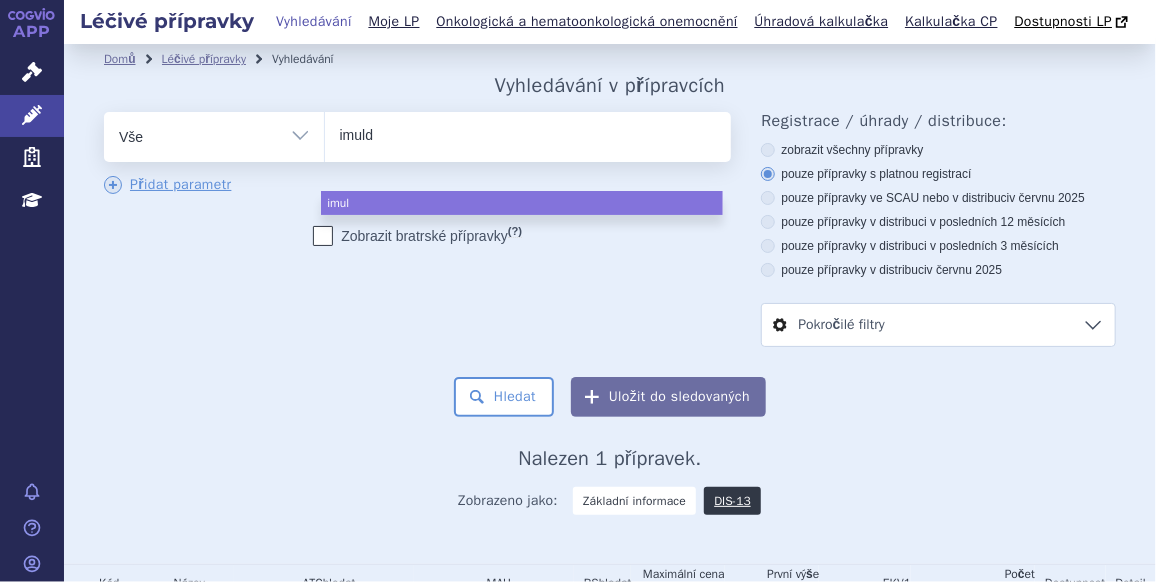 type on "imuldo" 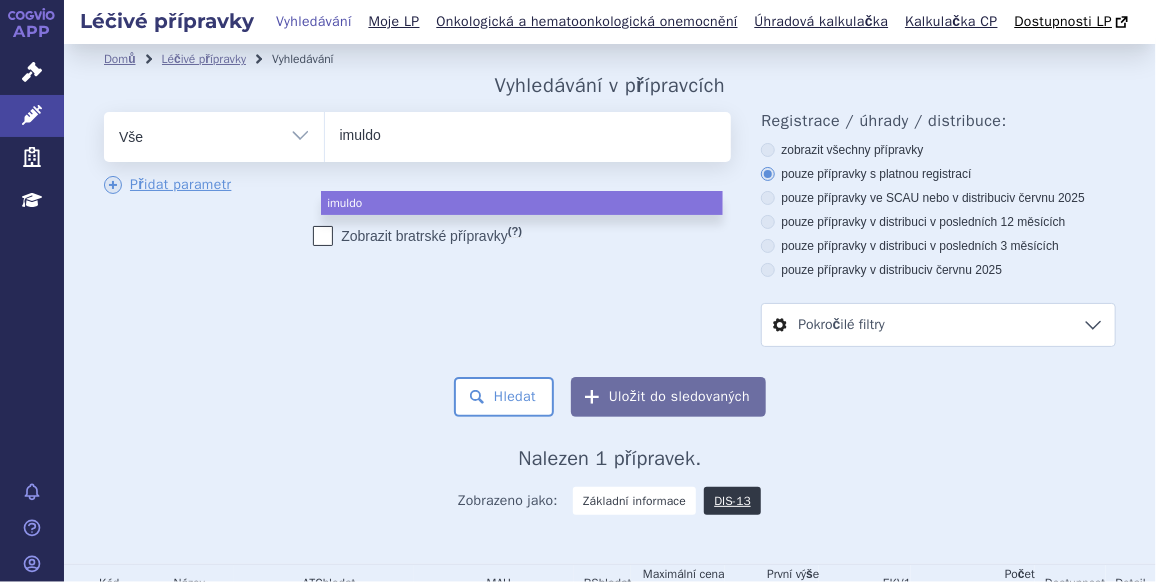 type on "imuldos" 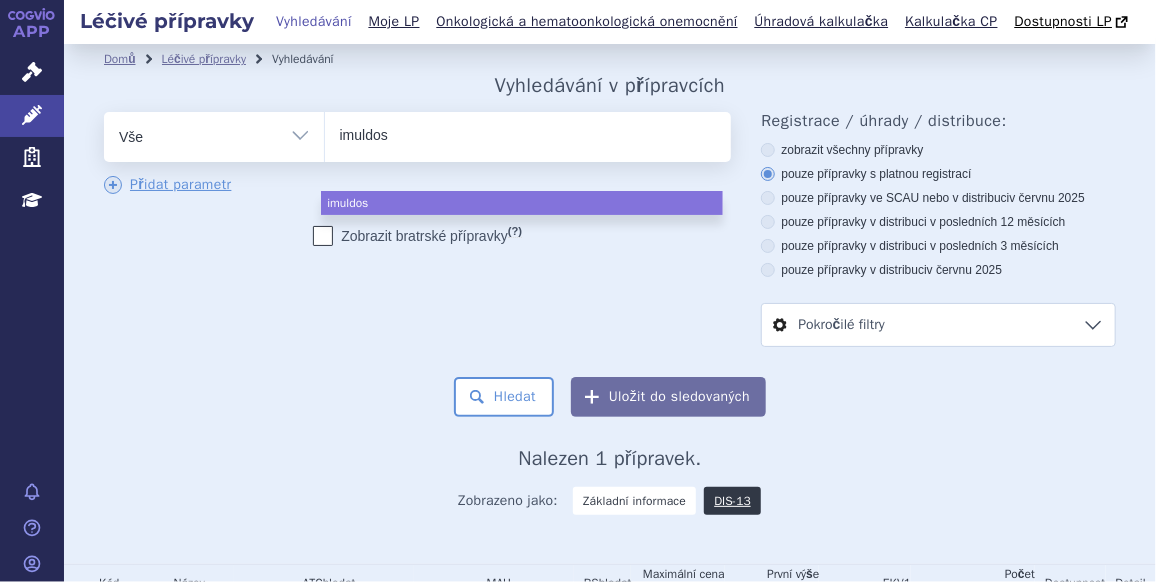 type on "imuldosa" 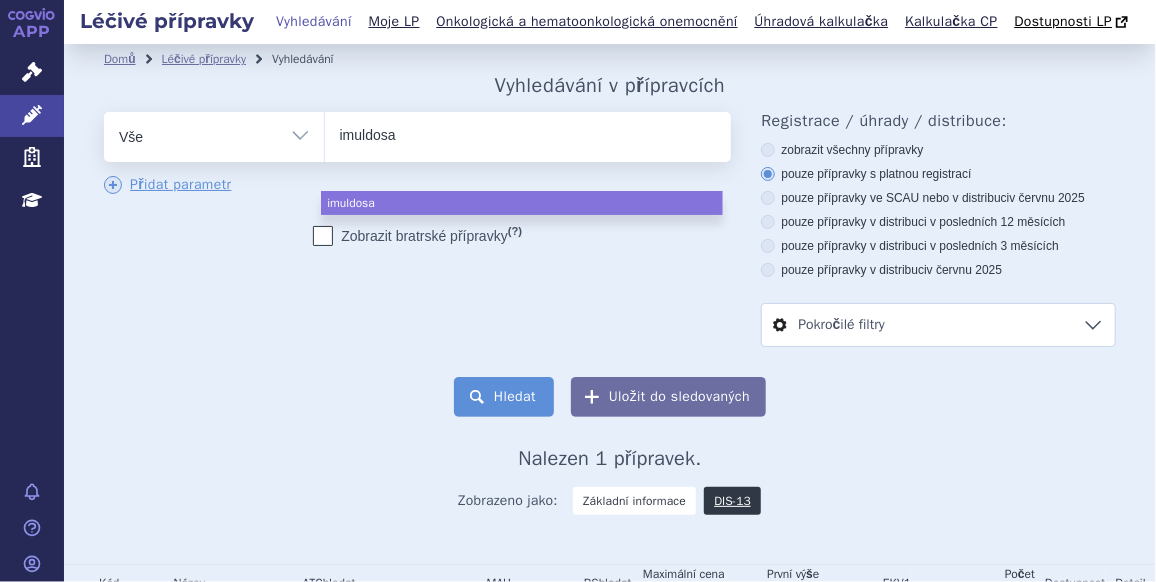 select on "imuldosa" 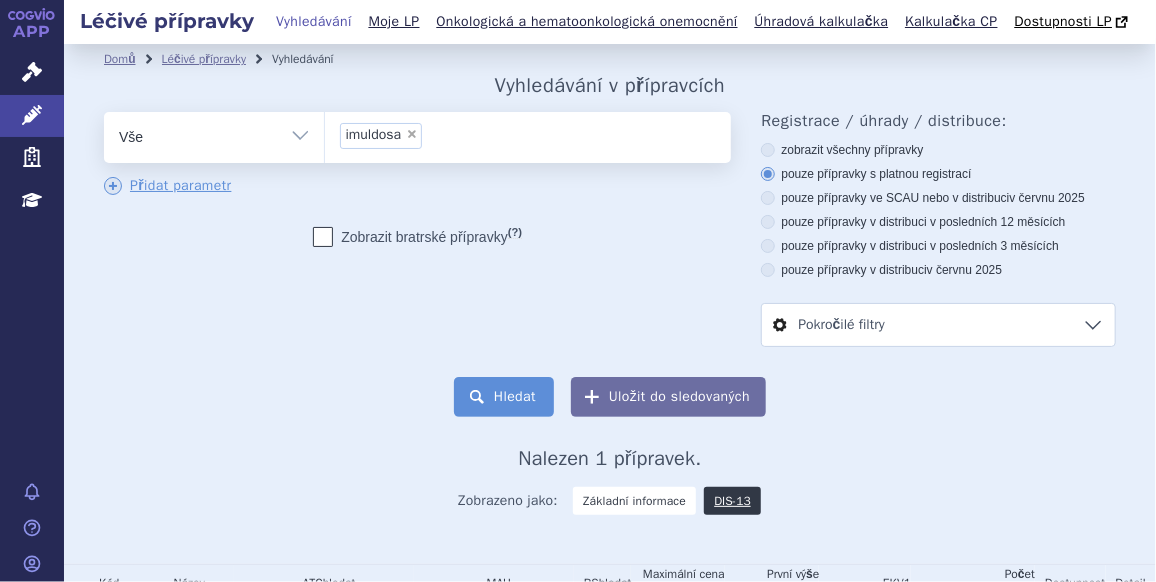 click on "Hledat" at bounding box center (504, 397) 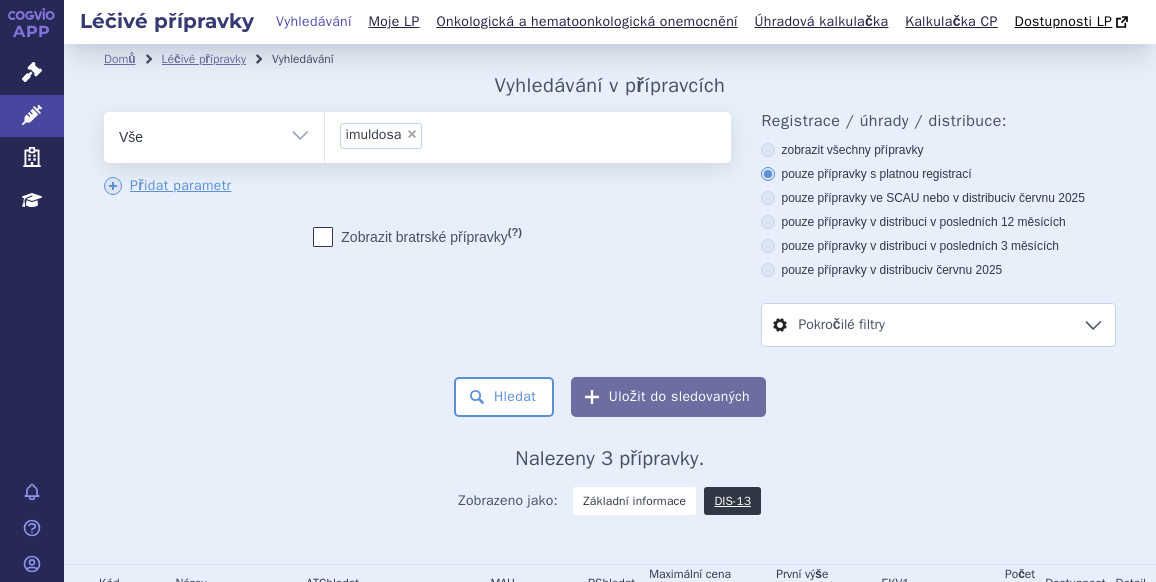 scroll, scrollTop: 0, scrollLeft: 0, axis: both 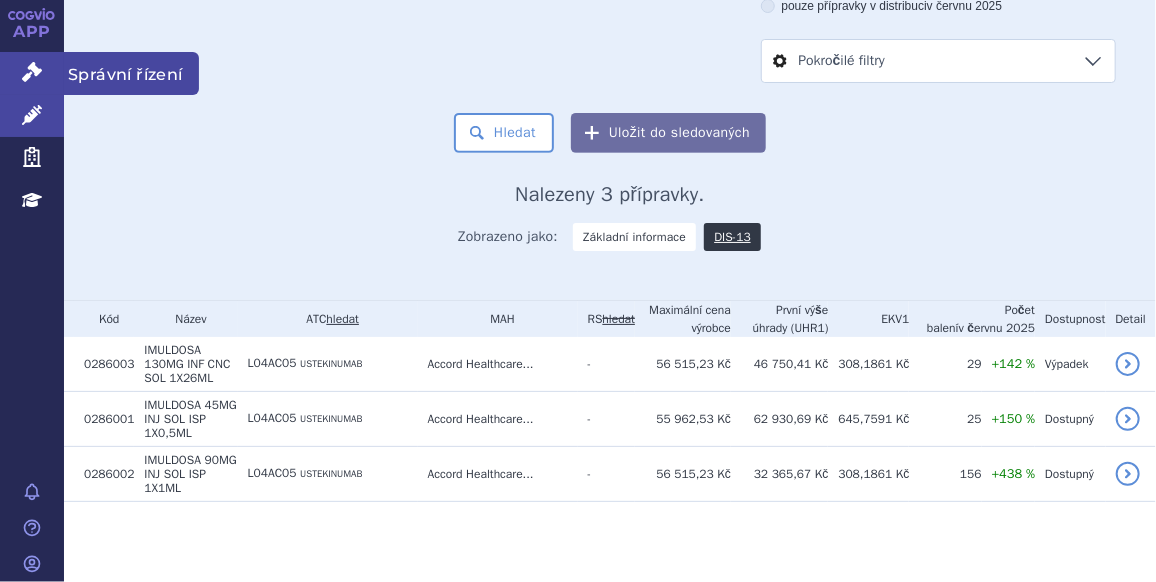 click on "Správní řízení" at bounding box center (32, 73) 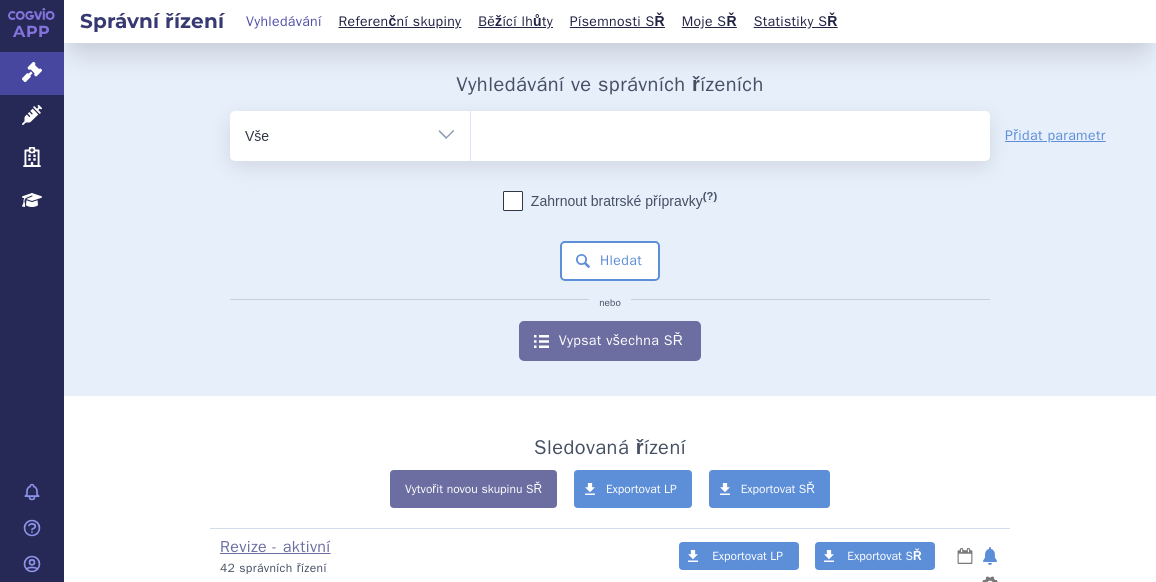 scroll, scrollTop: 0, scrollLeft: 0, axis: both 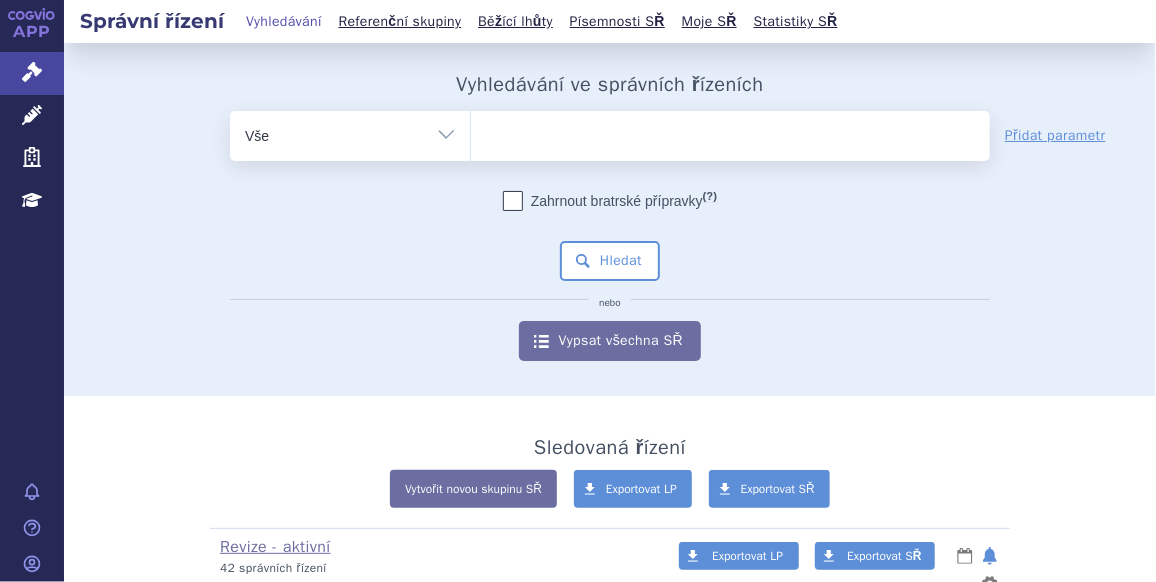 click at bounding box center (730, 132) 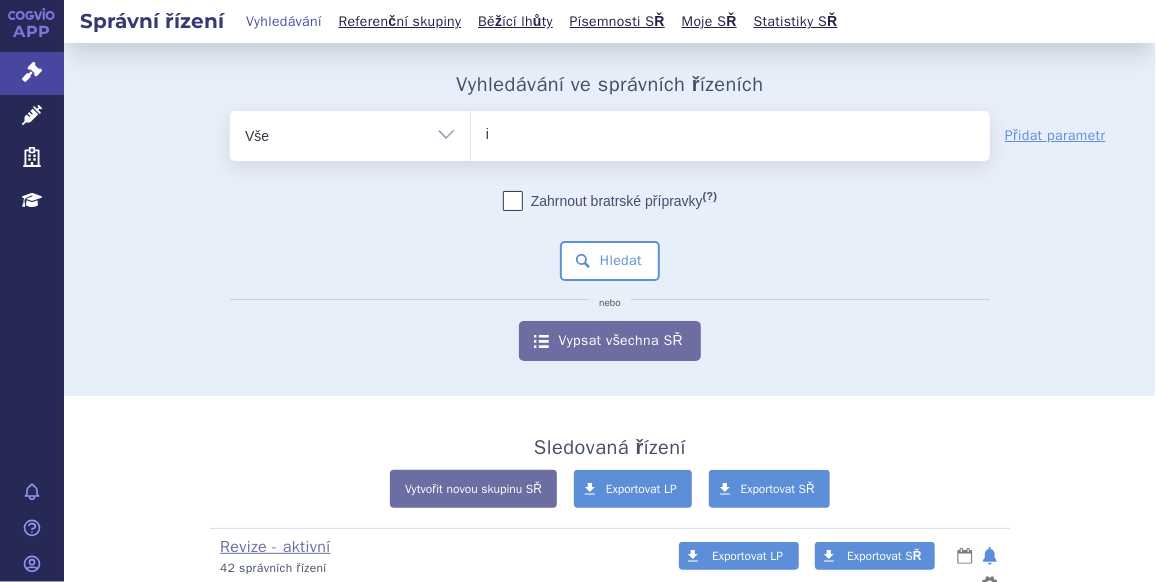 type on "im" 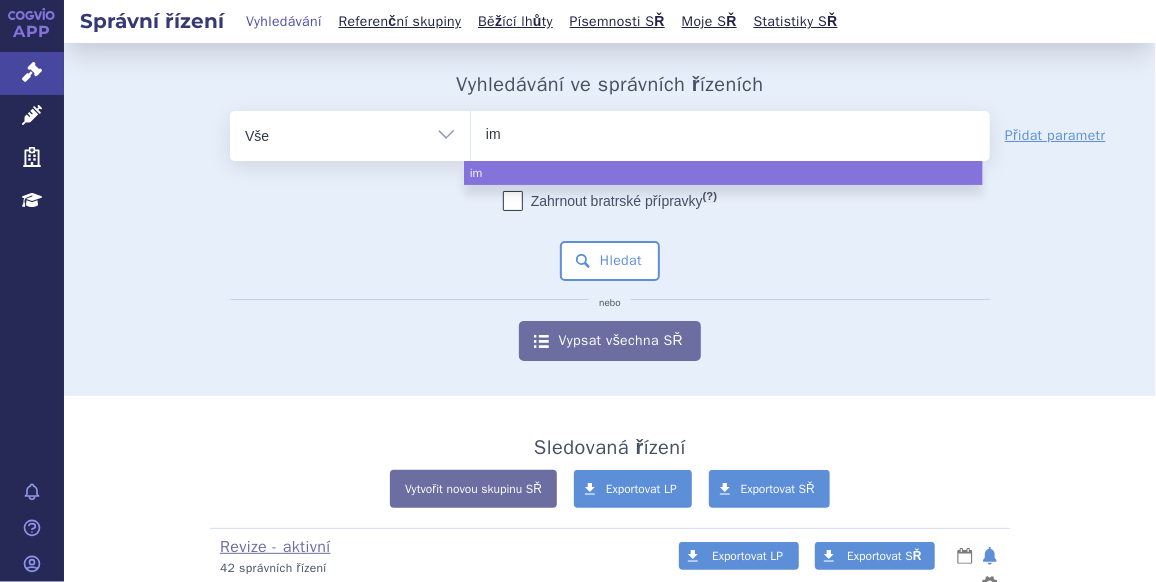 type on "imu" 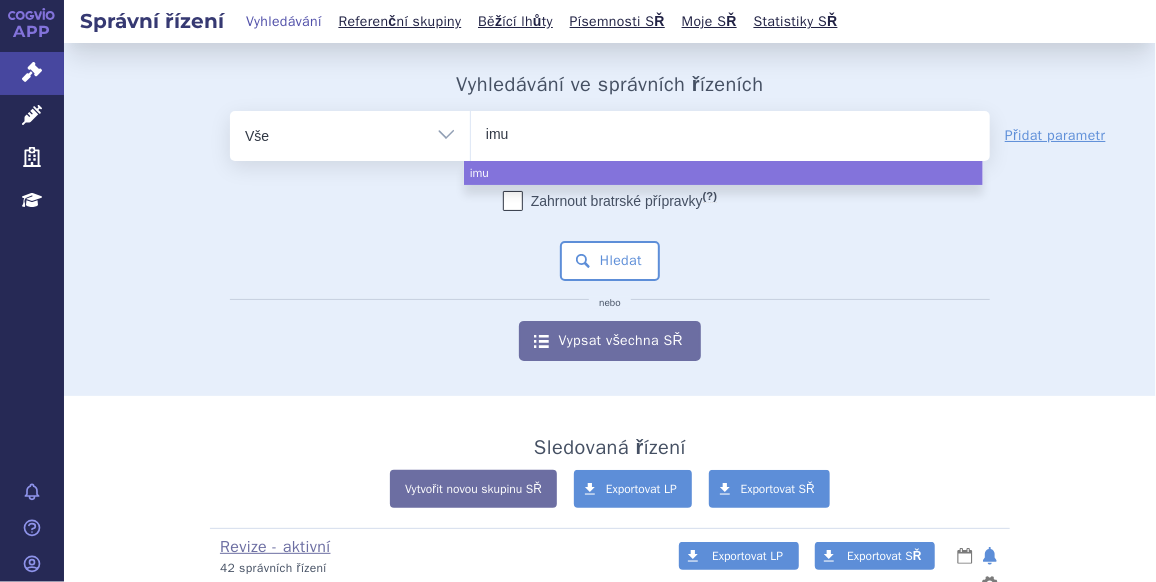 type on "imul" 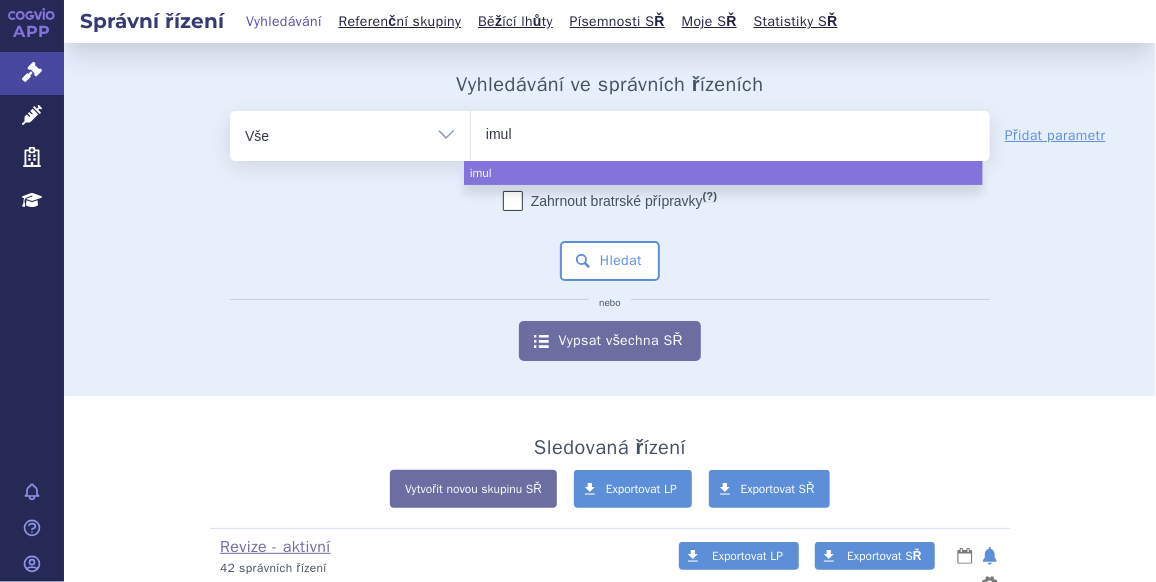 type on "imuld" 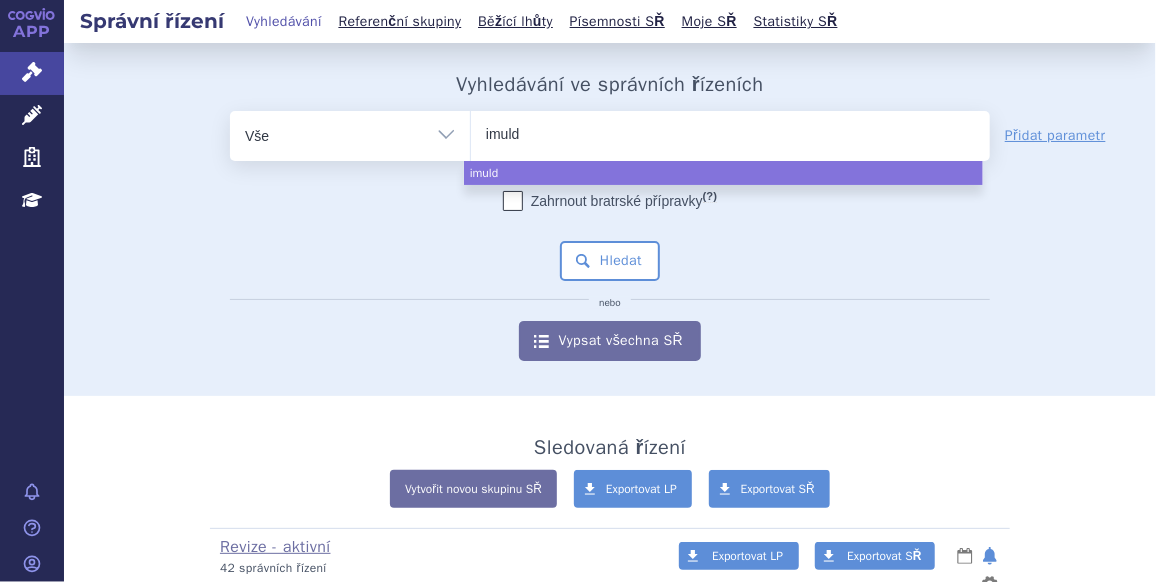 type on "imuldo" 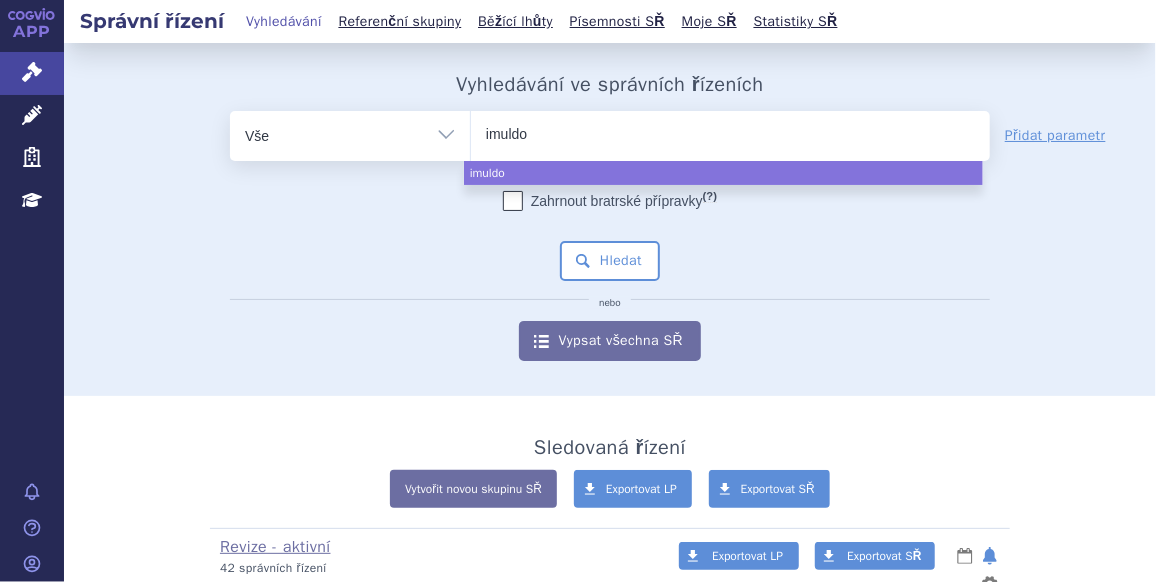 type on "imuldos" 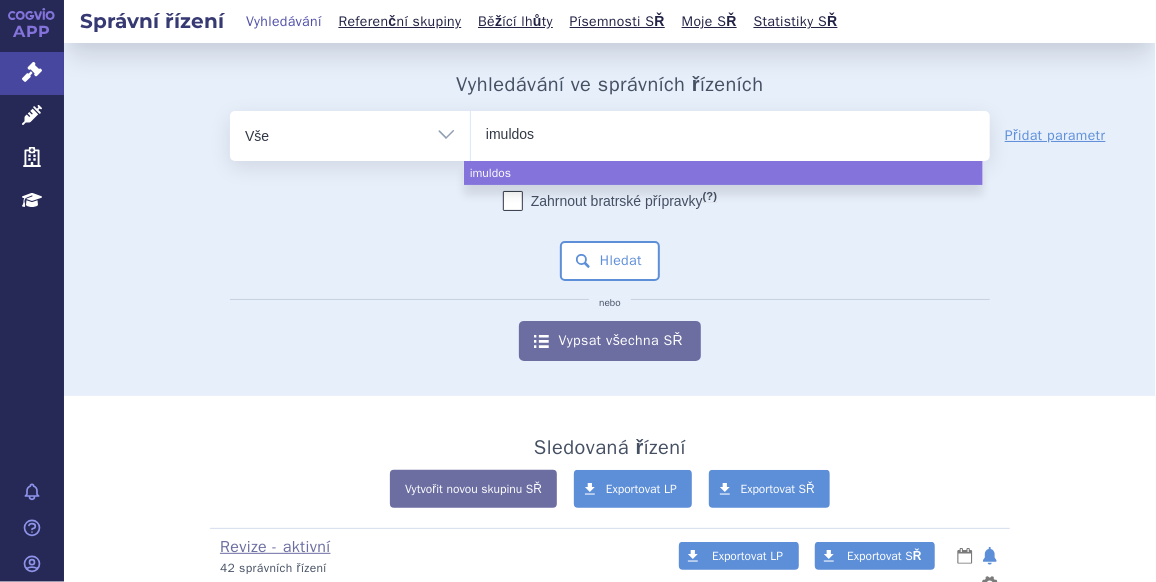 type on "imuldosa" 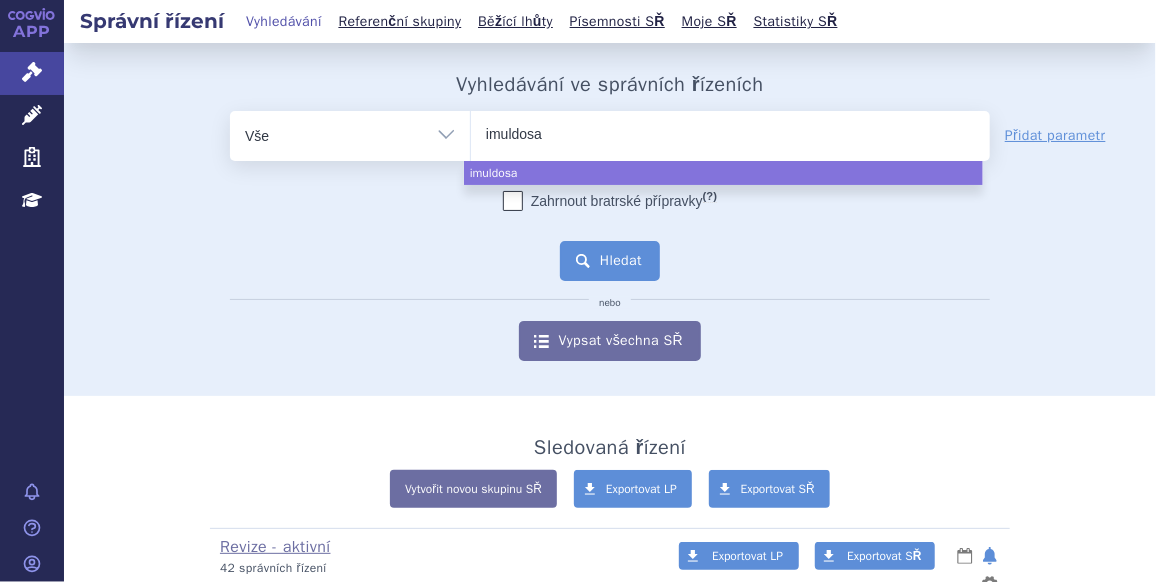 select on "imuldosa" 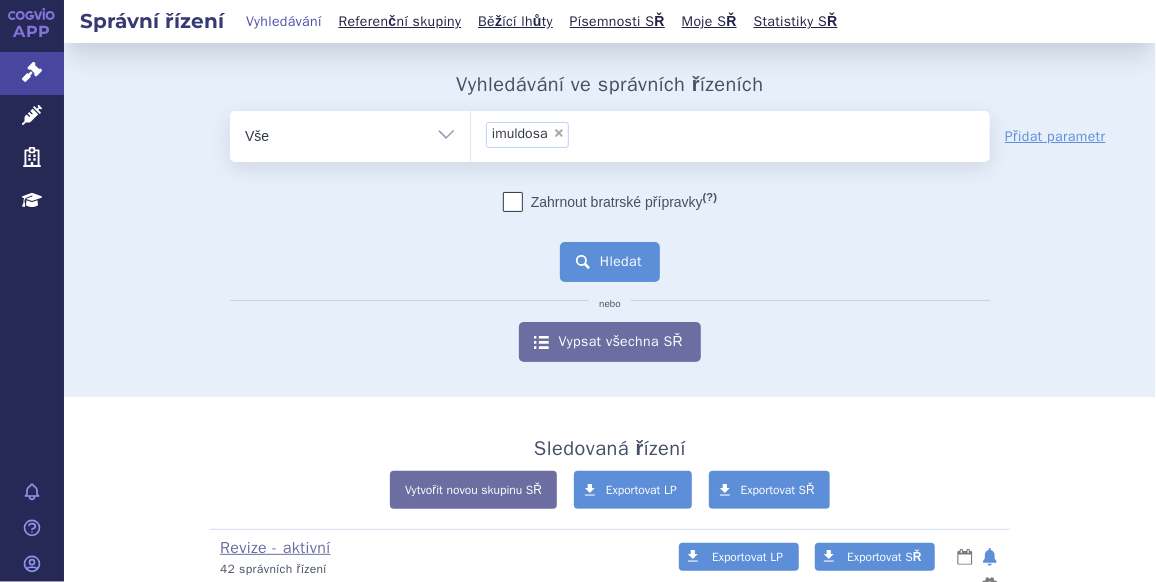 click on "Hledat" at bounding box center (610, 262) 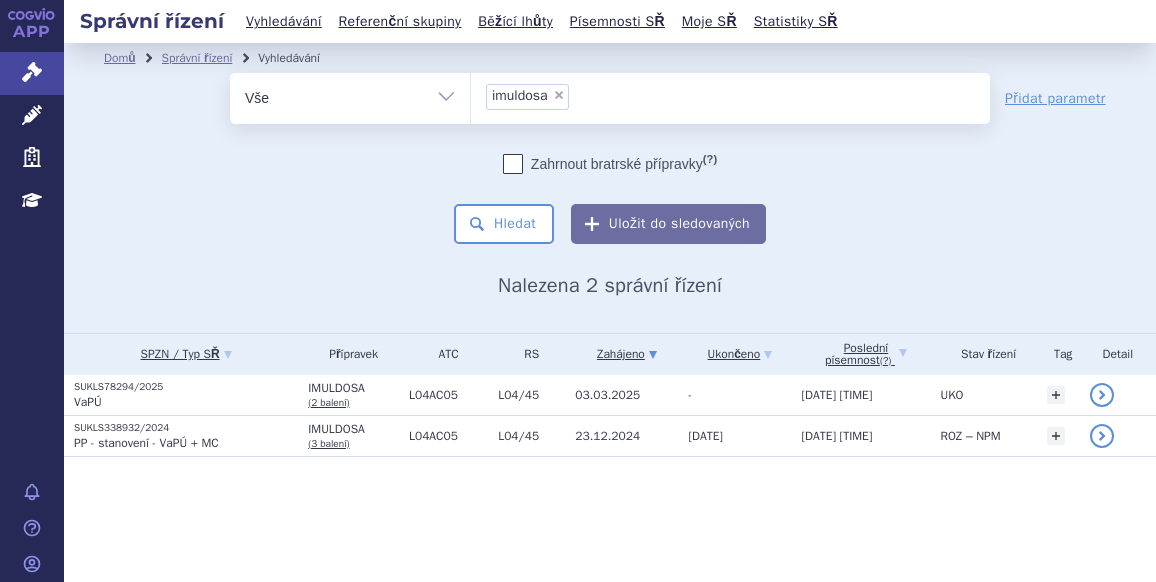 scroll, scrollTop: 0, scrollLeft: 0, axis: both 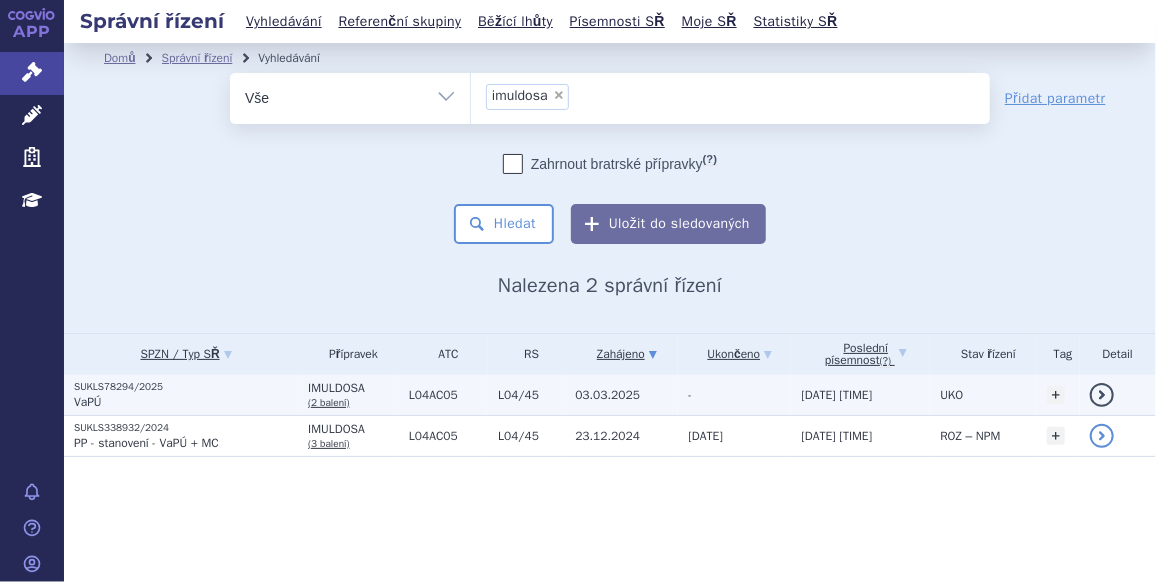 click on "03.03.2025" at bounding box center (607, 395) 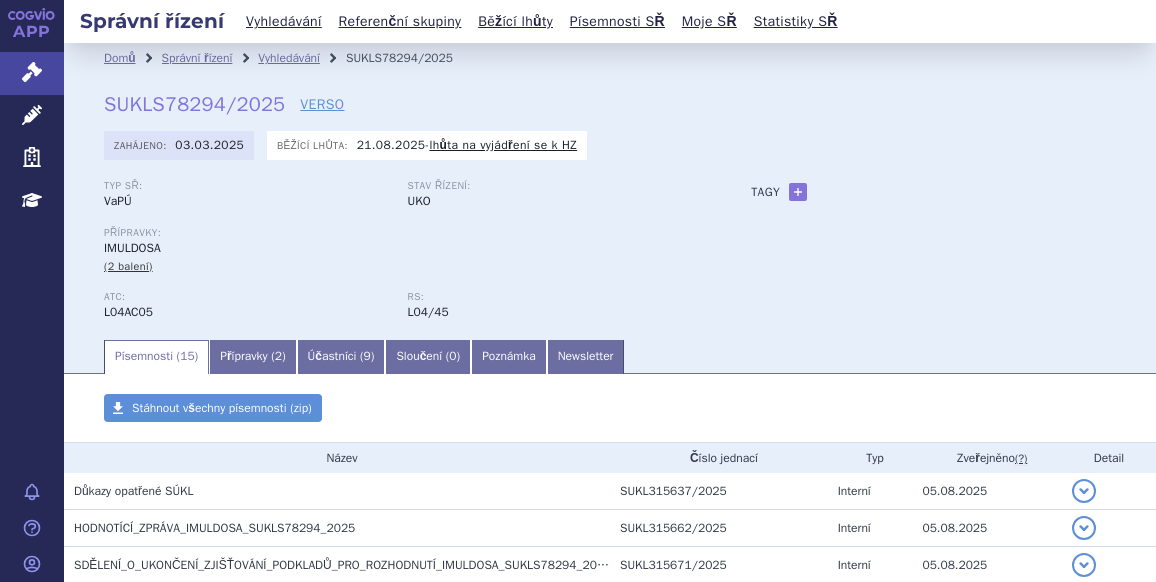 scroll, scrollTop: 0, scrollLeft: 0, axis: both 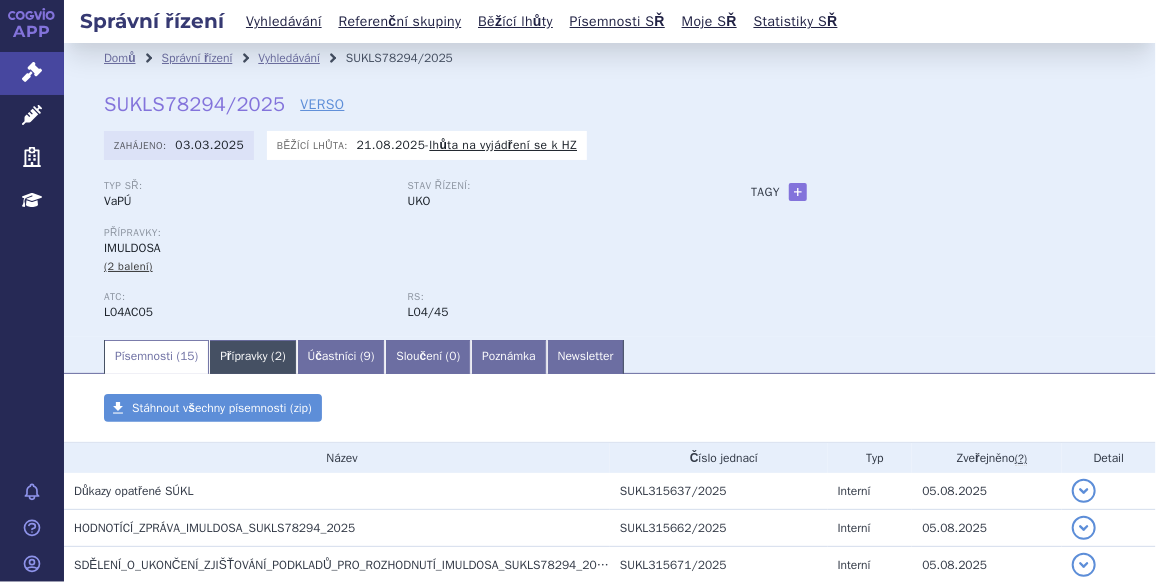 click on "Přípravky ( 2 )" at bounding box center (252, 357) 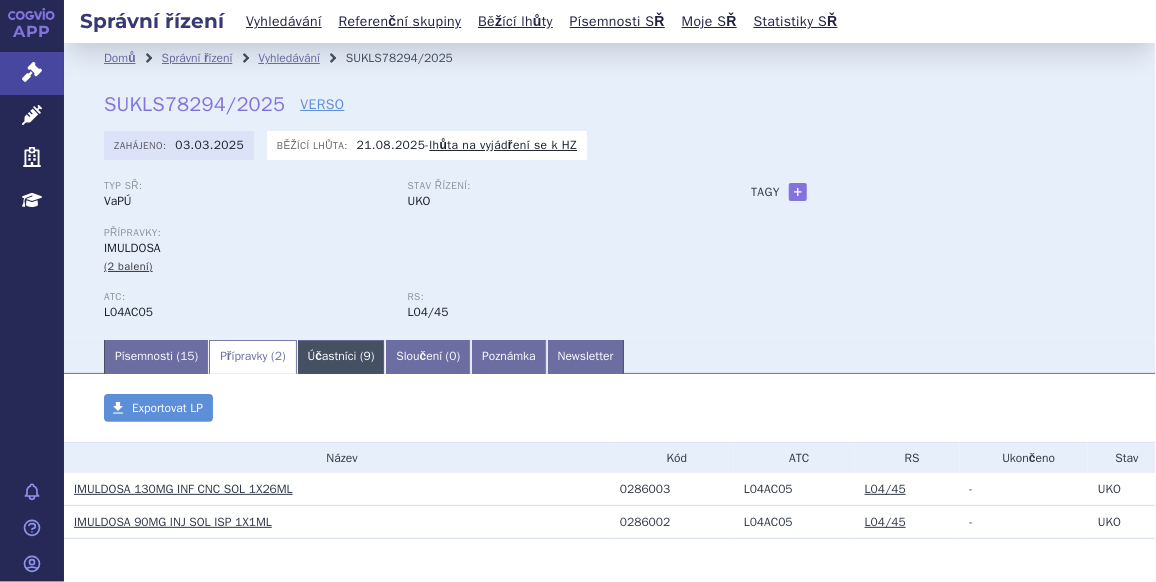click on "Účastníci ( 9 )" at bounding box center [341, 357] 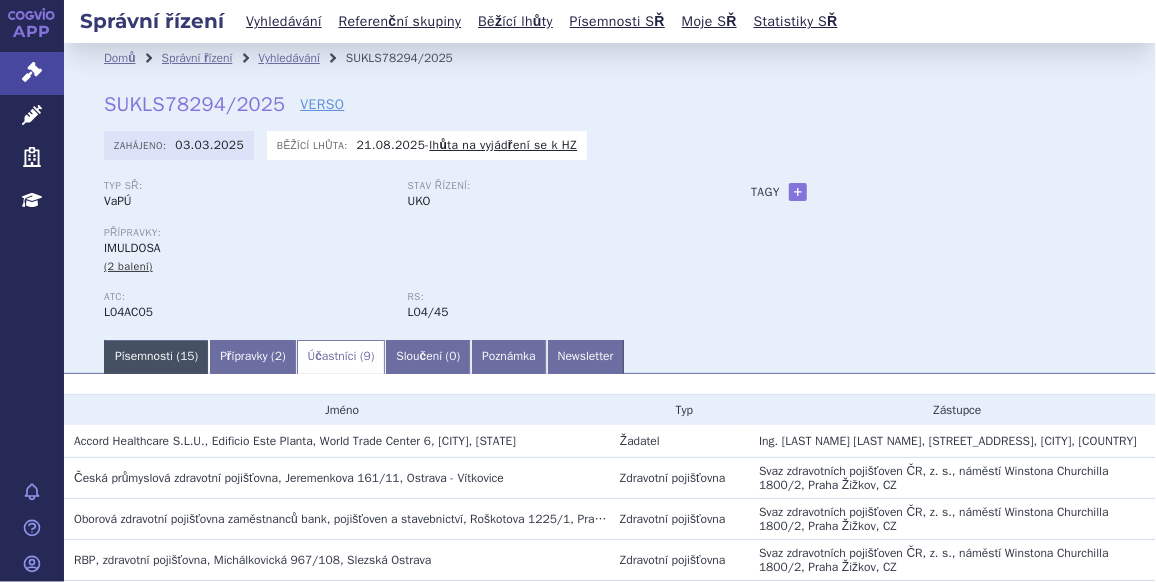 click on "Písemnosti ( 15 )" at bounding box center (156, 357) 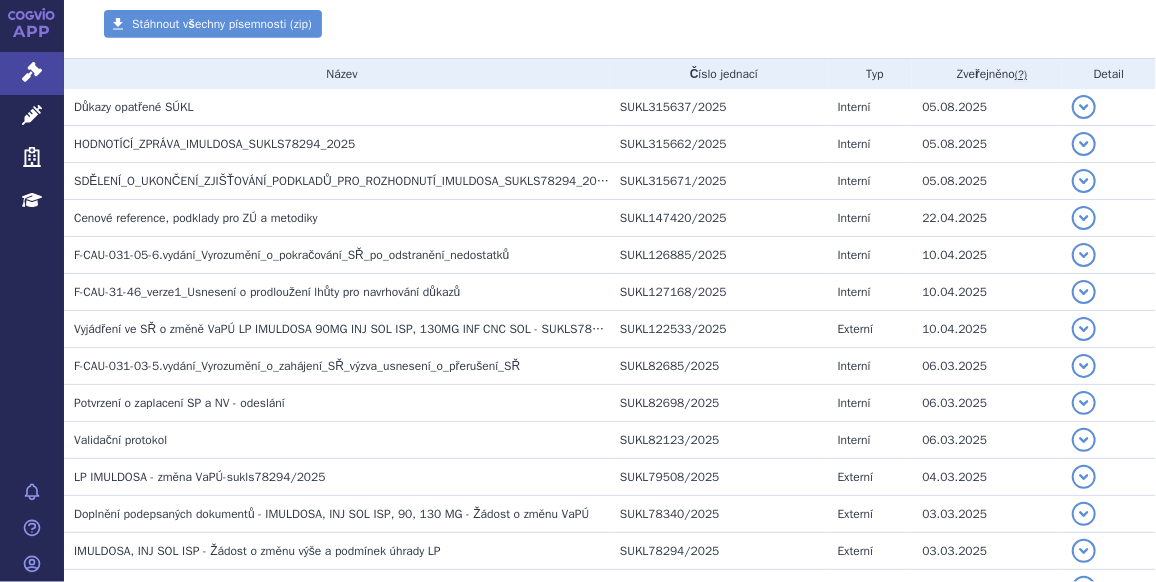 scroll, scrollTop: 370, scrollLeft: 0, axis: vertical 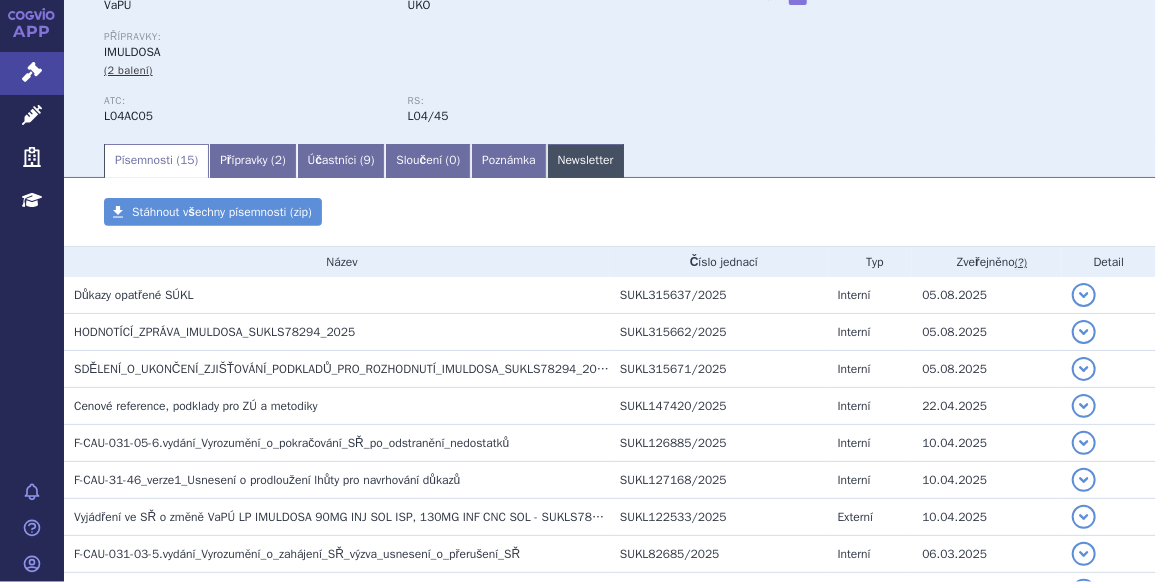click on "Newsletter" at bounding box center [586, 161] 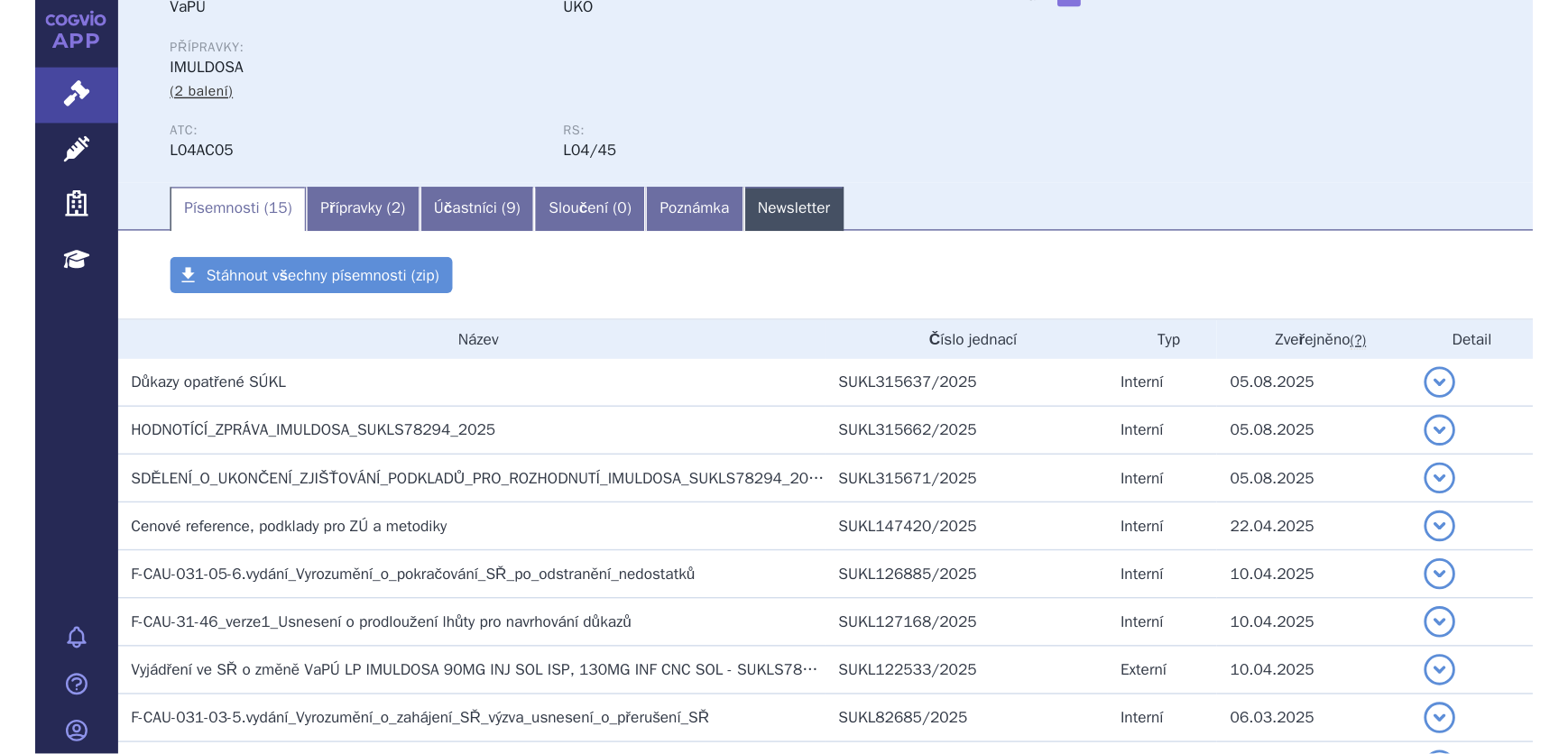 scroll, scrollTop: 127, scrollLeft: 0, axis: vertical 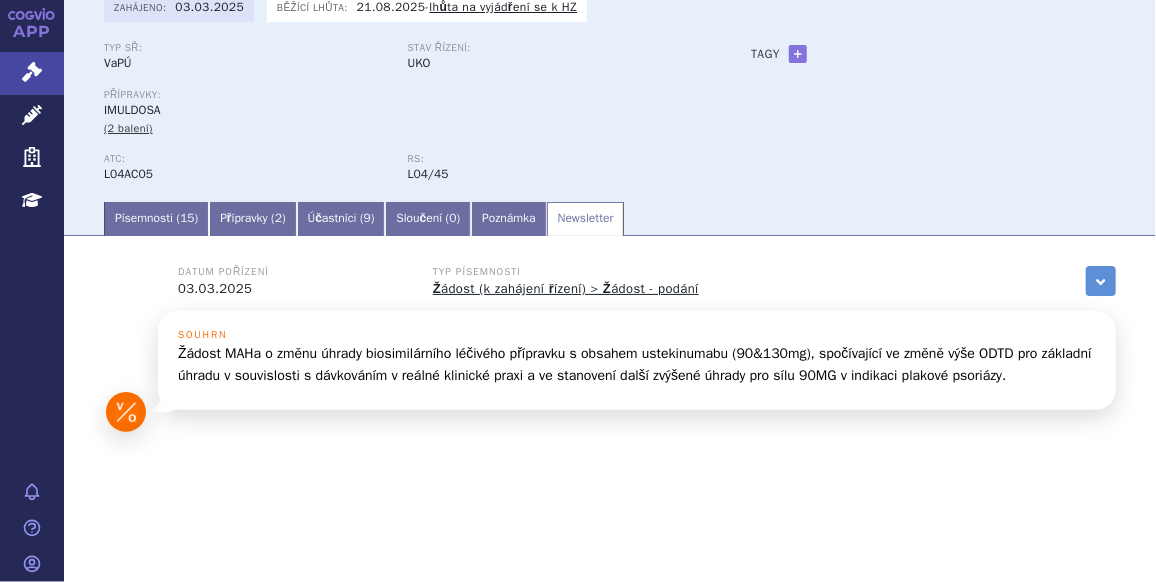 click on "Písemnosti ( 15 )
Přípravky ( 2 )
Účastníci ( 9 )
Sloučení ( 0 )
Poznámka
Newsletter" at bounding box center [610, 218] 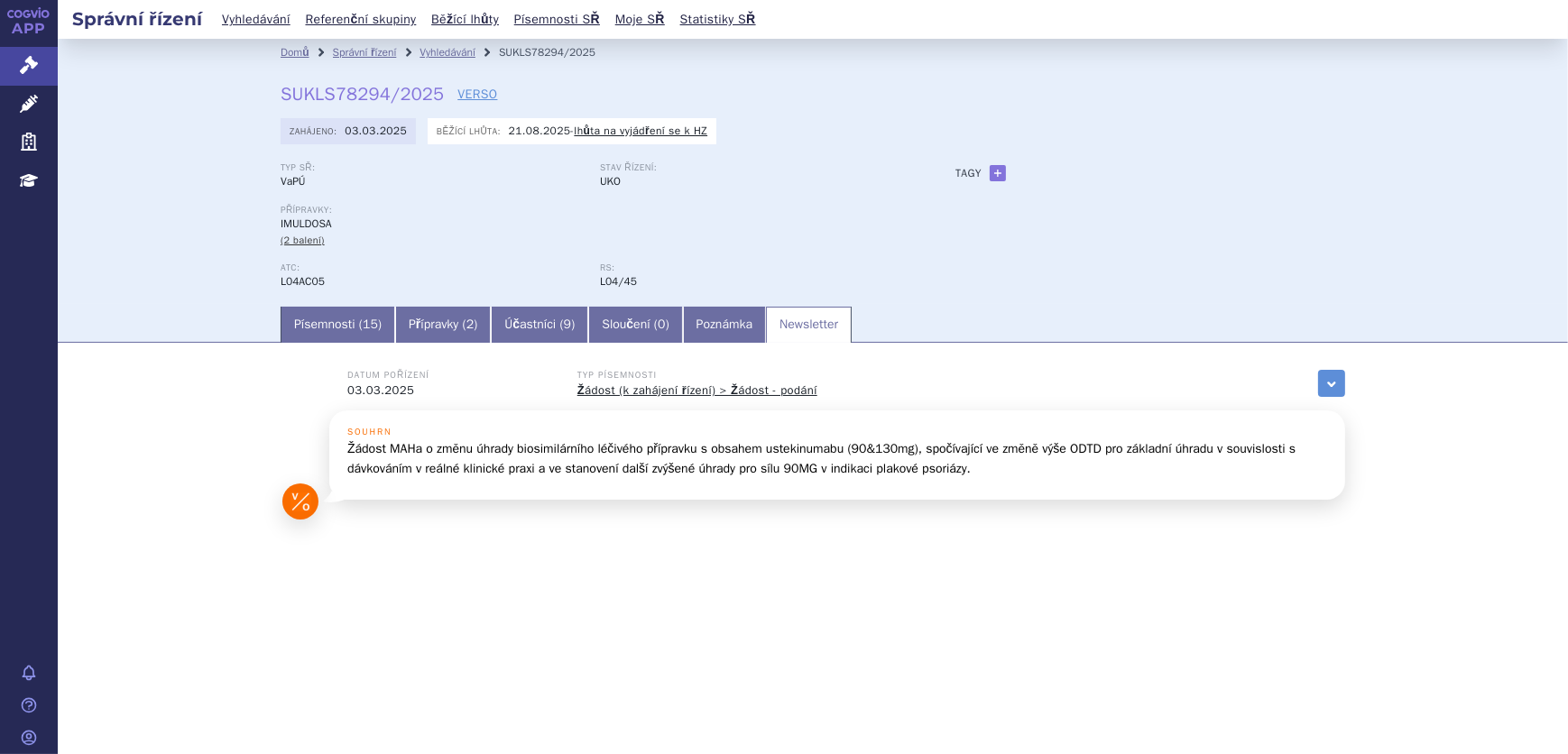 scroll, scrollTop: 0, scrollLeft: 0, axis: both 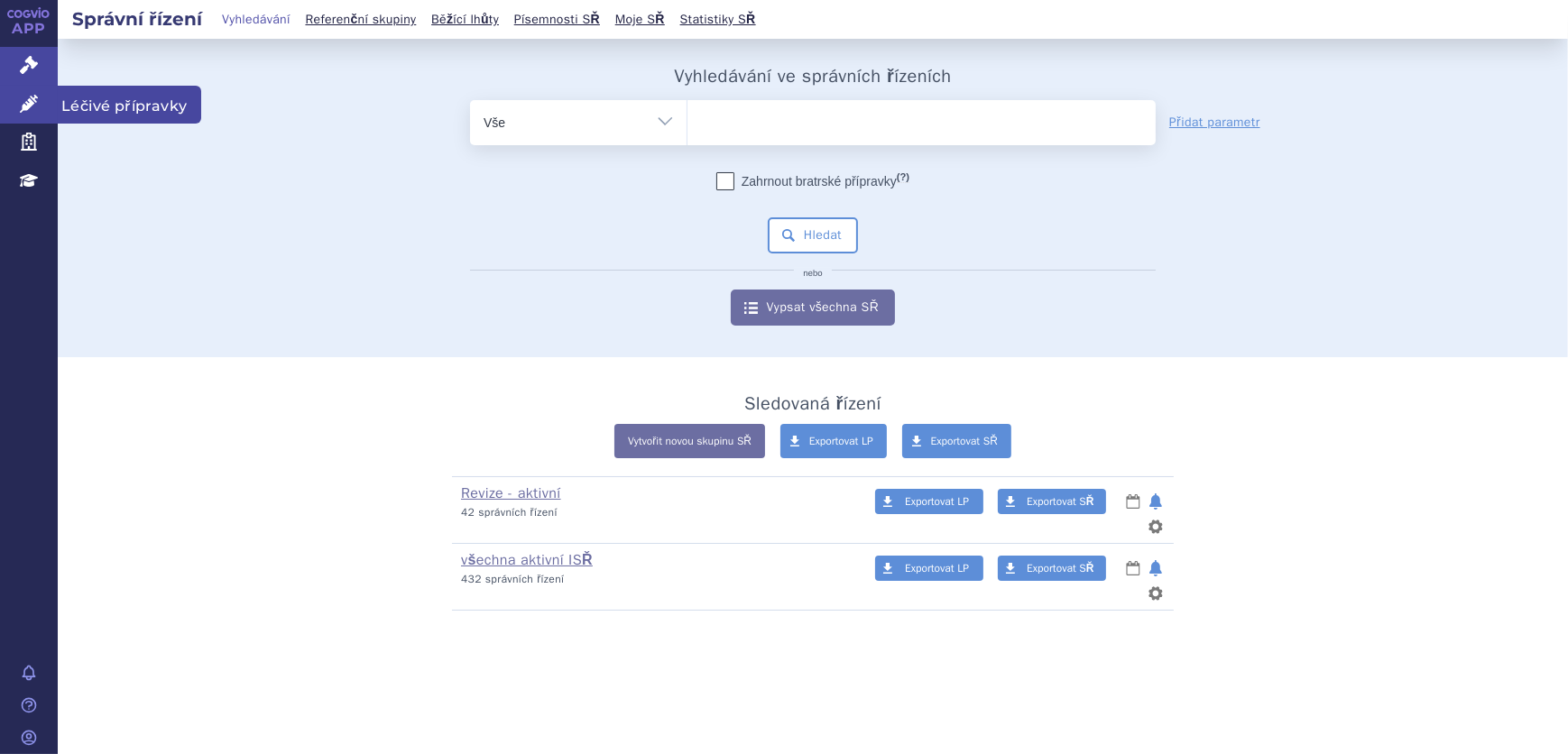 click on "Léčivé přípravky" at bounding box center (29, 105) 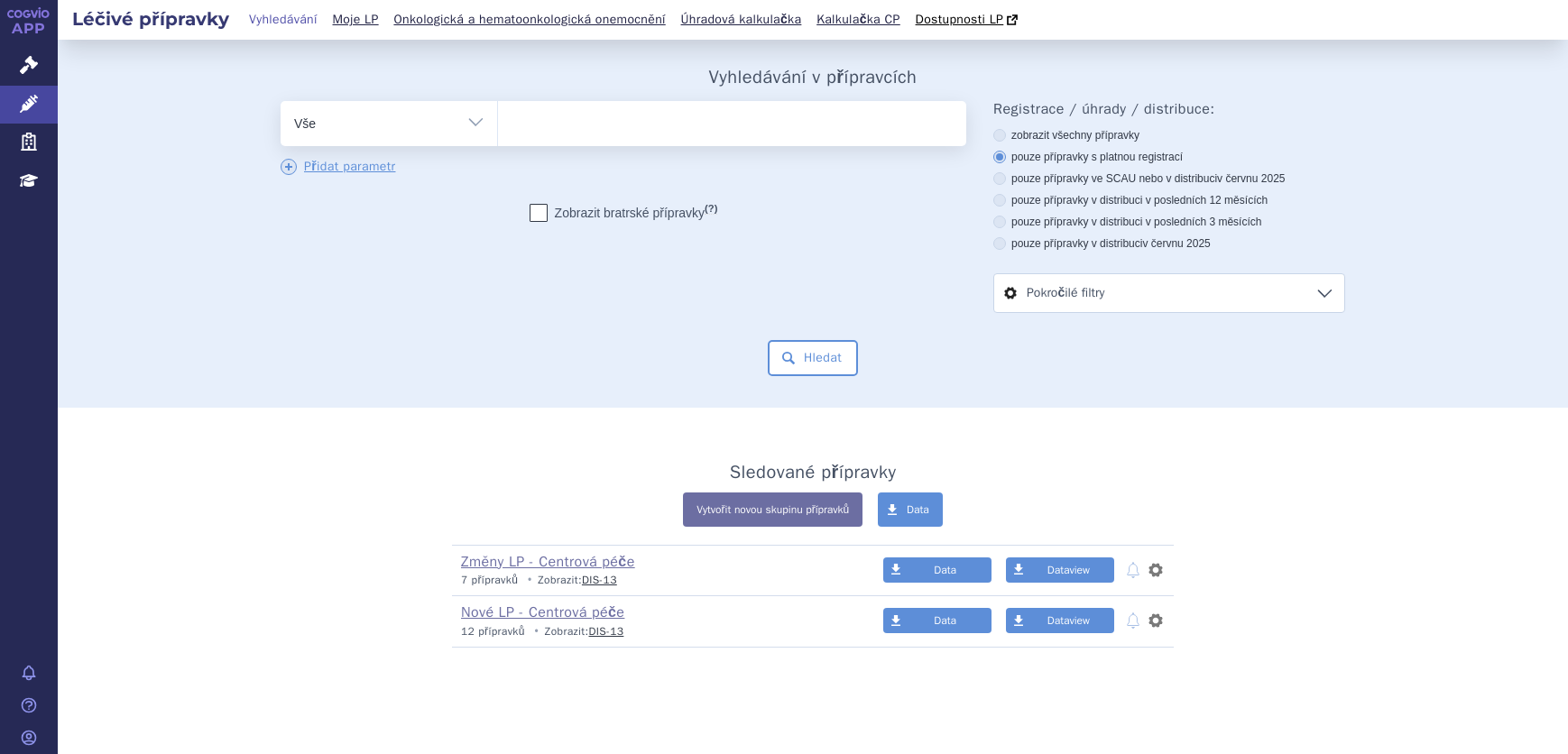scroll, scrollTop: 0, scrollLeft: 0, axis: both 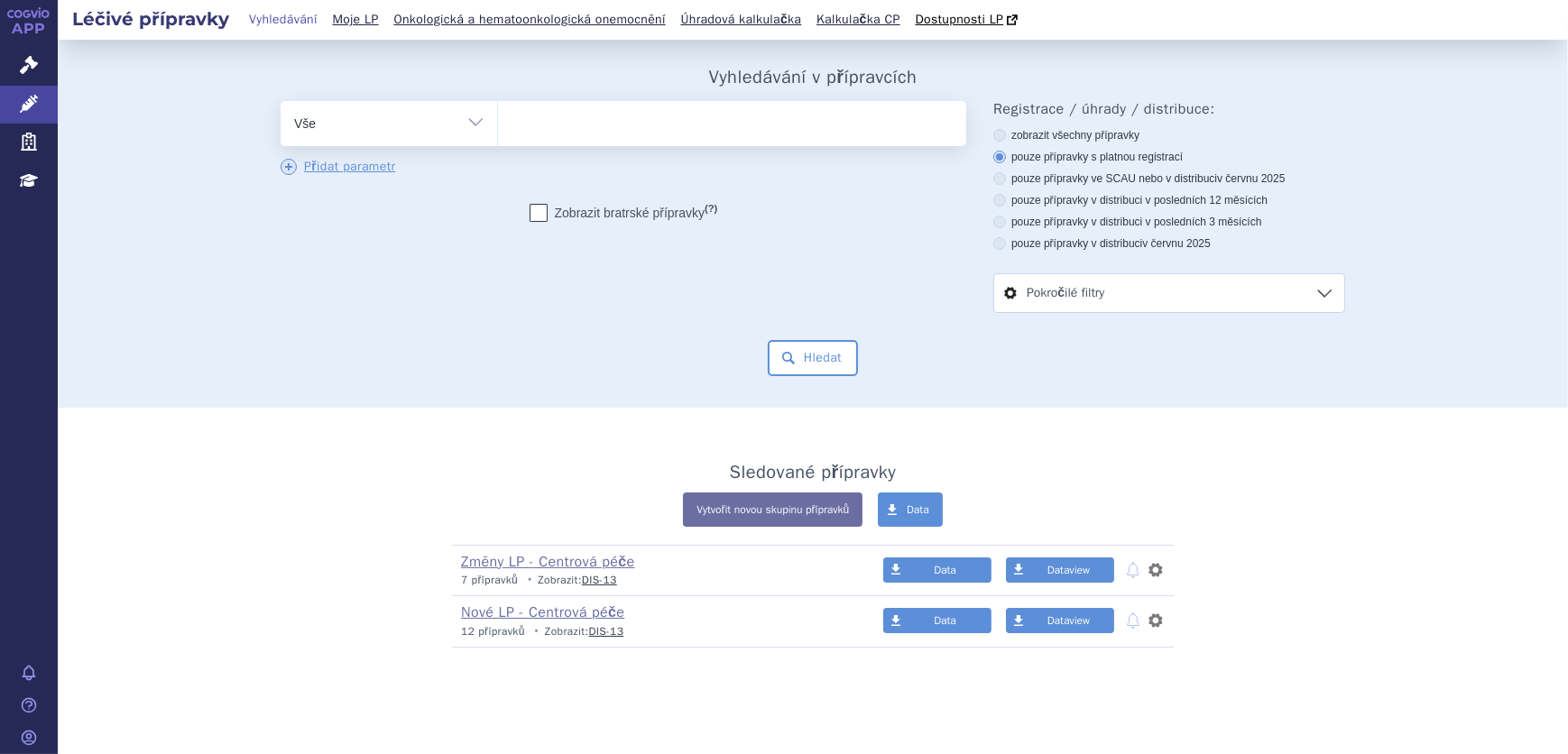 click on "Správní řízení" at bounding box center [29, 66] 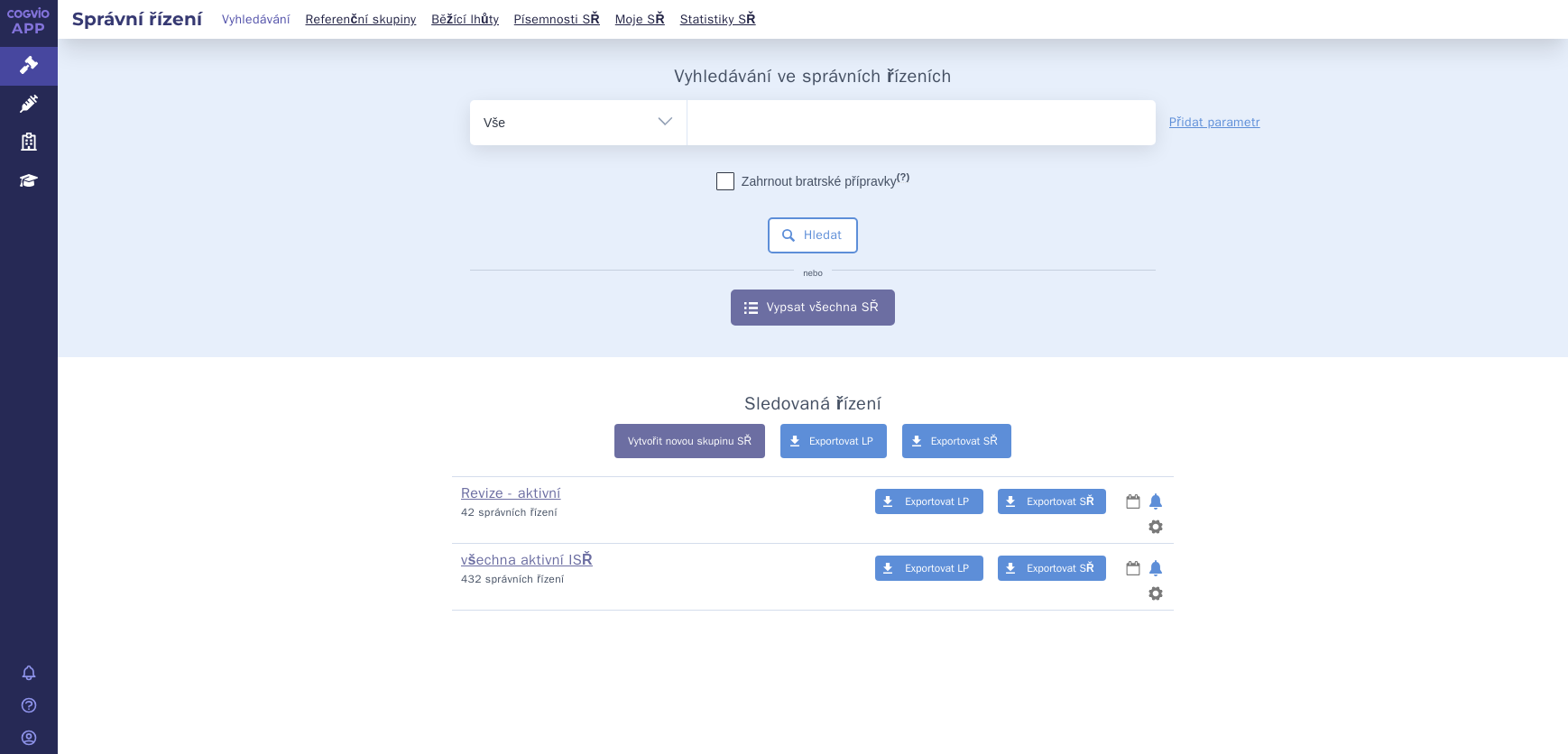 scroll, scrollTop: 0, scrollLeft: 0, axis: both 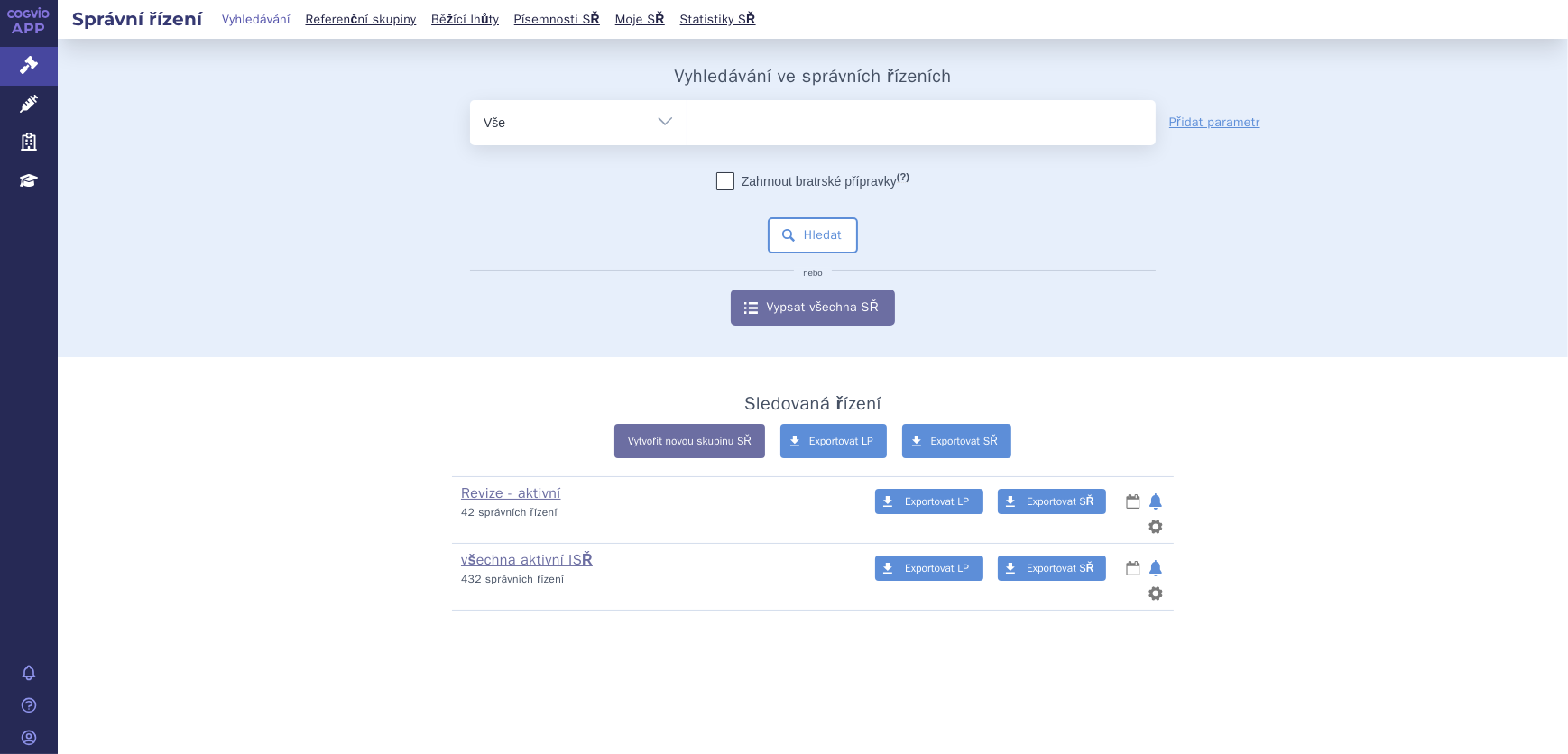 click at bounding box center [921, 119] 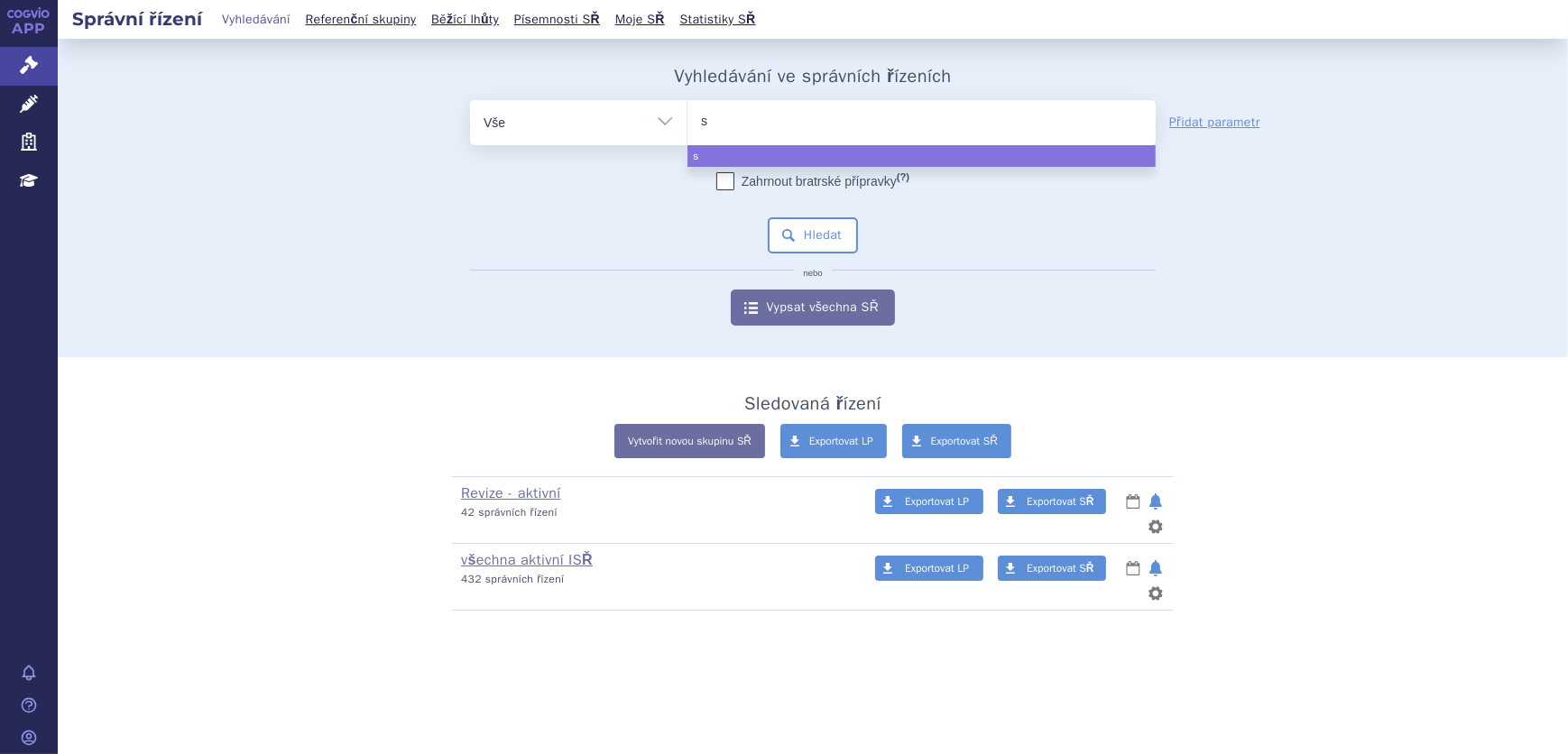 type on "st" 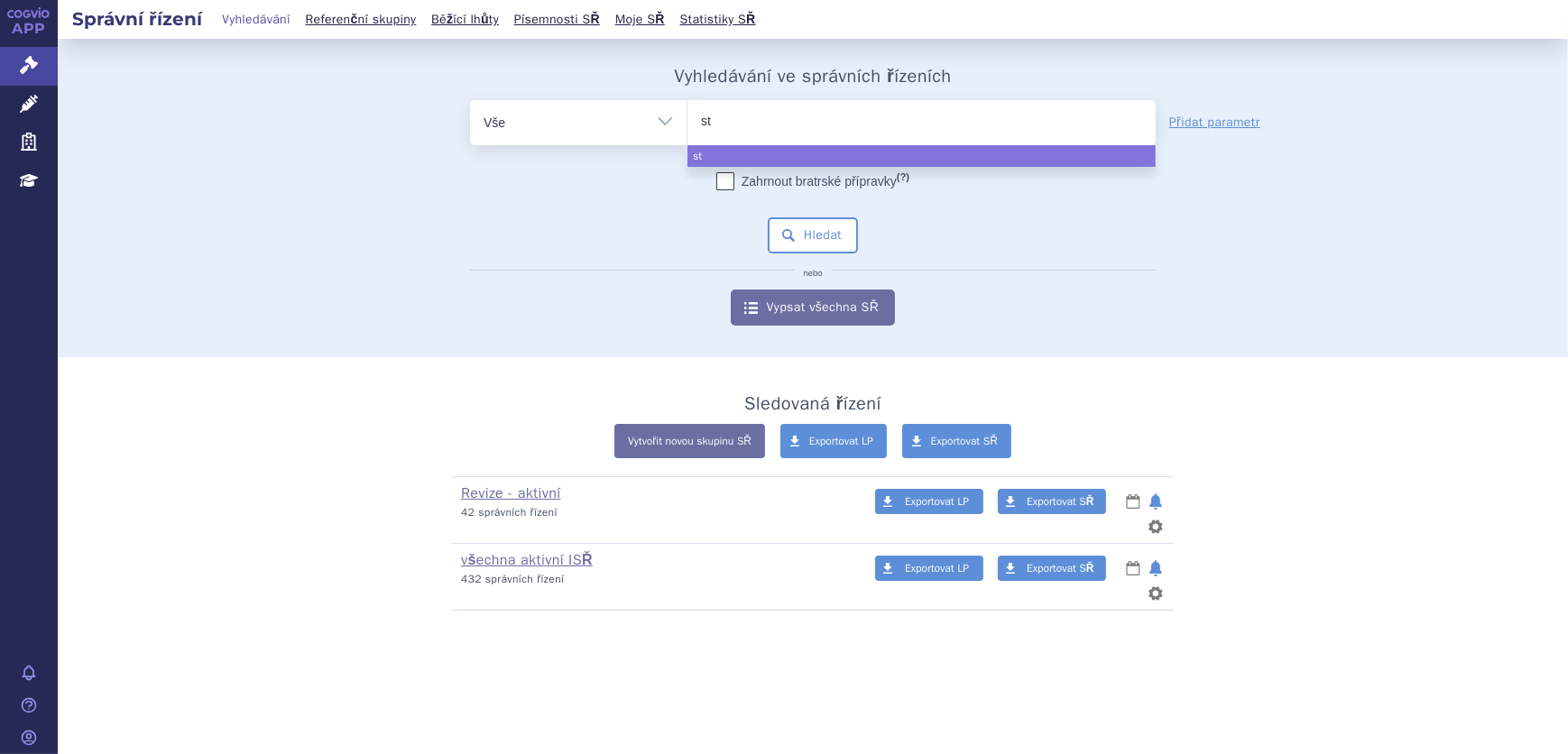 type on "stw" 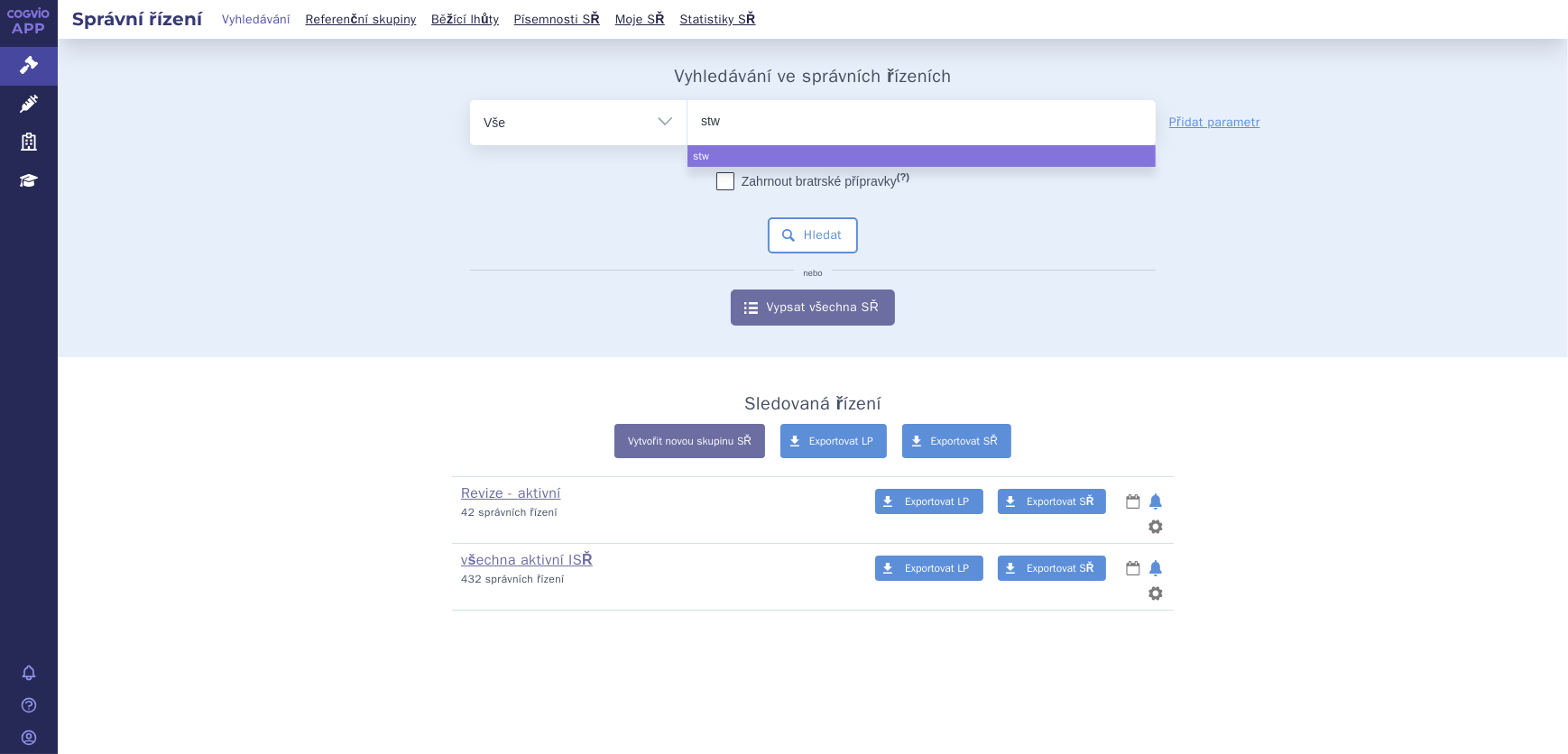 type on "stwq" 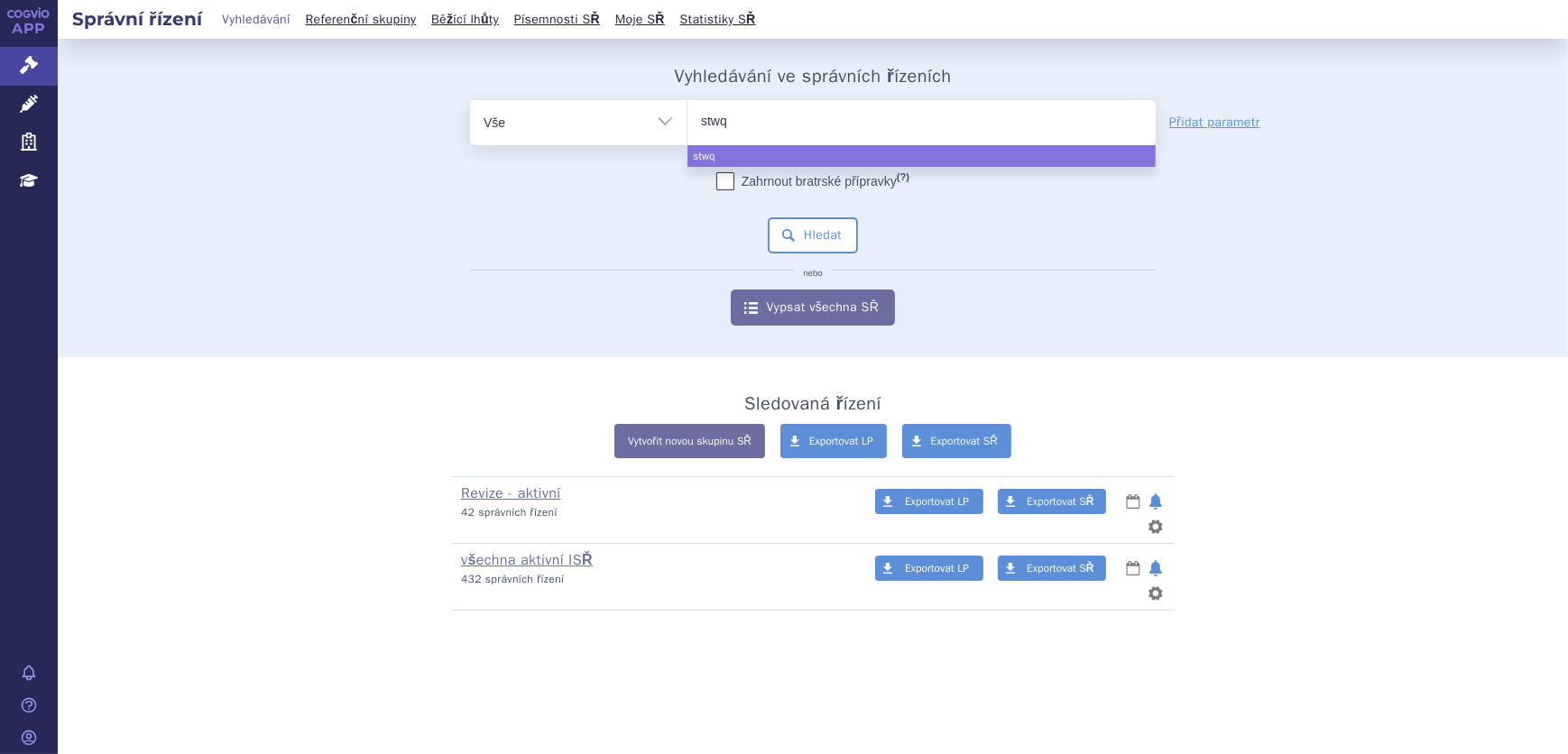 type on "stwqy" 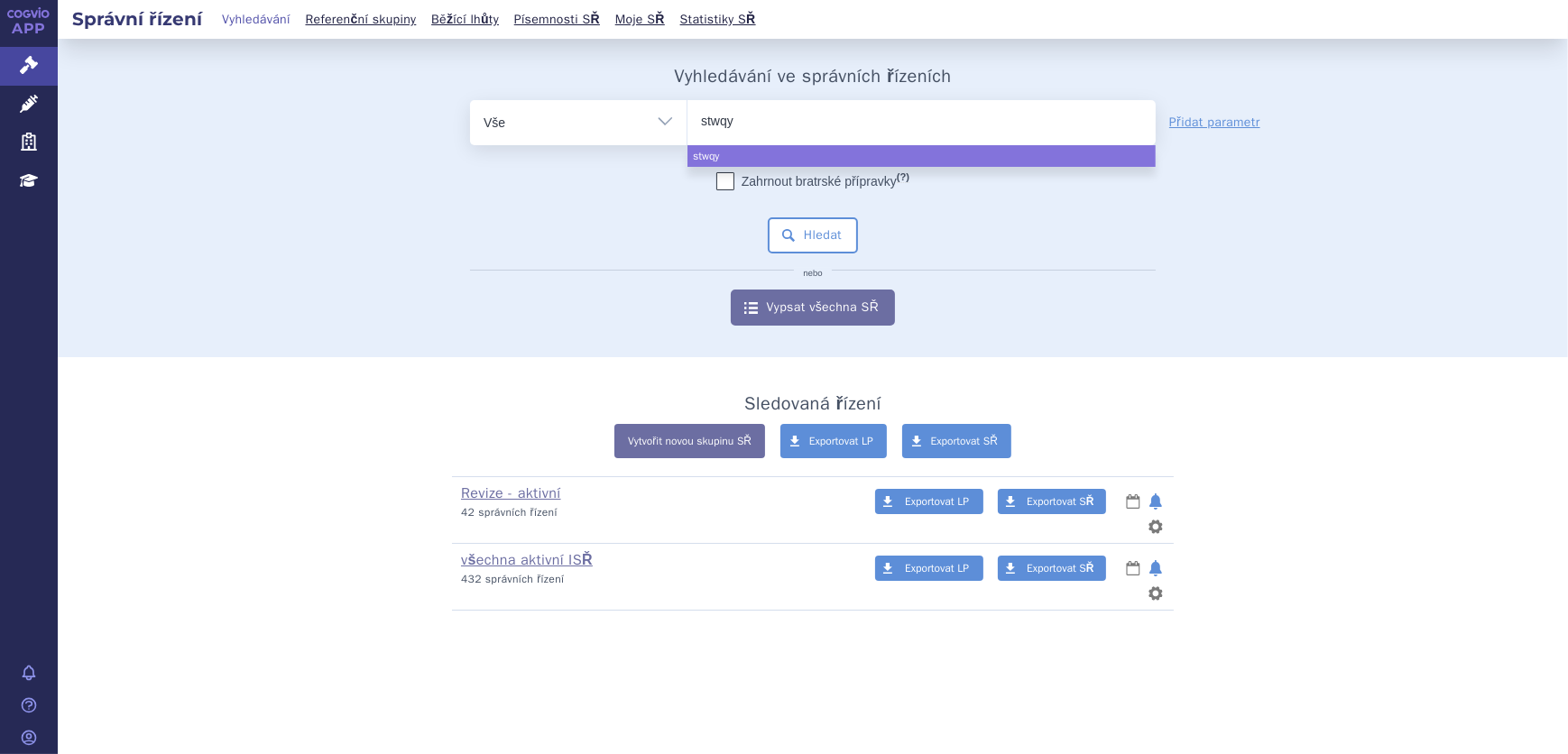 type on "stwqye" 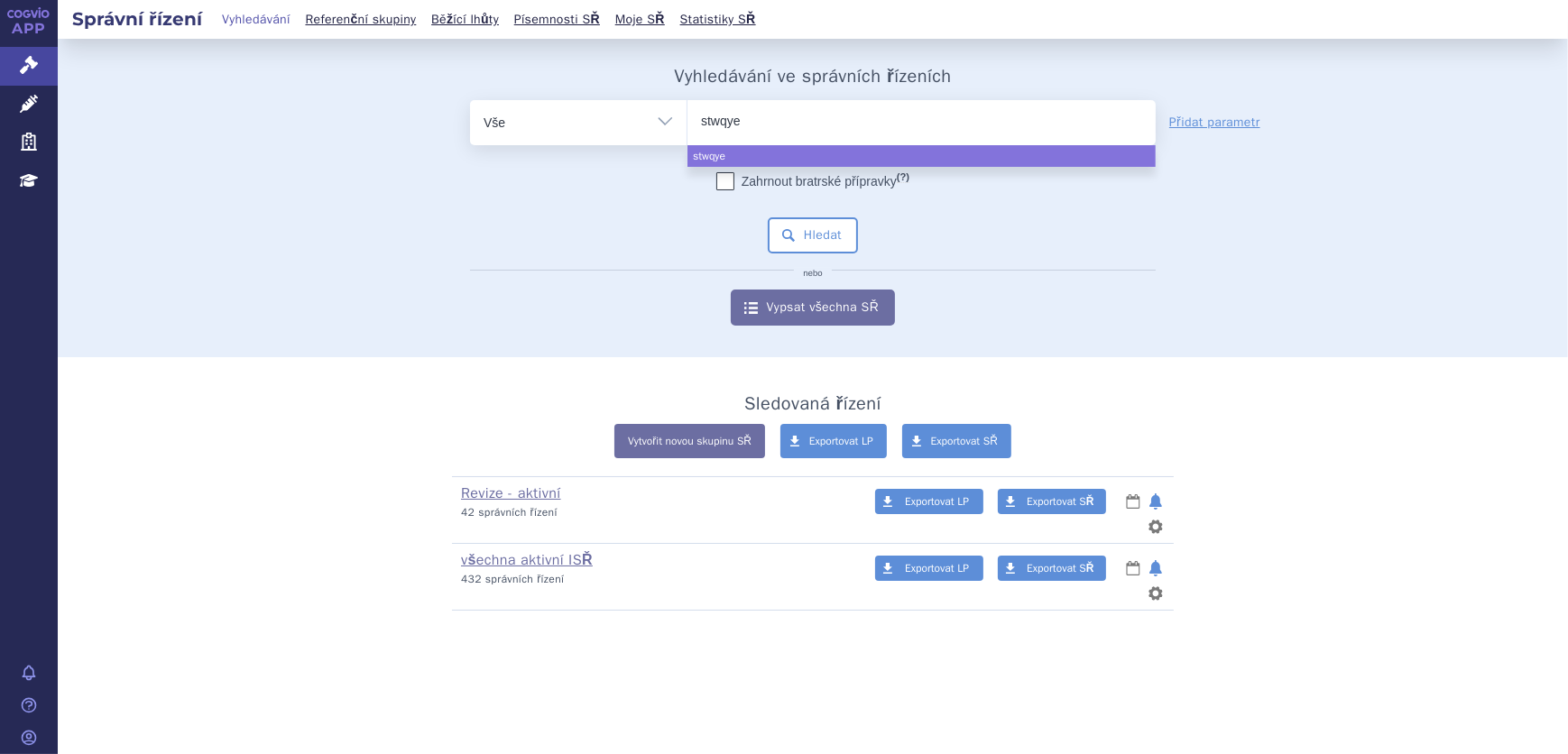 type on "stwqyem" 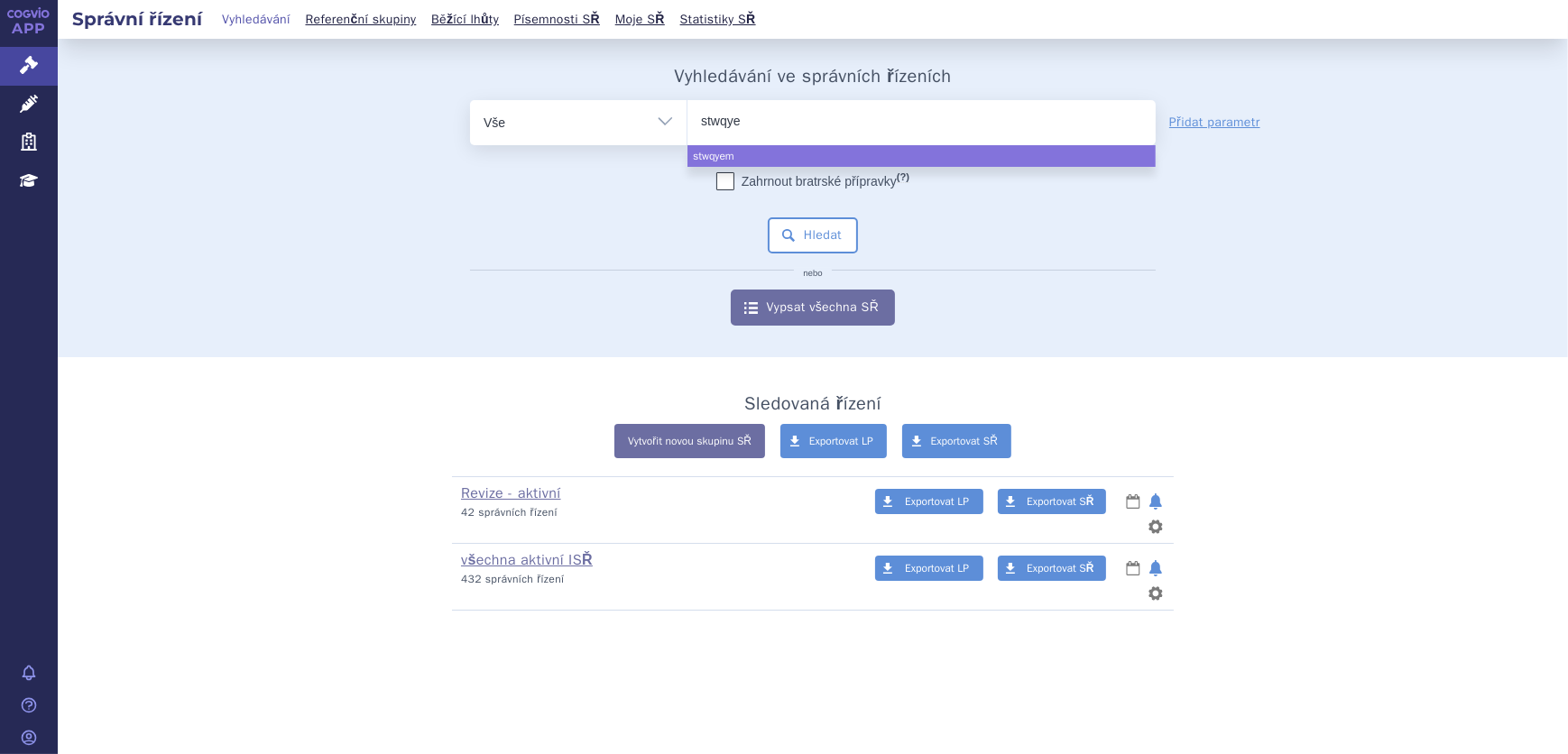 type on "stwqy" 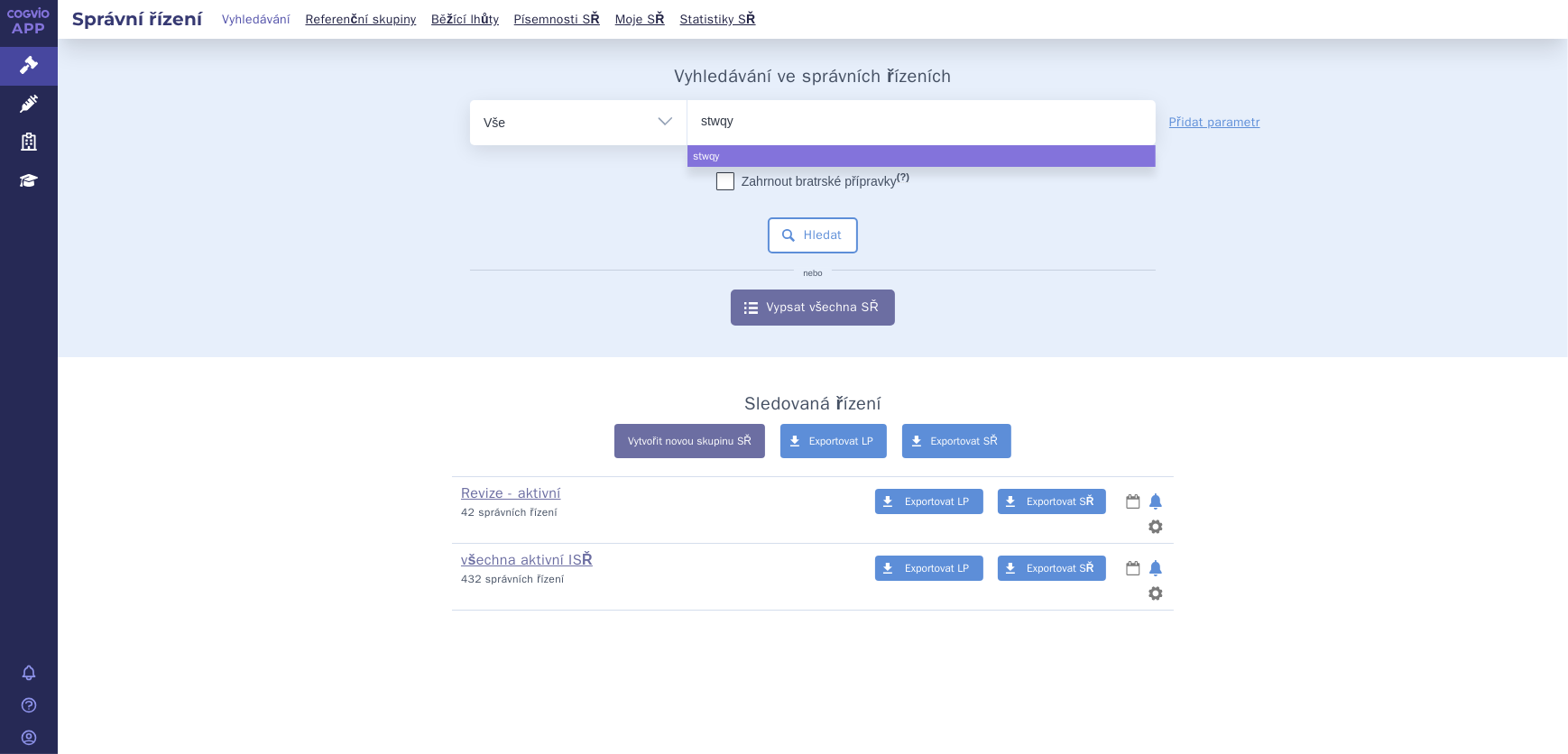 type on "stwq" 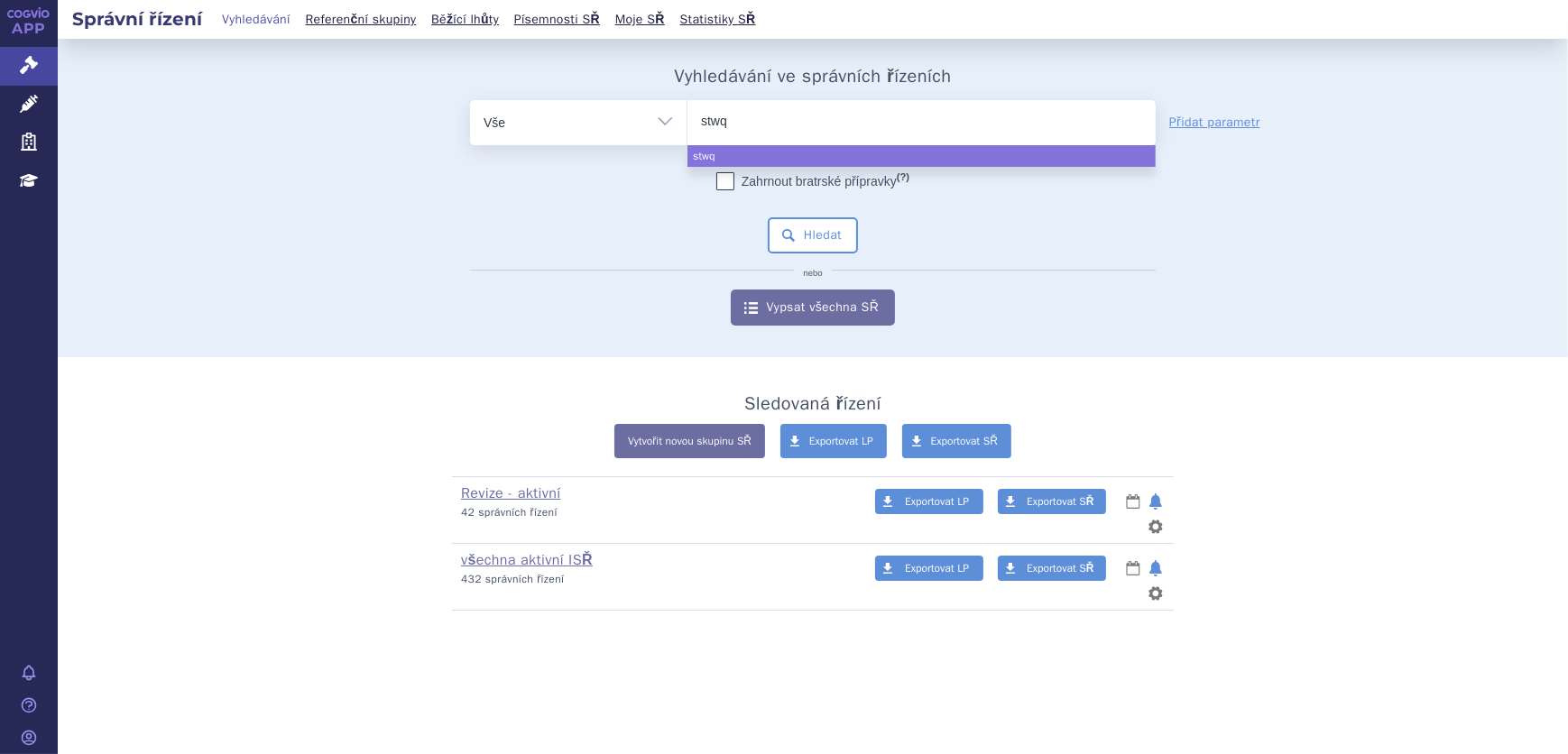 type on "stw" 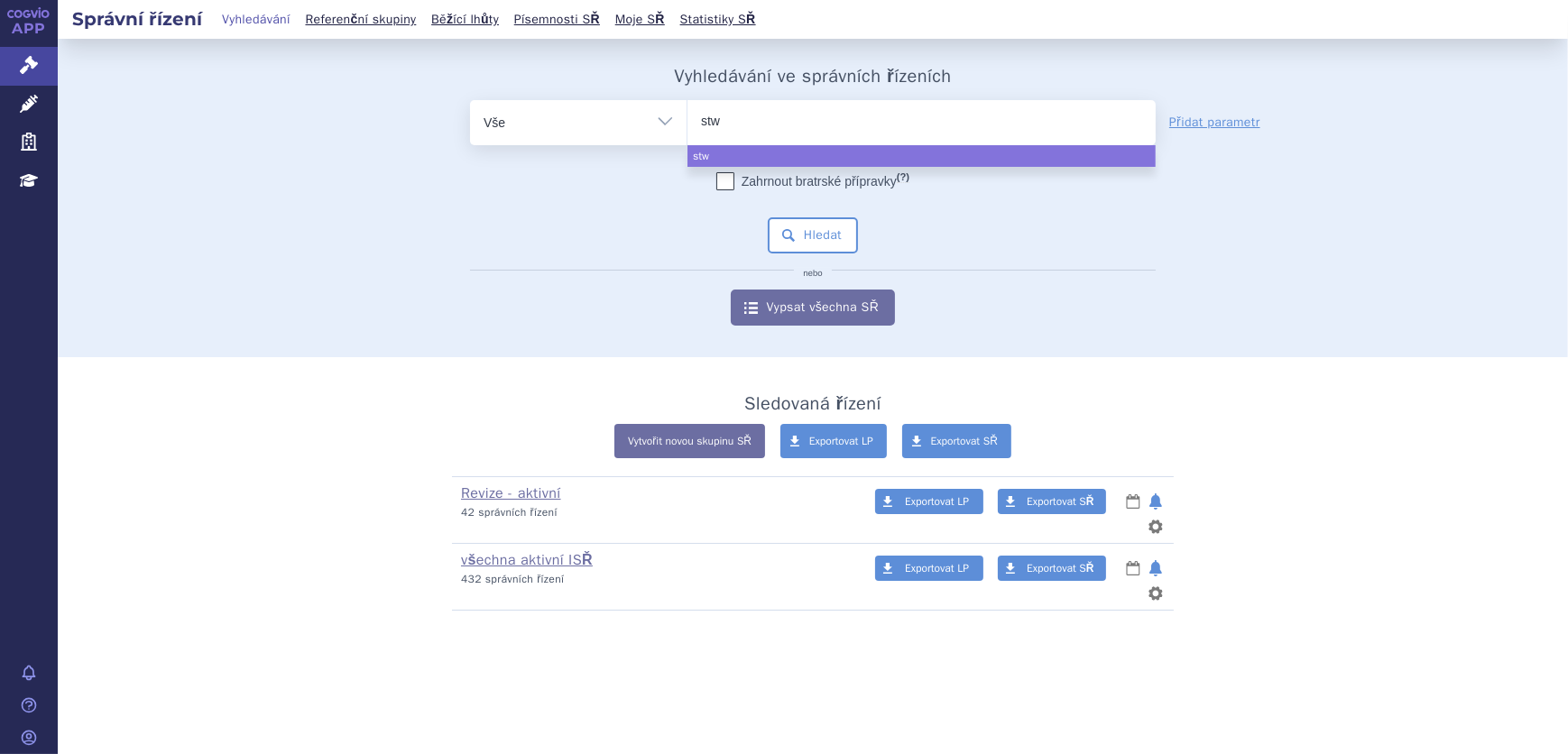 type on "st" 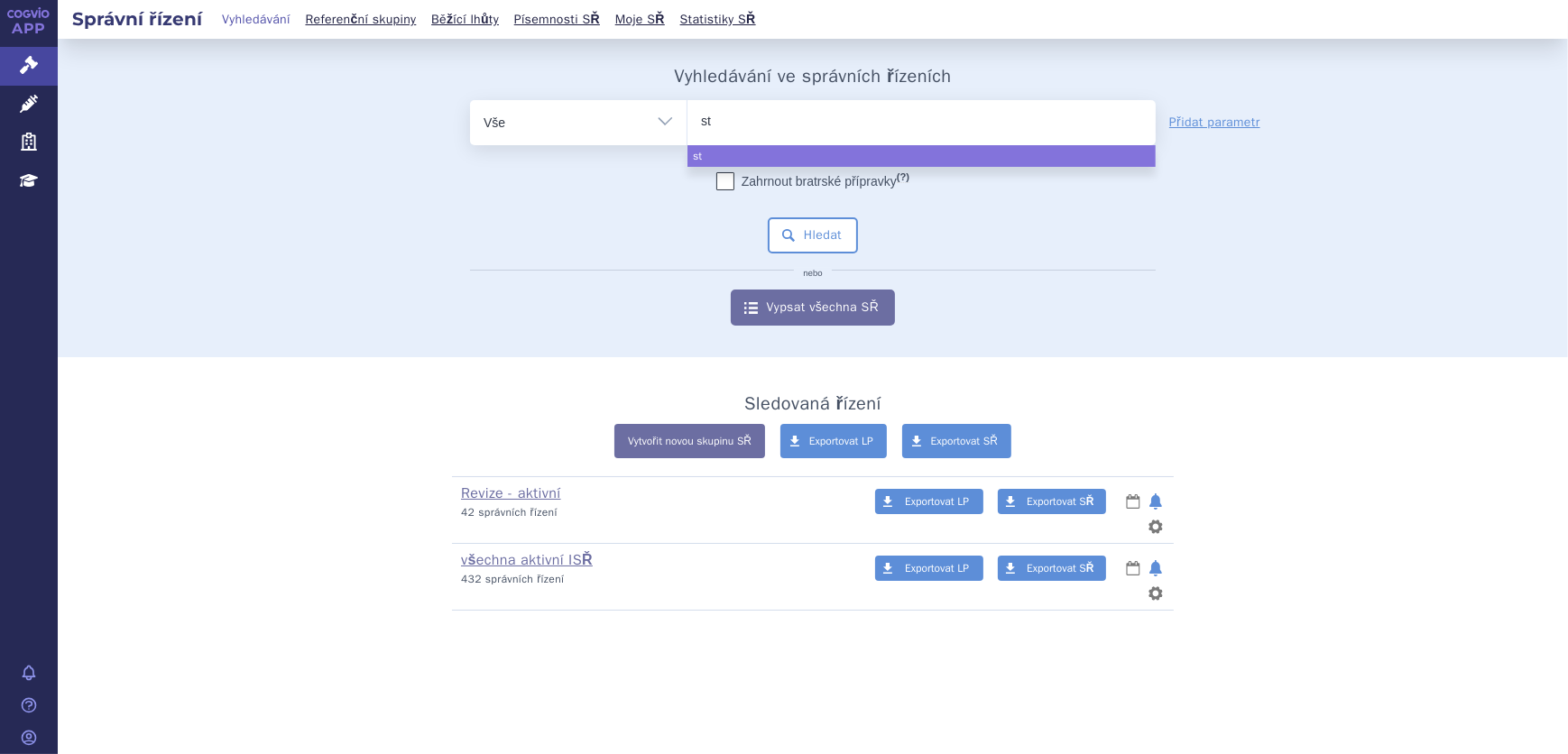 type on "ste" 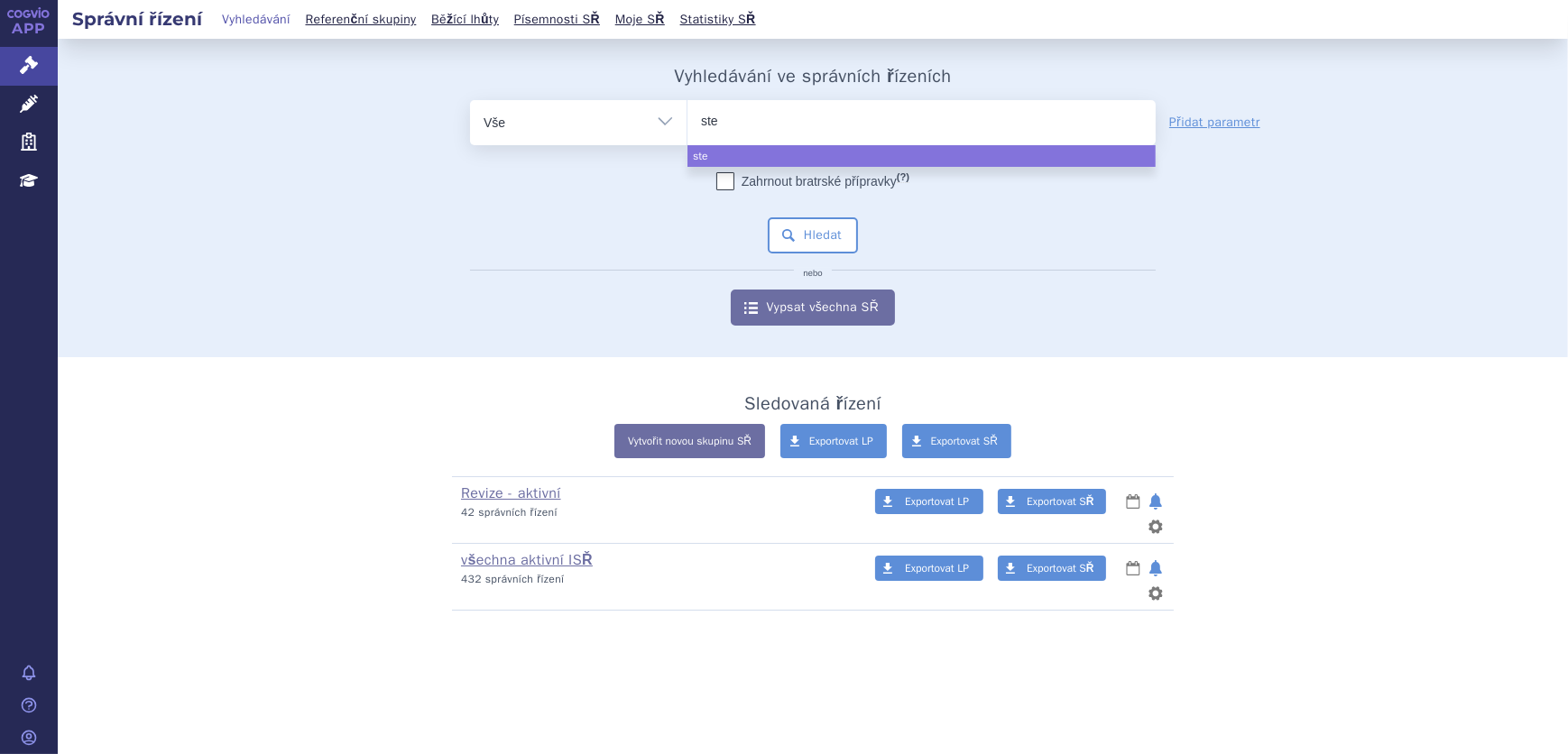 type on "steq" 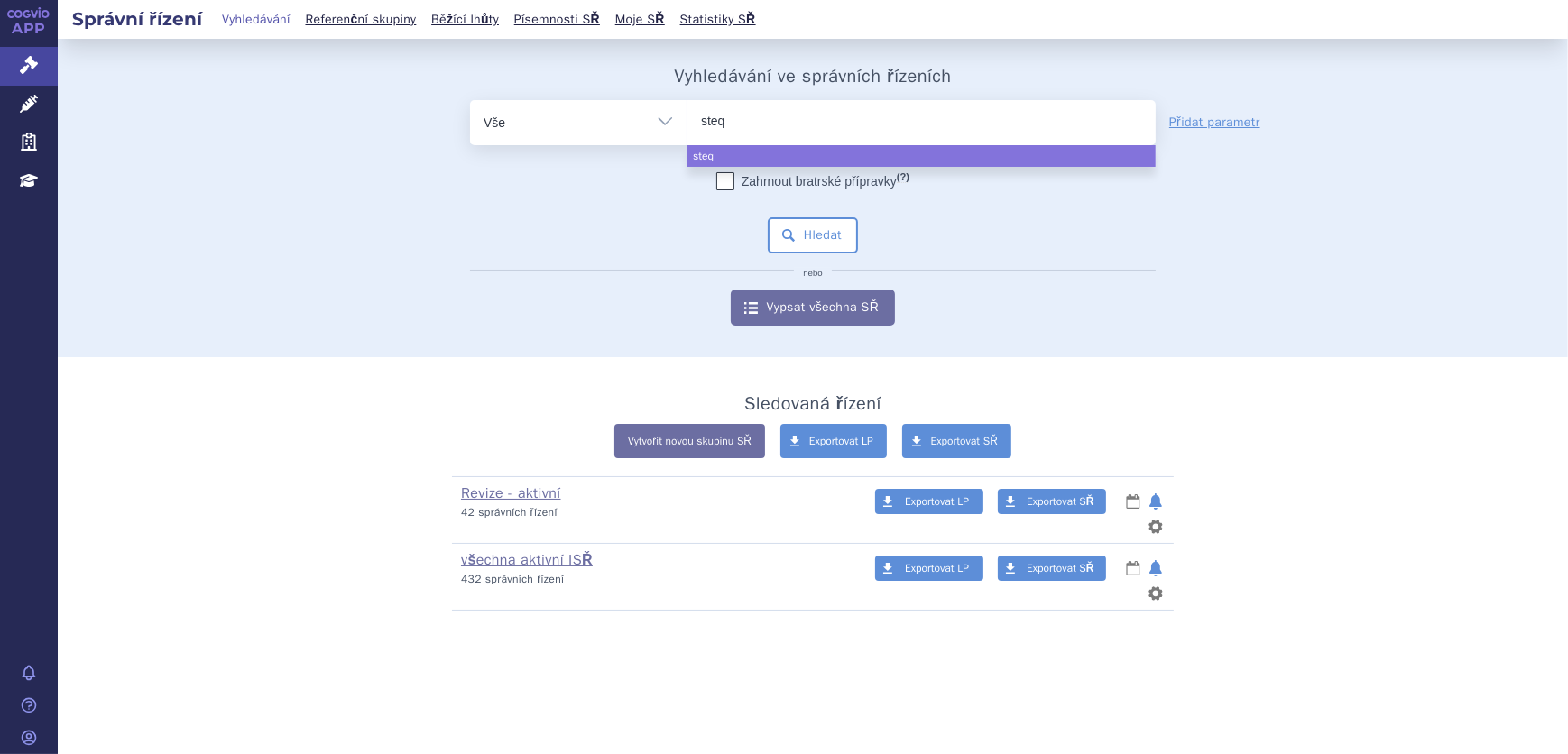 type on "steqy" 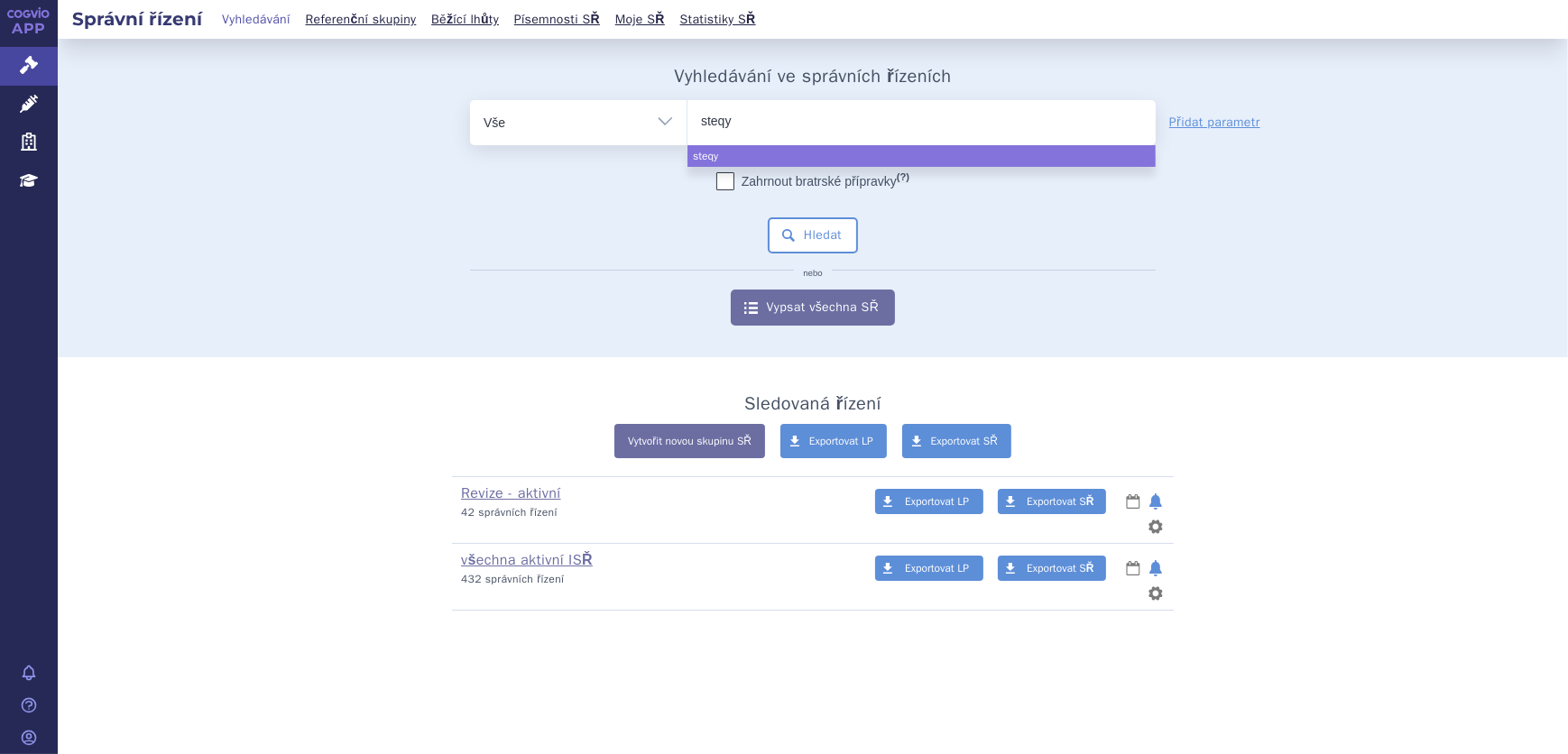 type on "steqye" 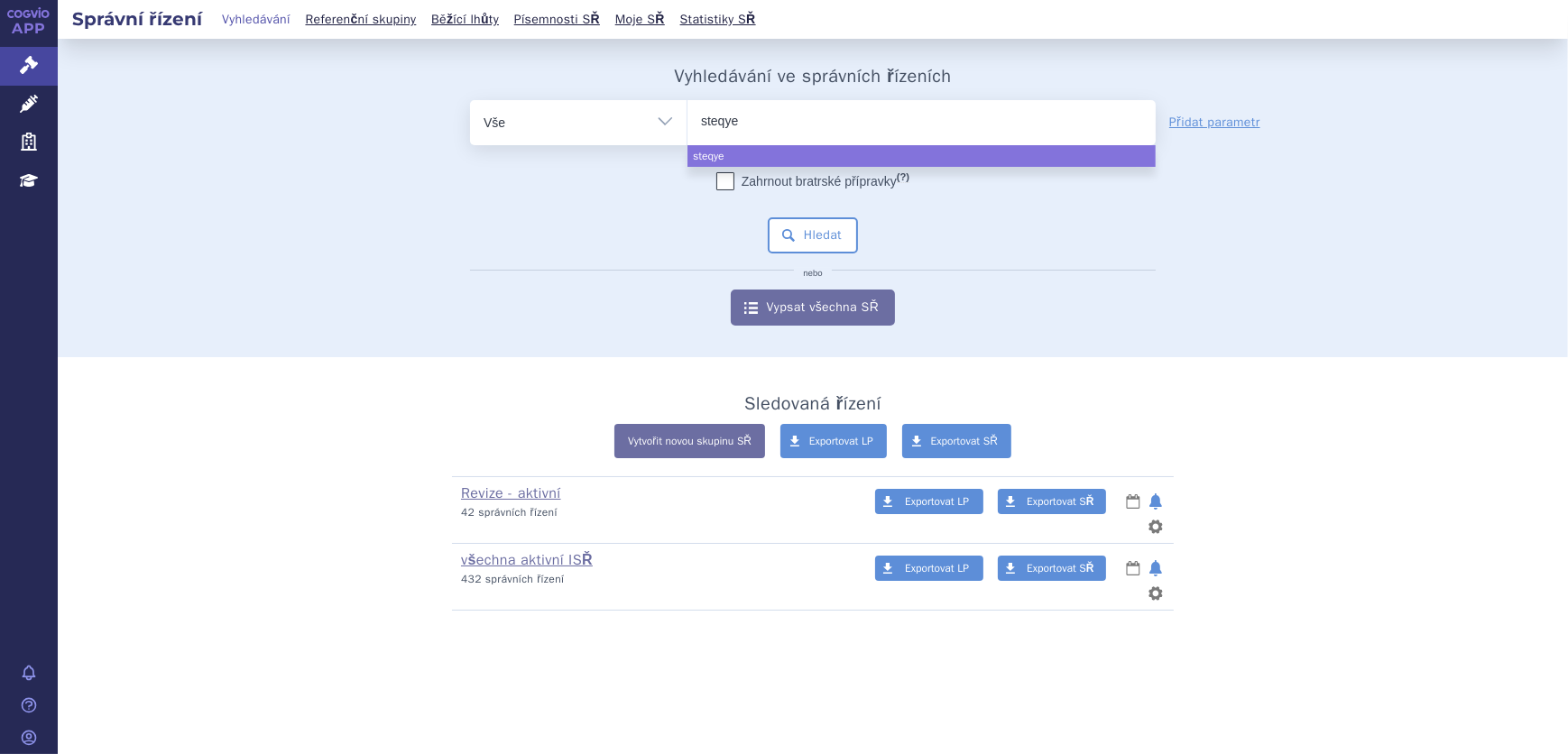 type on "steqyem" 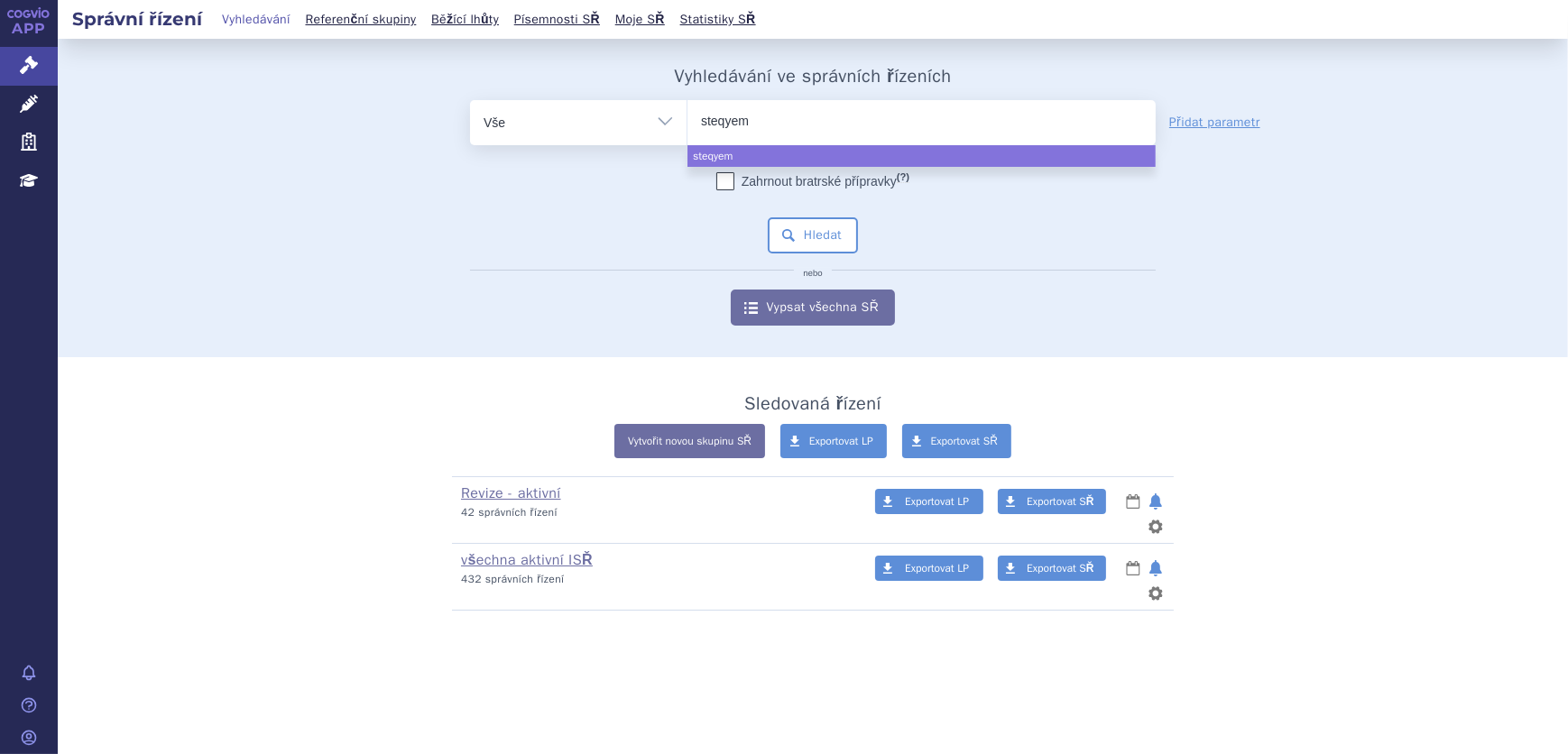 type on "steqyema" 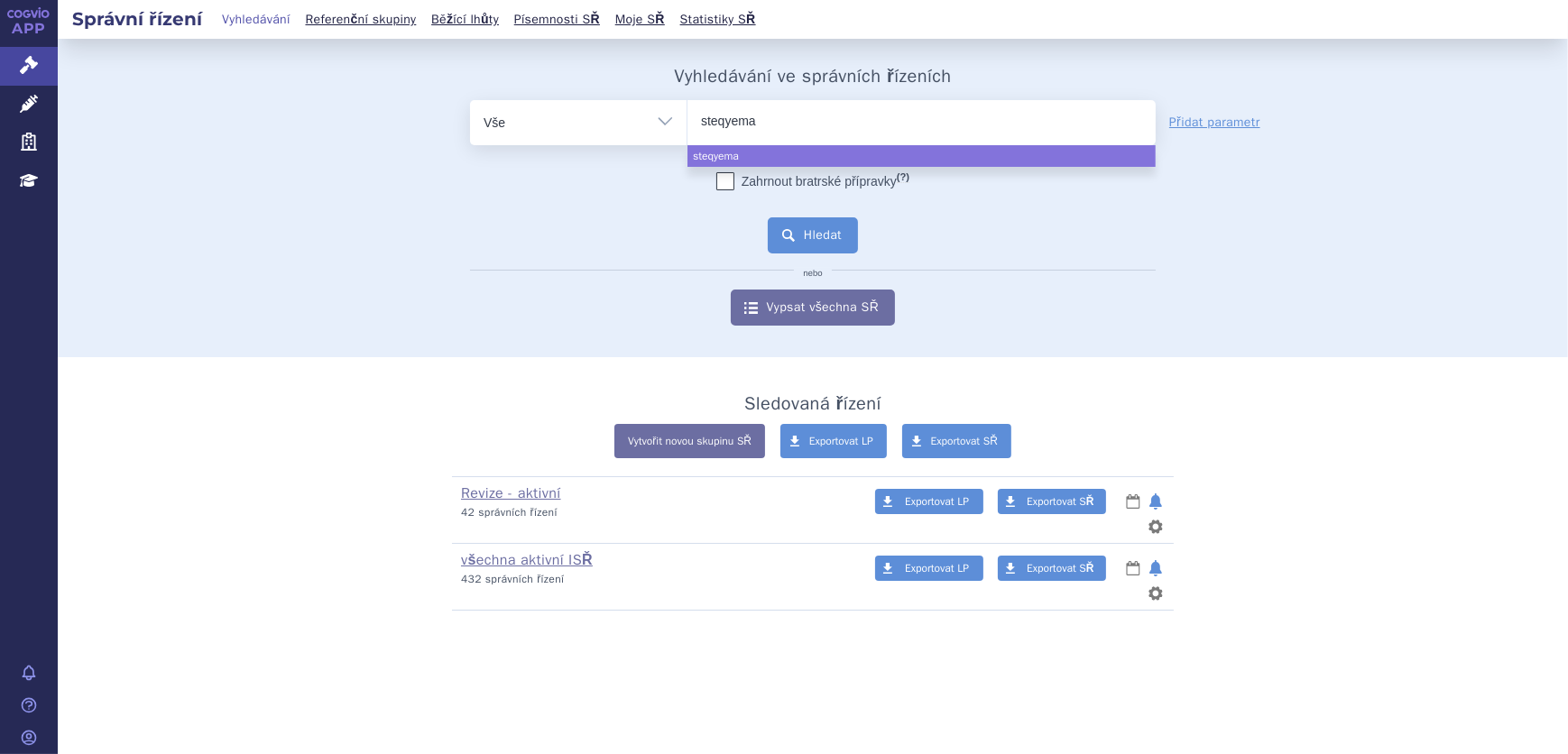 select on "steqyema" 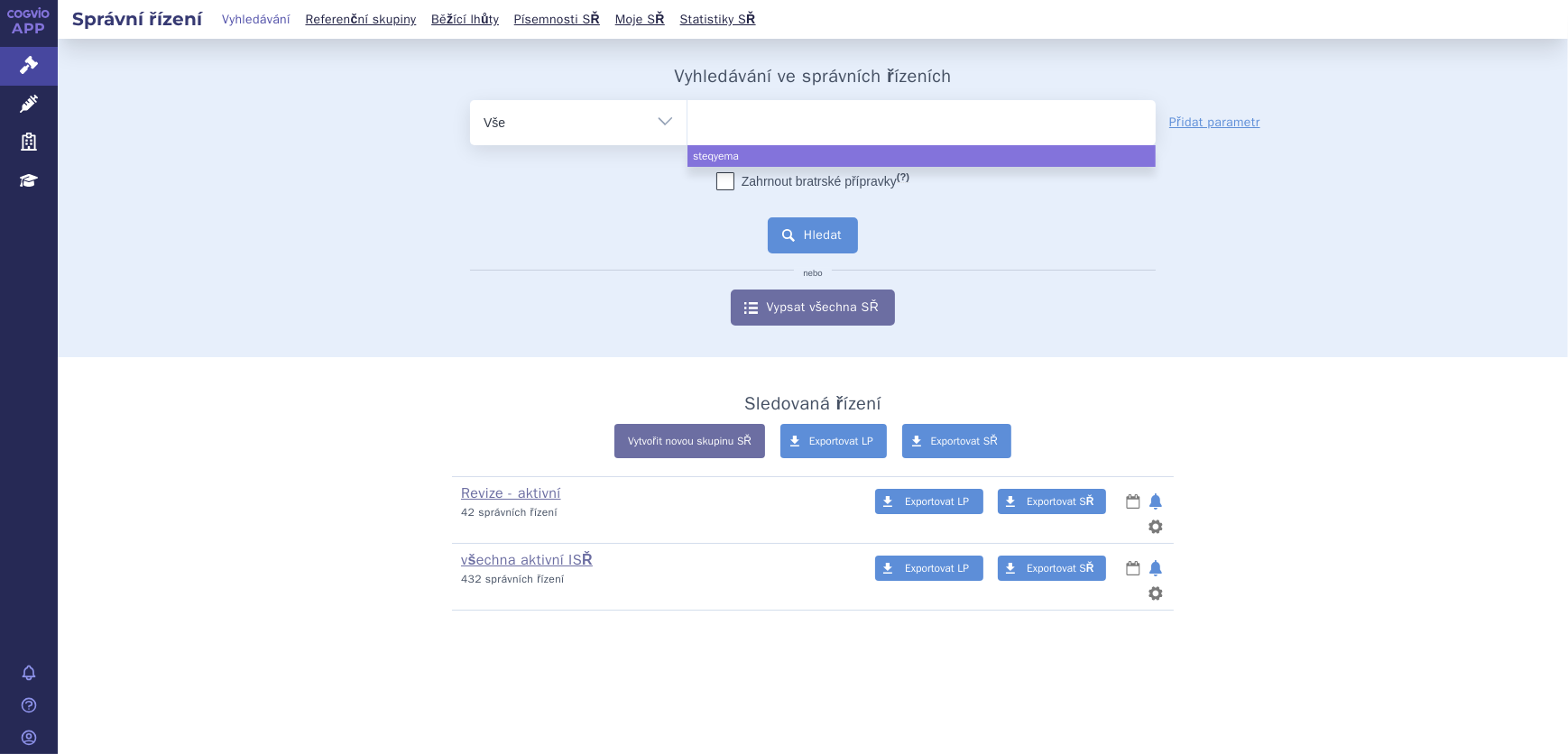 click on "Hledat" at bounding box center (813, 235) 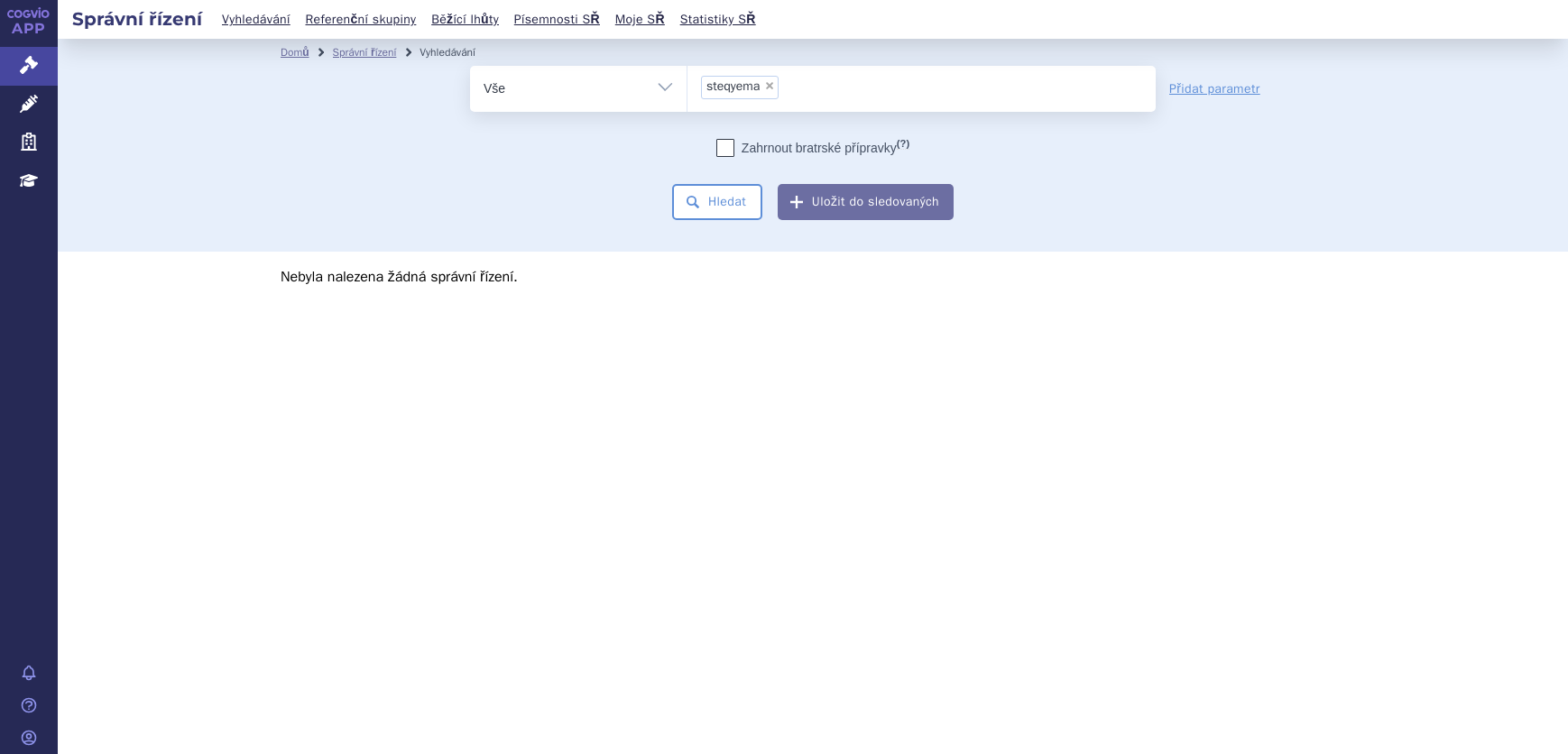 scroll, scrollTop: 0, scrollLeft: 0, axis: both 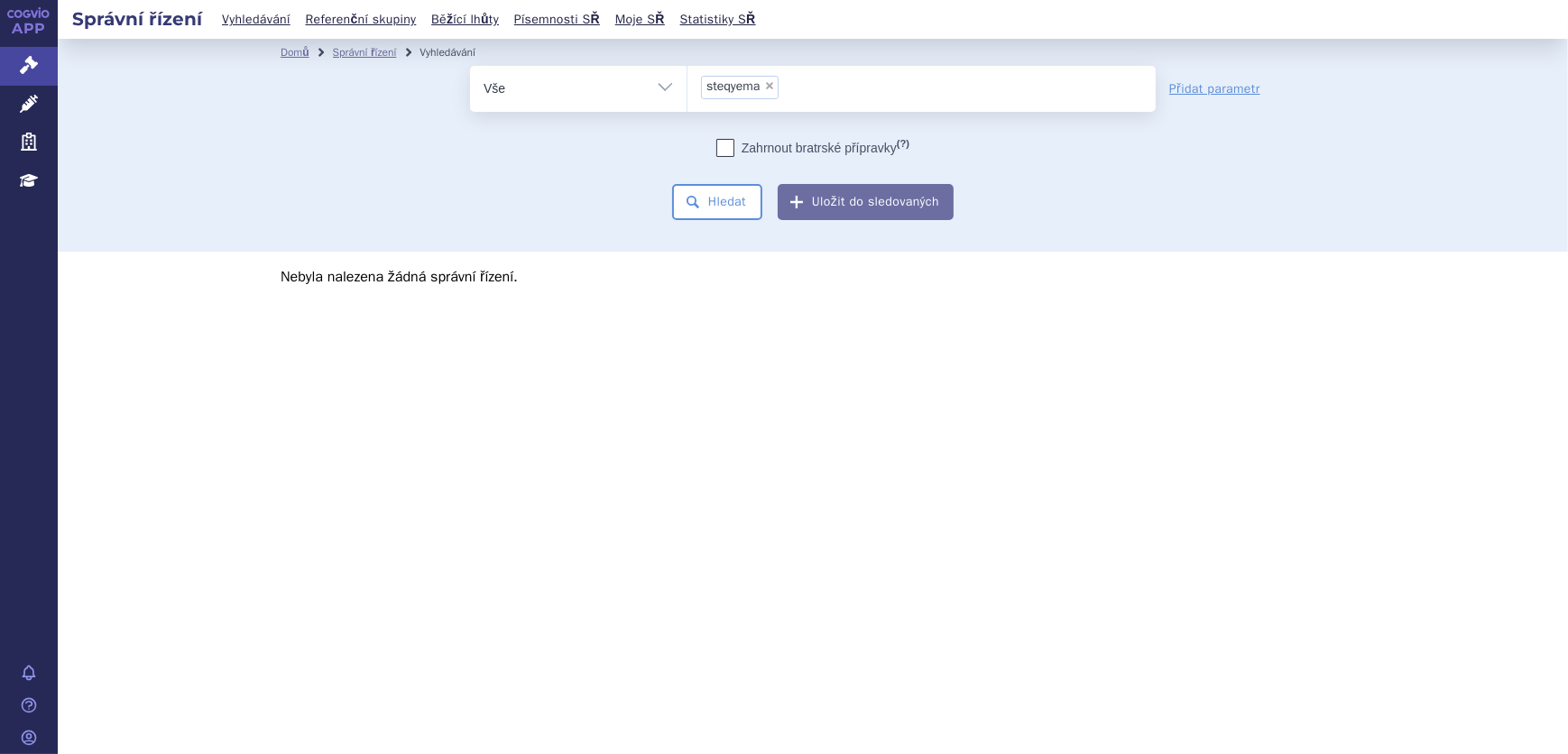 click on "Vše
Spisová značka
Typ SŘ
Přípravek/SUKL kód
Účastník/Držitel" at bounding box center [578, 86] 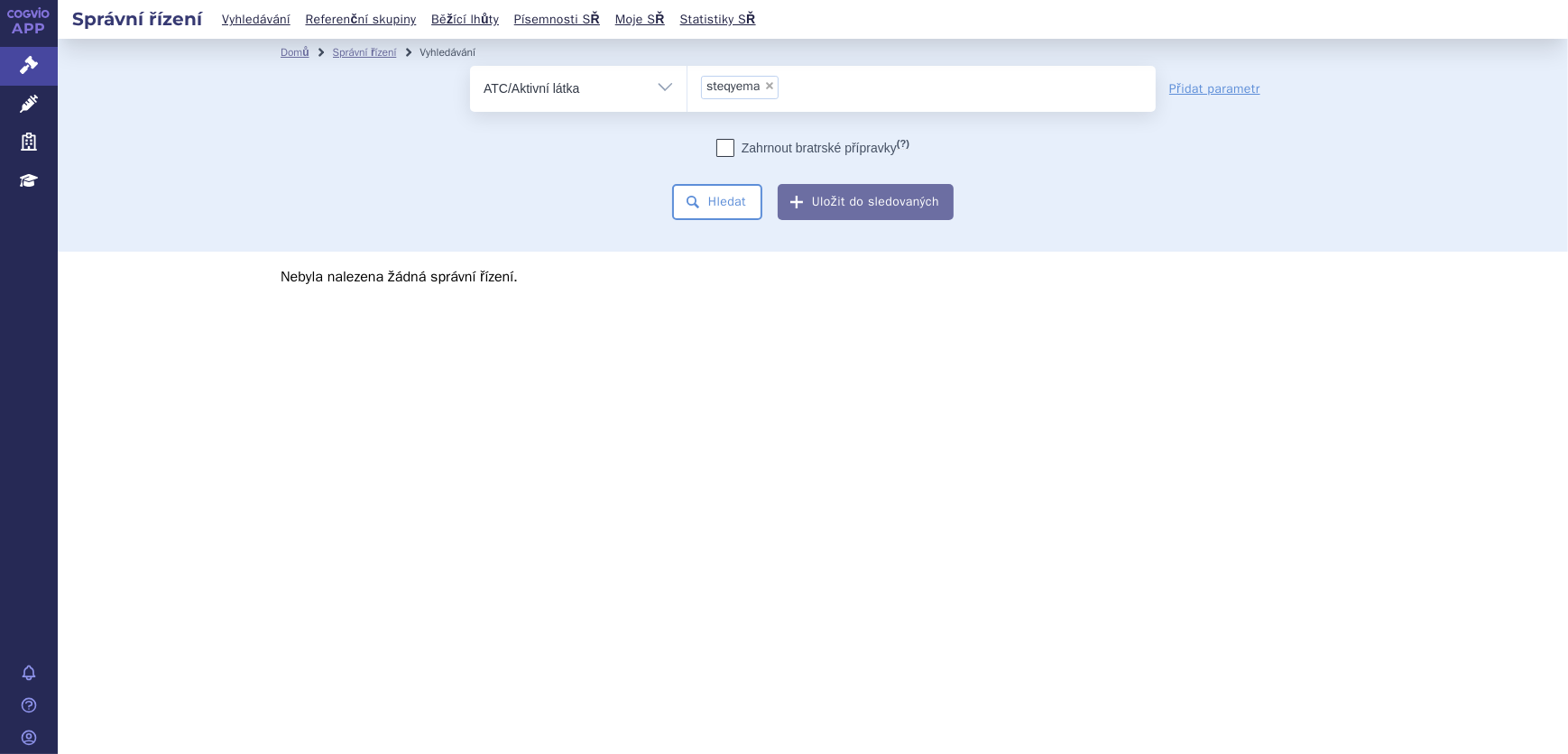 click on "Vše
Spisová značka
Typ SŘ
Přípravek/SUKL kód
Účastník/Držitel" at bounding box center (578, 86) 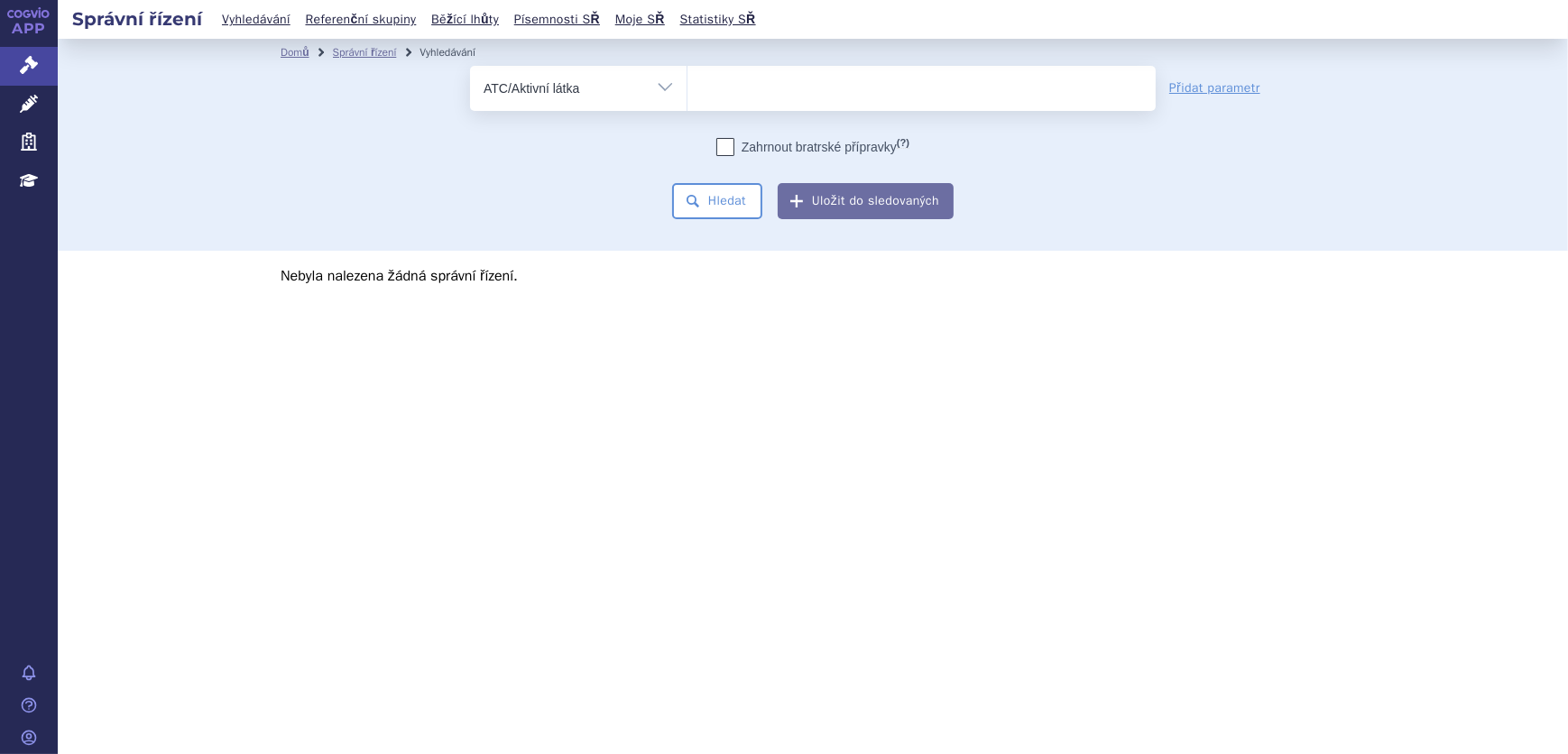 click at bounding box center [921, 85] 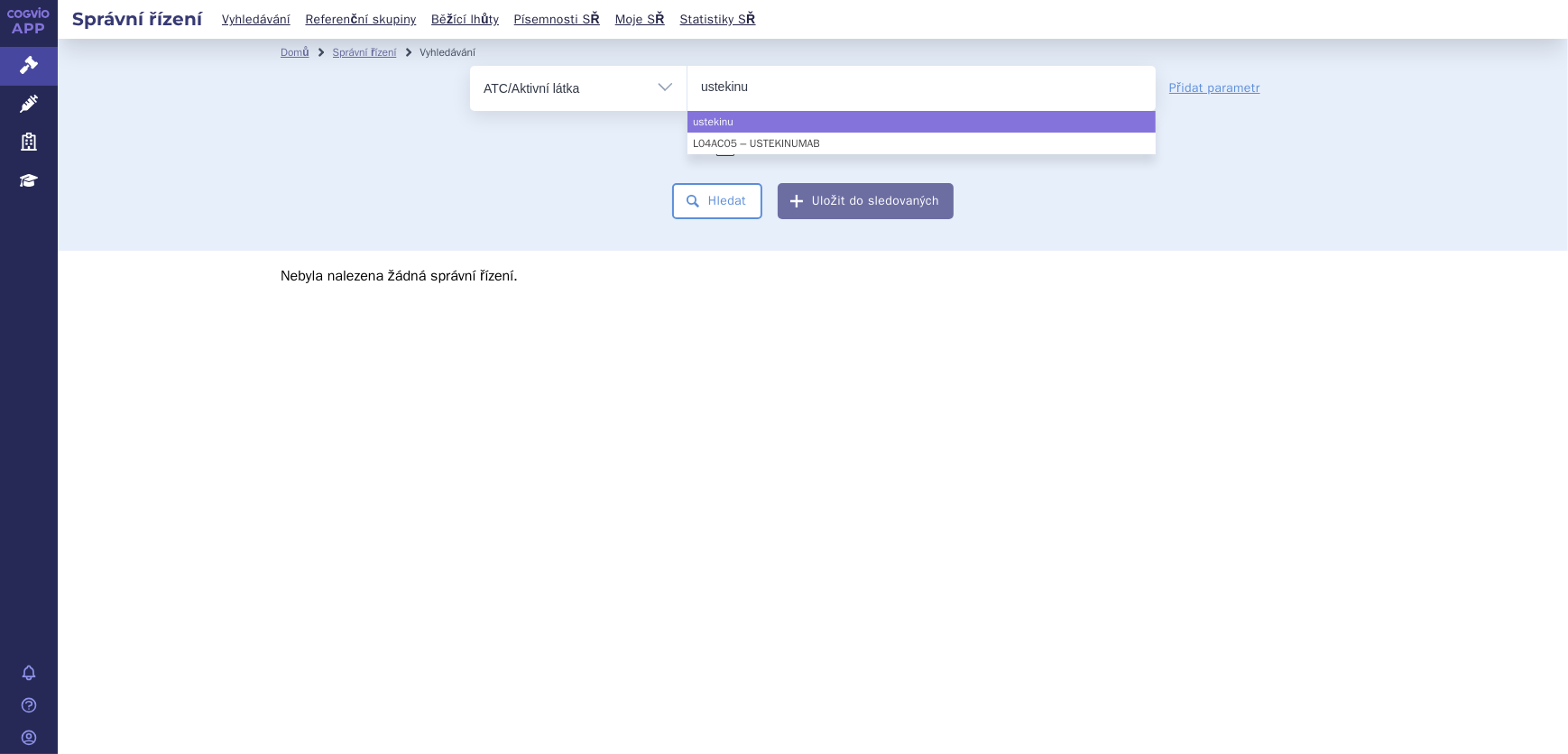 type on "ustekinu" 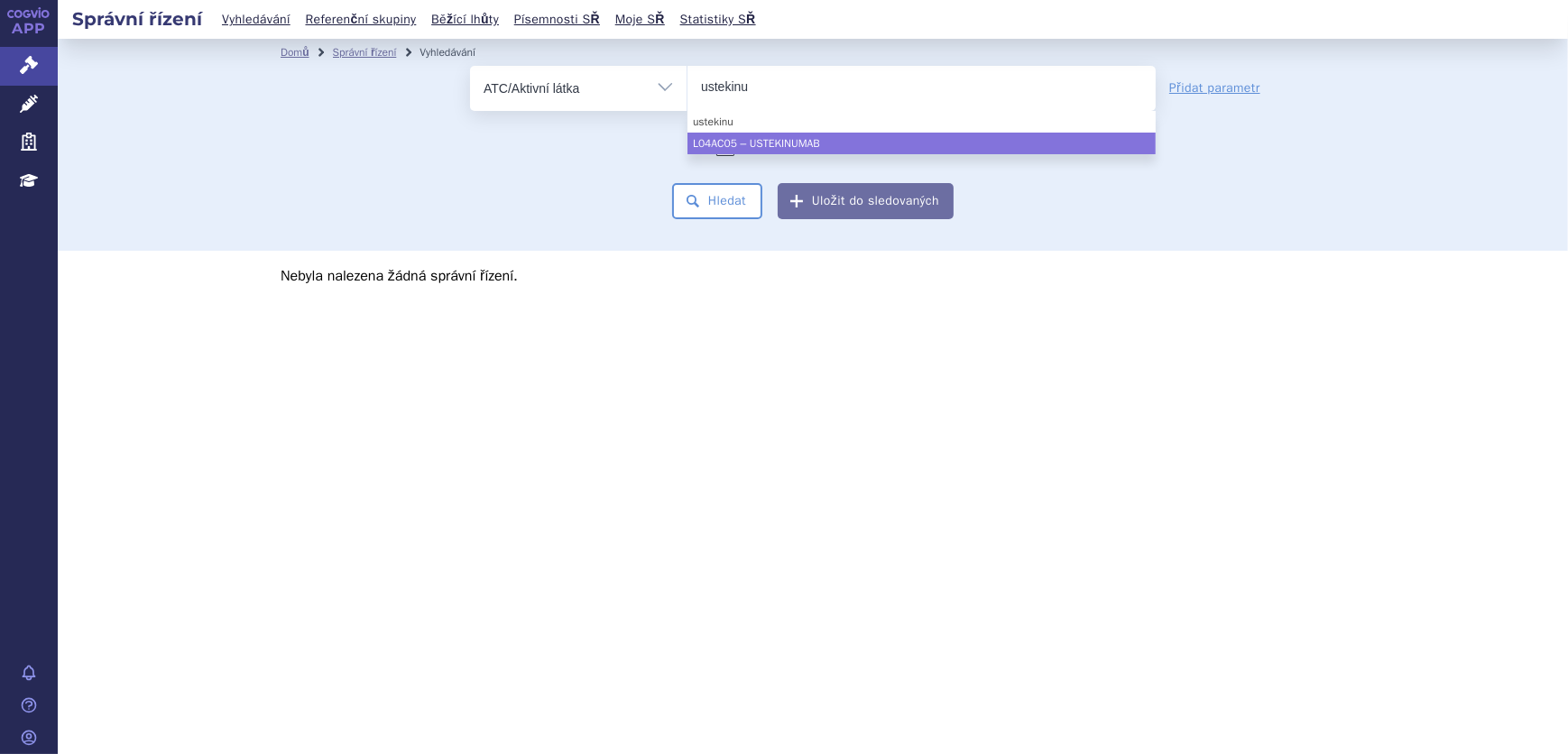 type 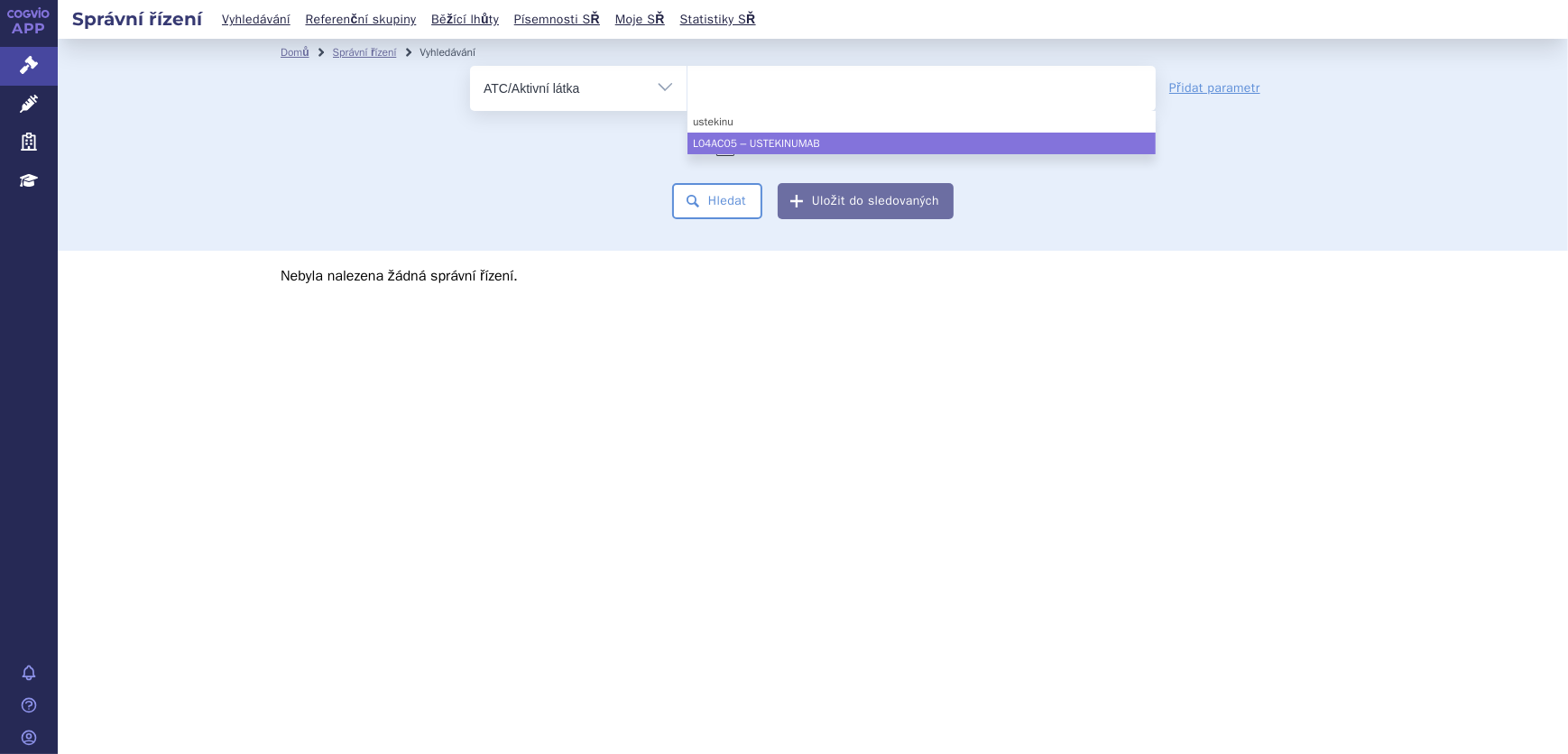 select on "L04AC05" 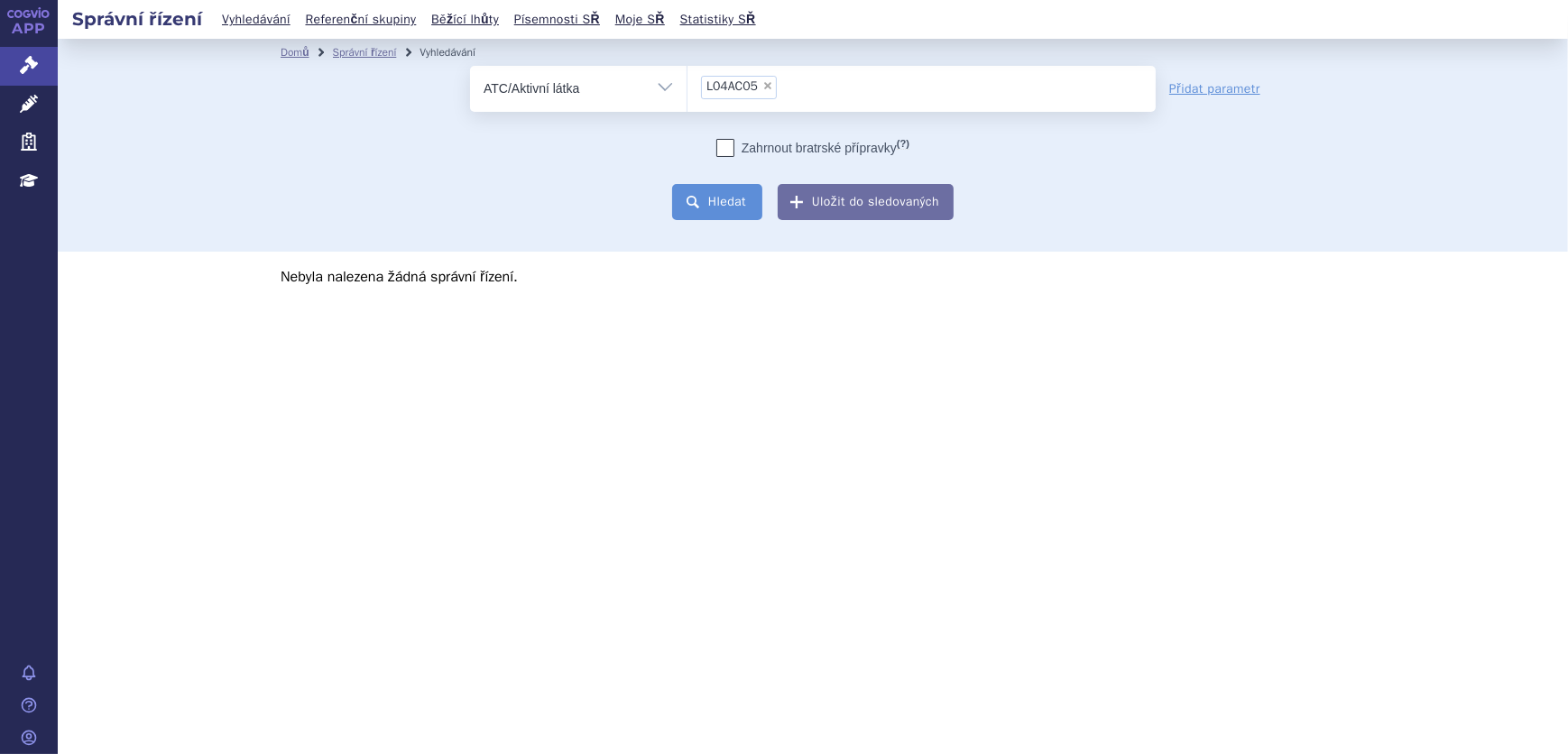 click on "Hledat" at bounding box center [717, 202] 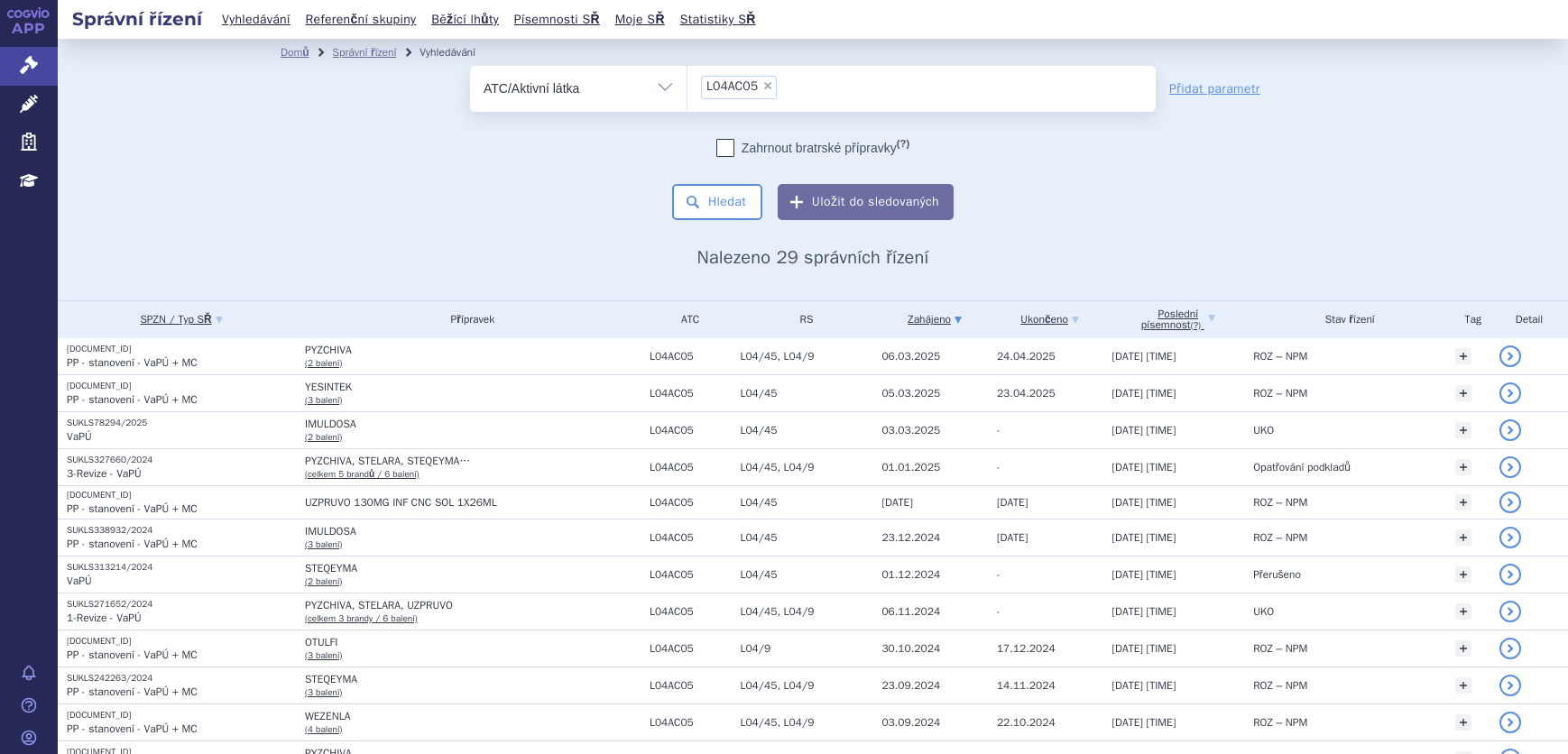 scroll, scrollTop: 0, scrollLeft: 0, axis: both 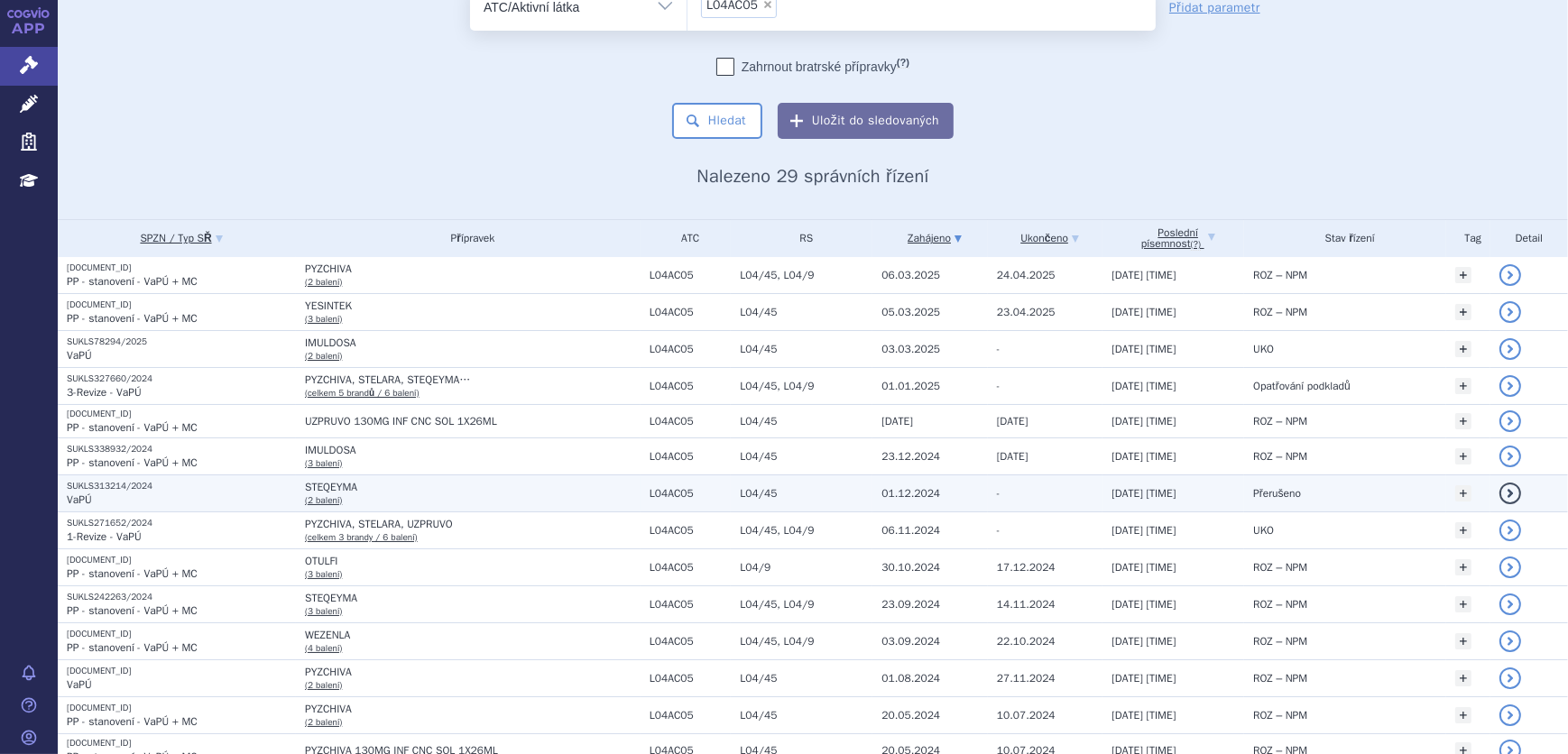 click on "STEQEYMA" at bounding box center [473, 487] 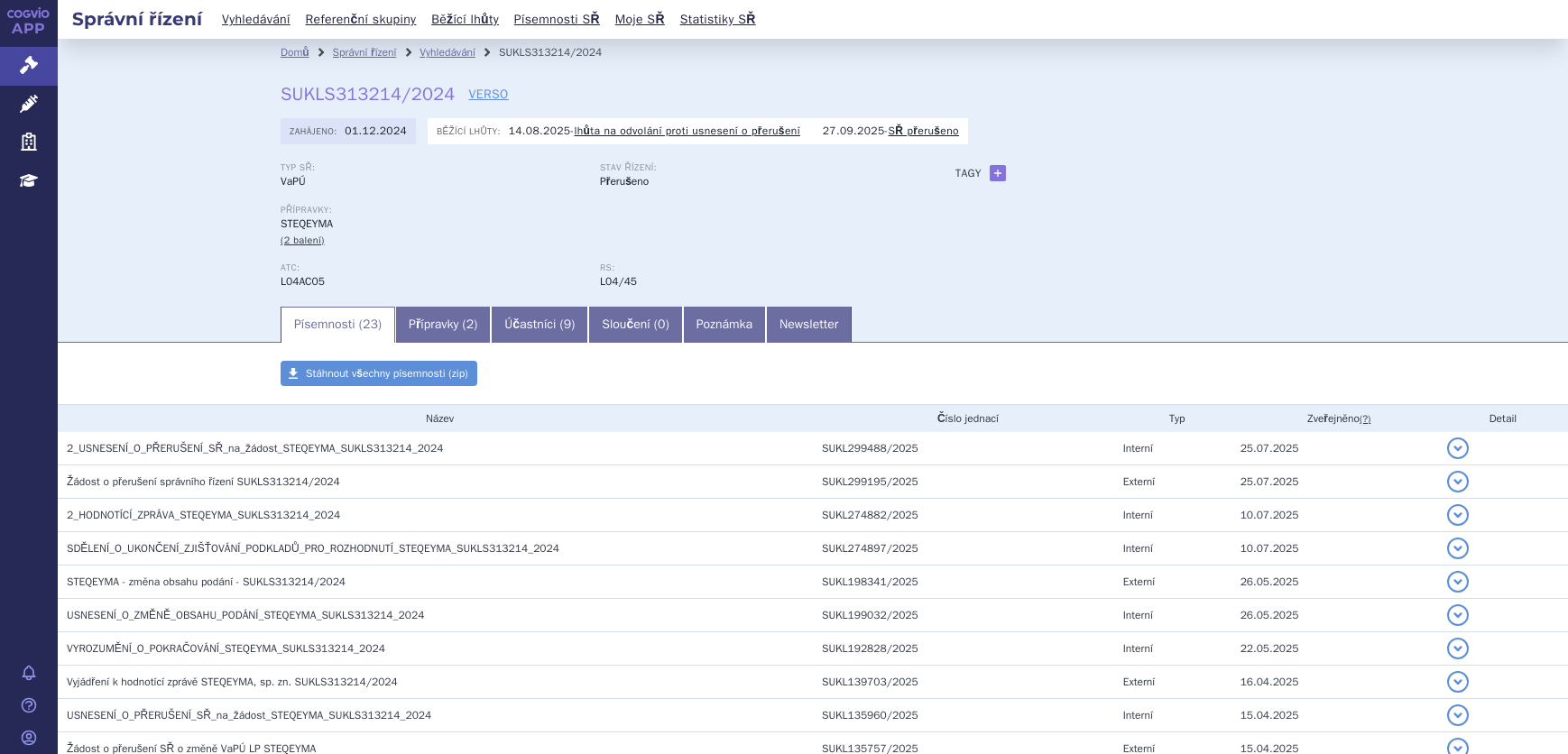 scroll, scrollTop: 0, scrollLeft: 0, axis: both 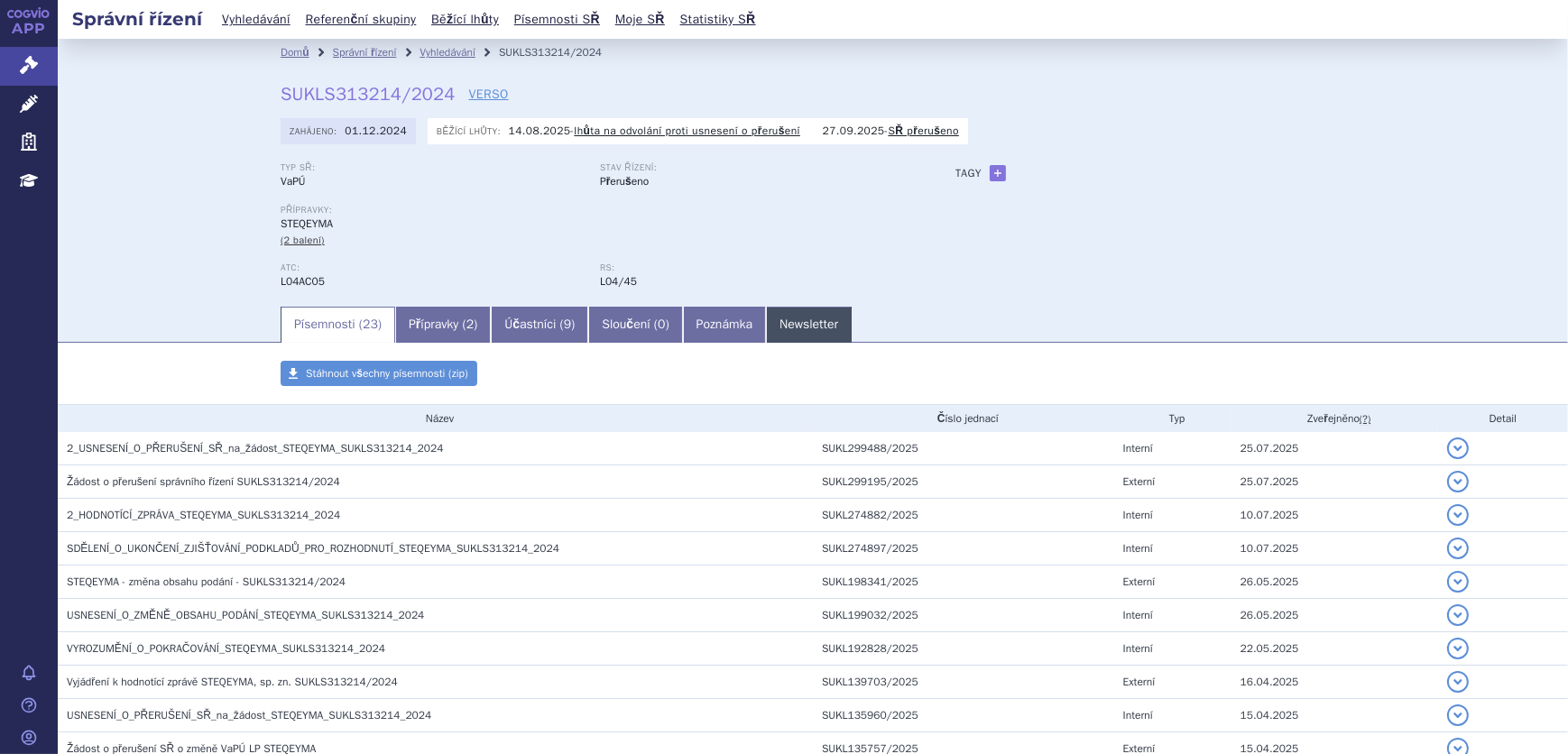 click on "Newsletter" at bounding box center [808, 325] 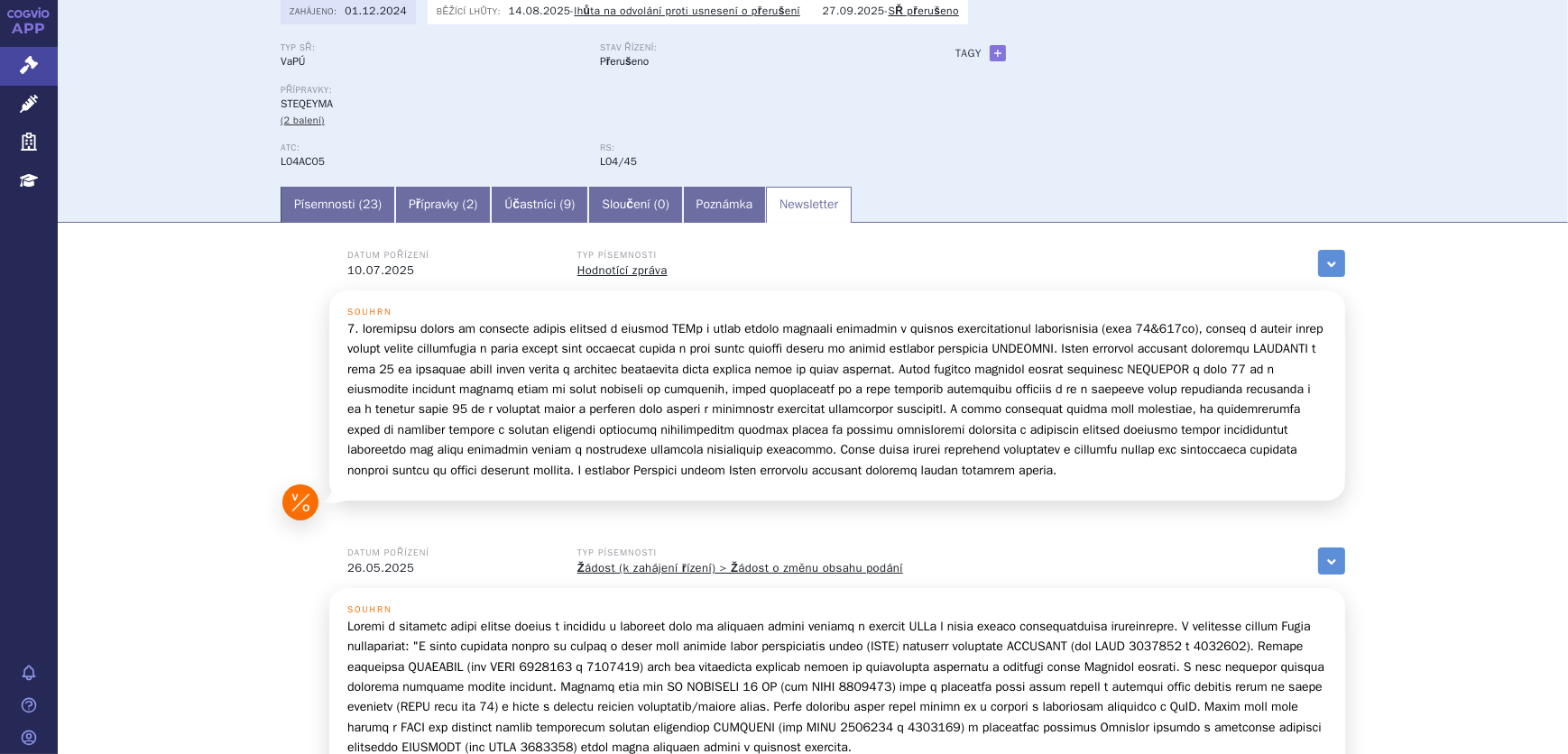 scroll, scrollTop: 163, scrollLeft: 0, axis: vertical 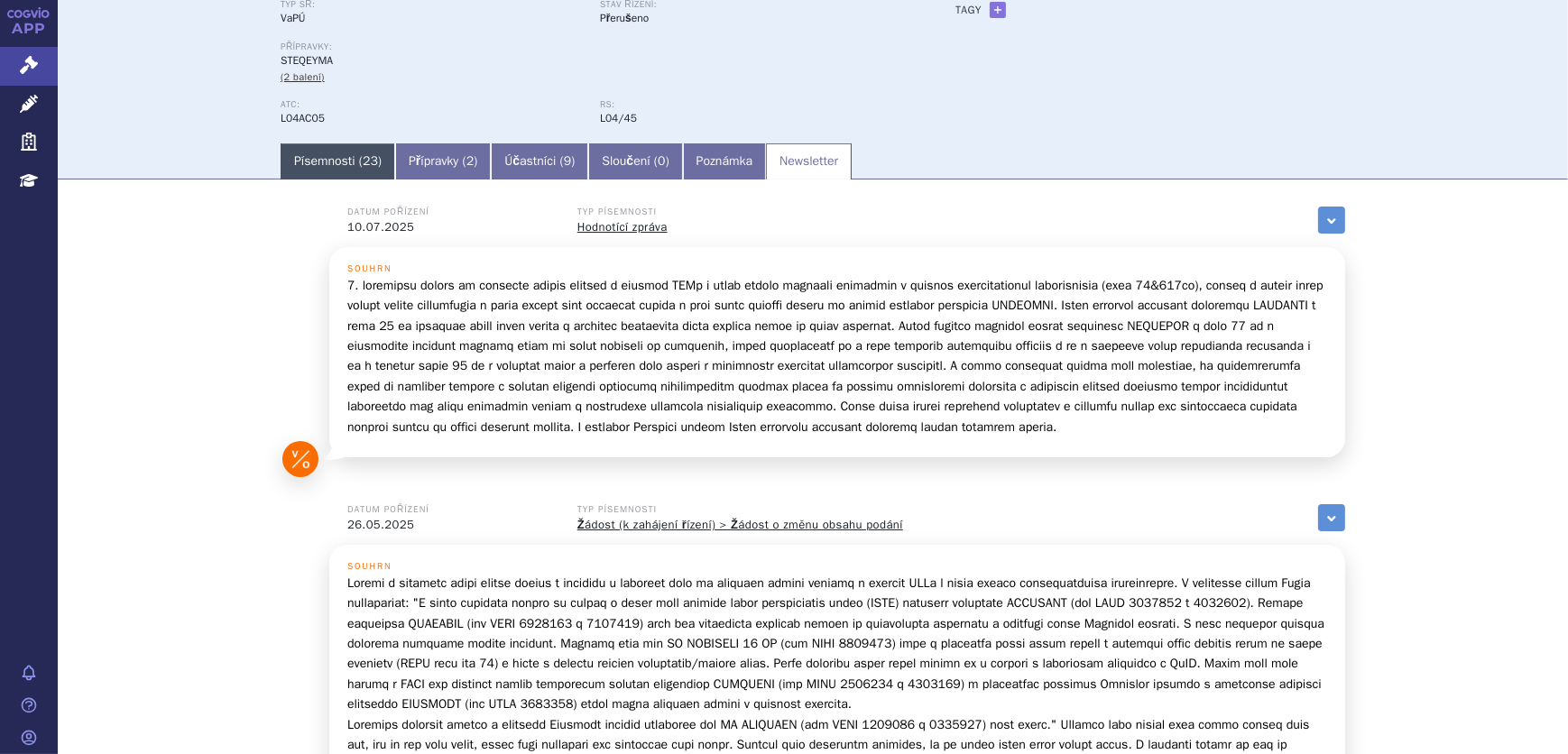 click on "Písemnosti ( 23 )" at bounding box center (337, 161) 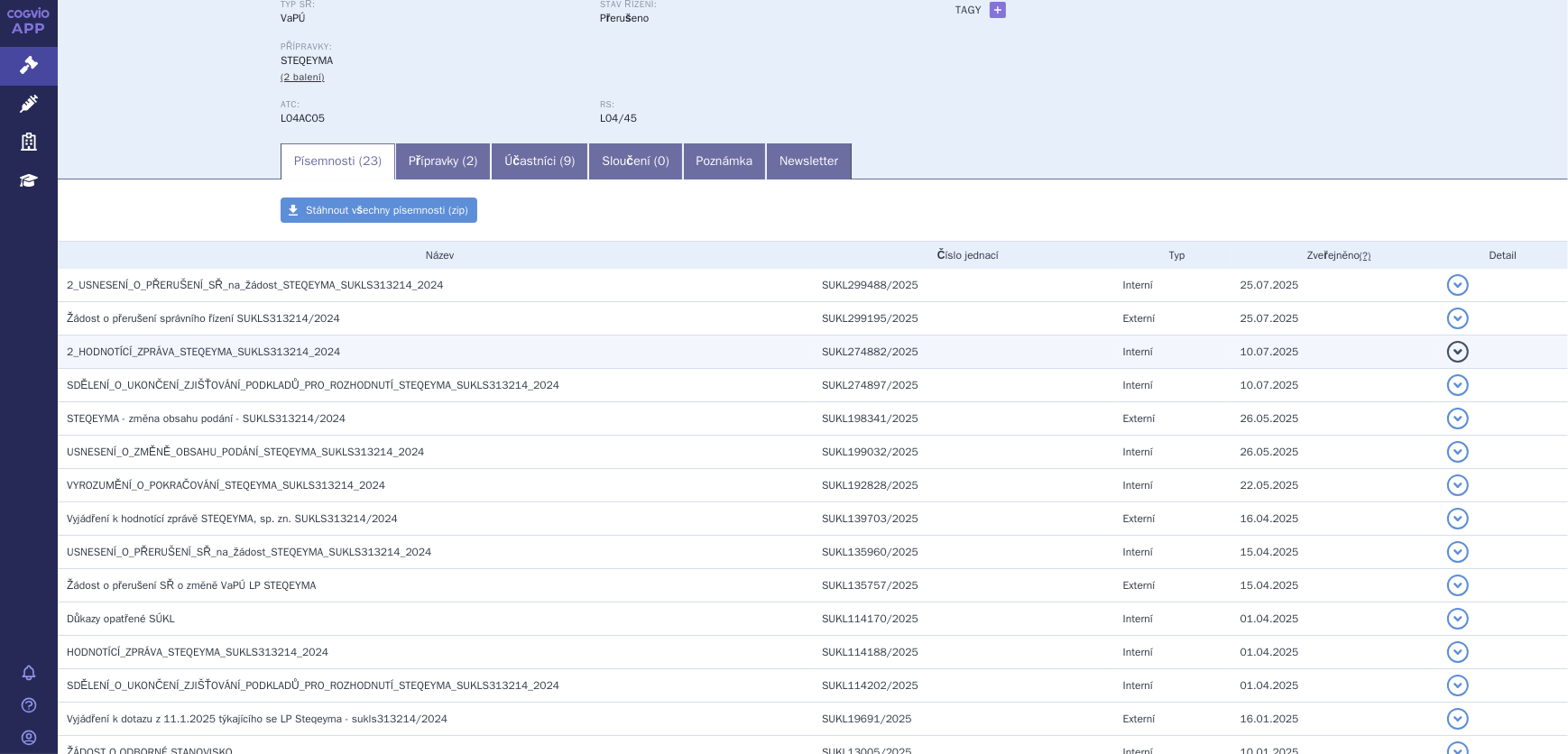 click on "2_HODNOTÍCÍ_ZPRÁVA_STEQEYMA_SUKLS313214_2024" at bounding box center (203, 352) 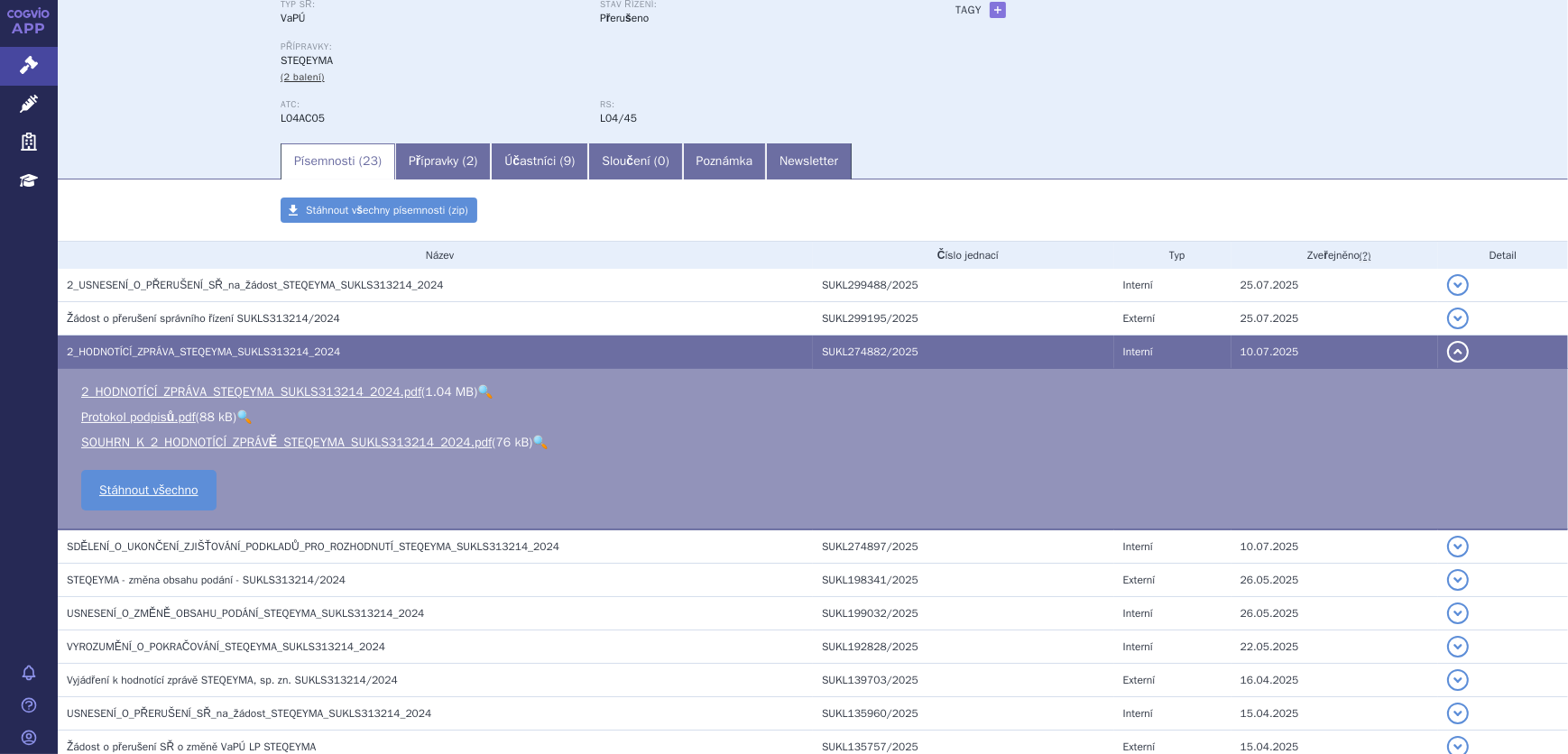 click on "🔍" at bounding box center [484, 391] 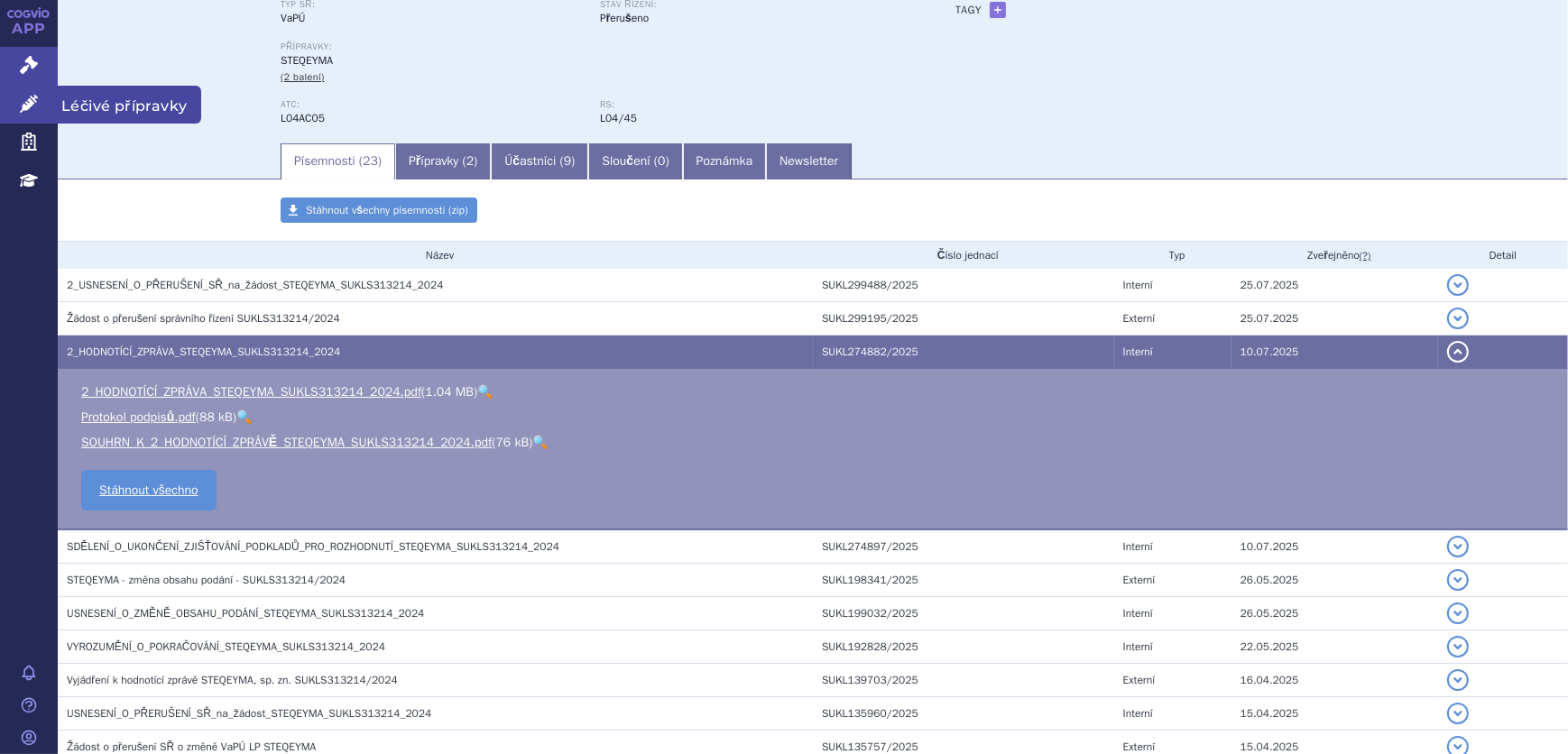 click on "Léčivé přípravky" at bounding box center [29, 105] 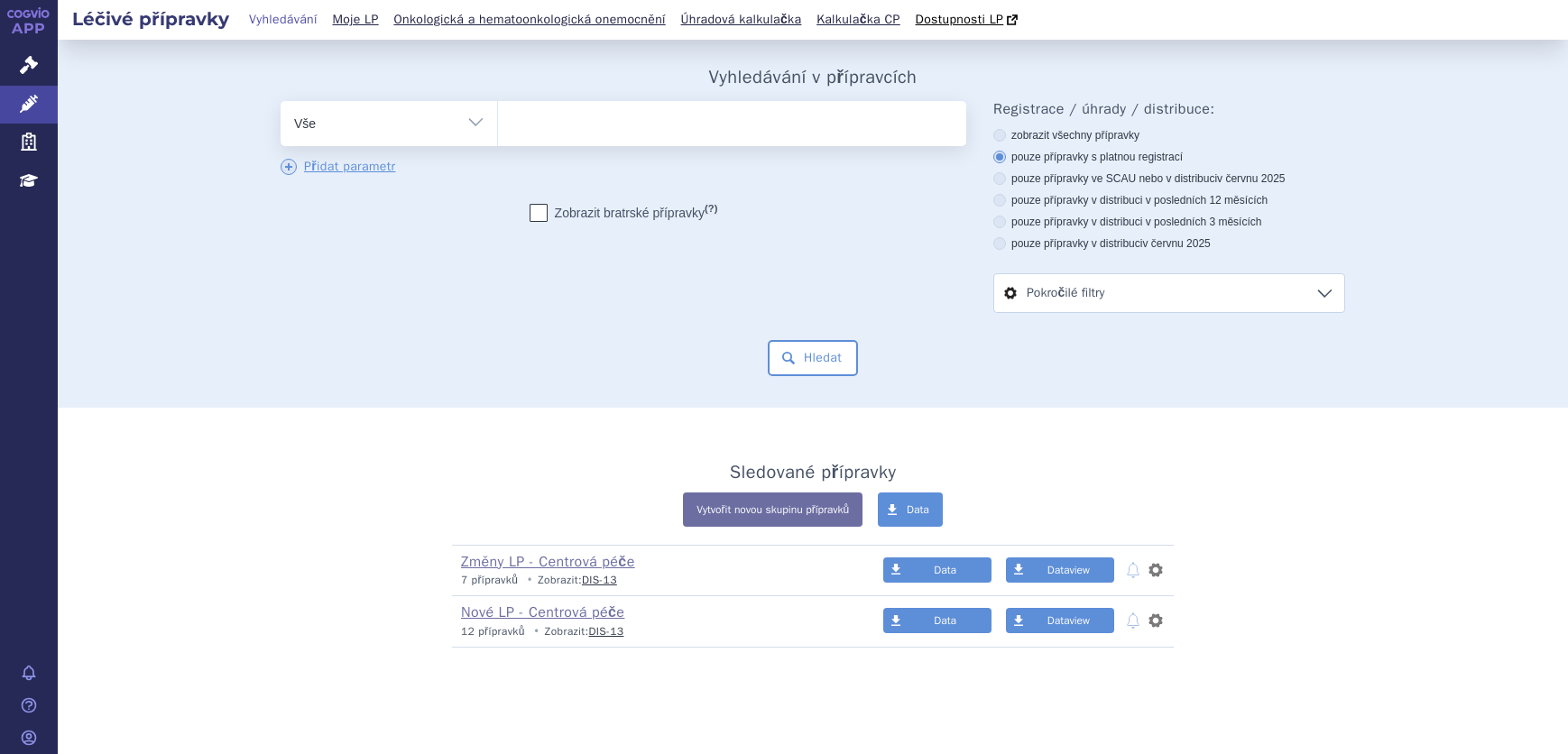 scroll, scrollTop: 0, scrollLeft: 0, axis: both 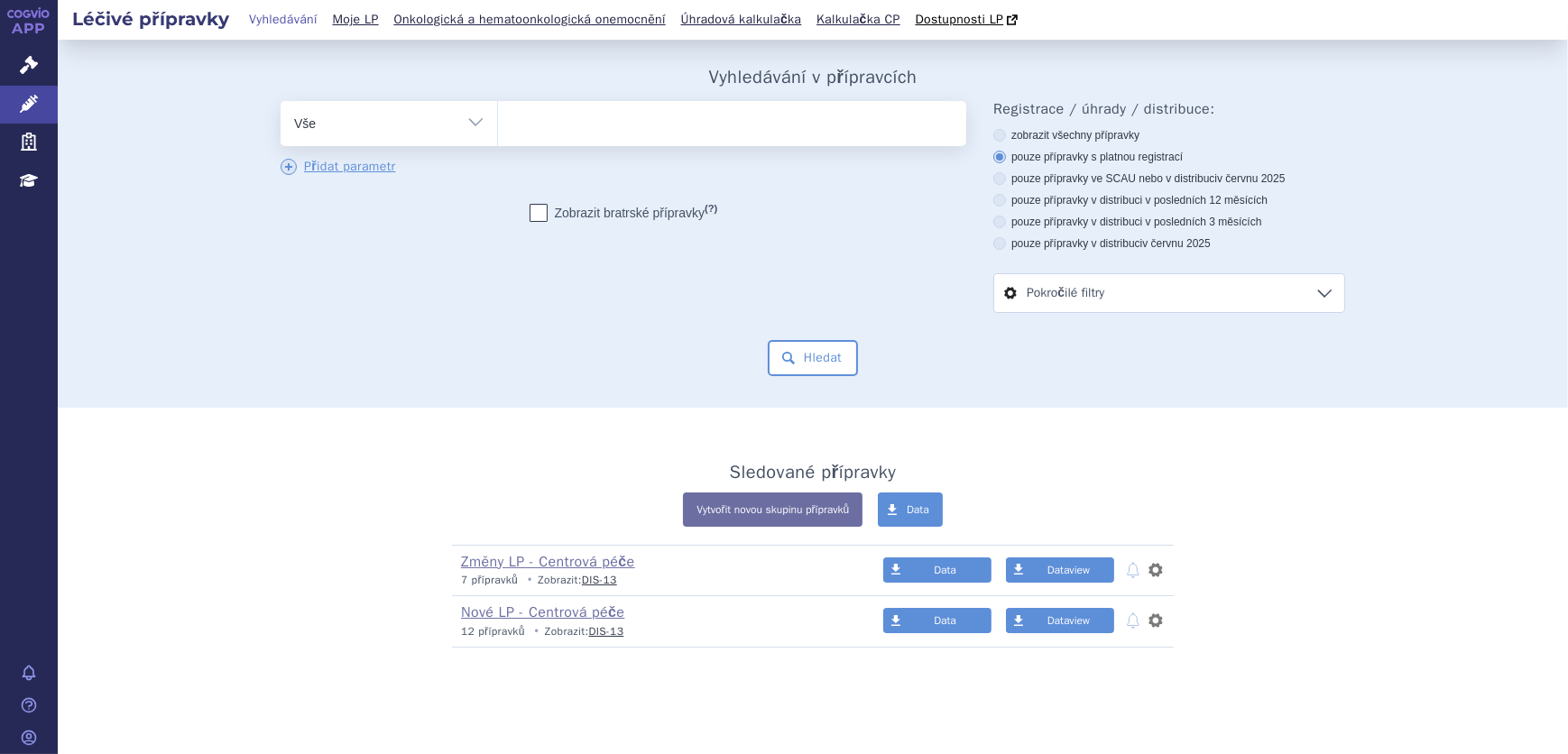 click on "Vše
Přípravek/SUKL kód
MAH
VPOIS
ATC/Aktivní látka
Léková forma
Síla" at bounding box center [389, 121] 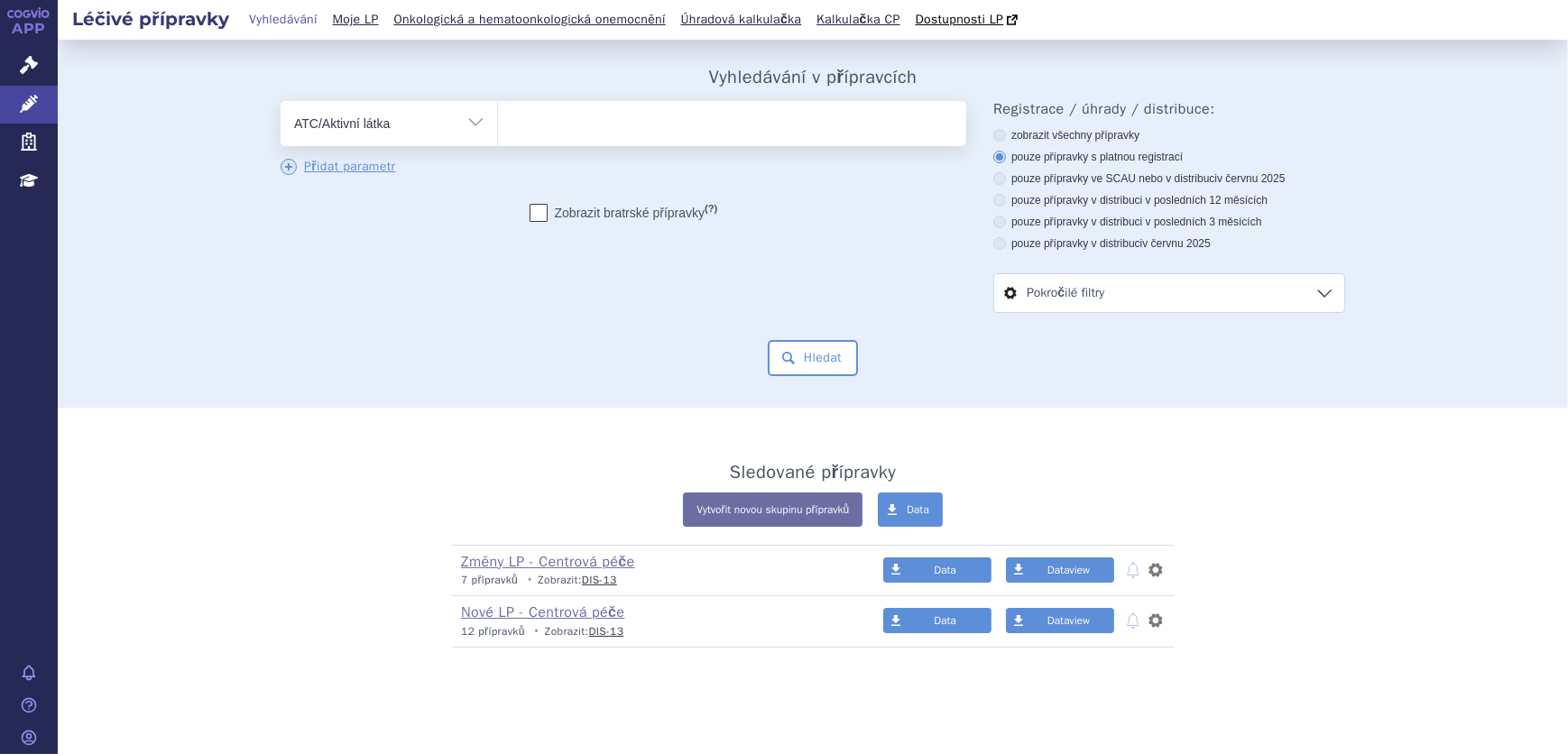 click on "Vše
Přípravek/SUKL kód
MAH
VPOIS
ATC/Aktivní látka
Léková forma
Síla" at bounding box center (389, 121) 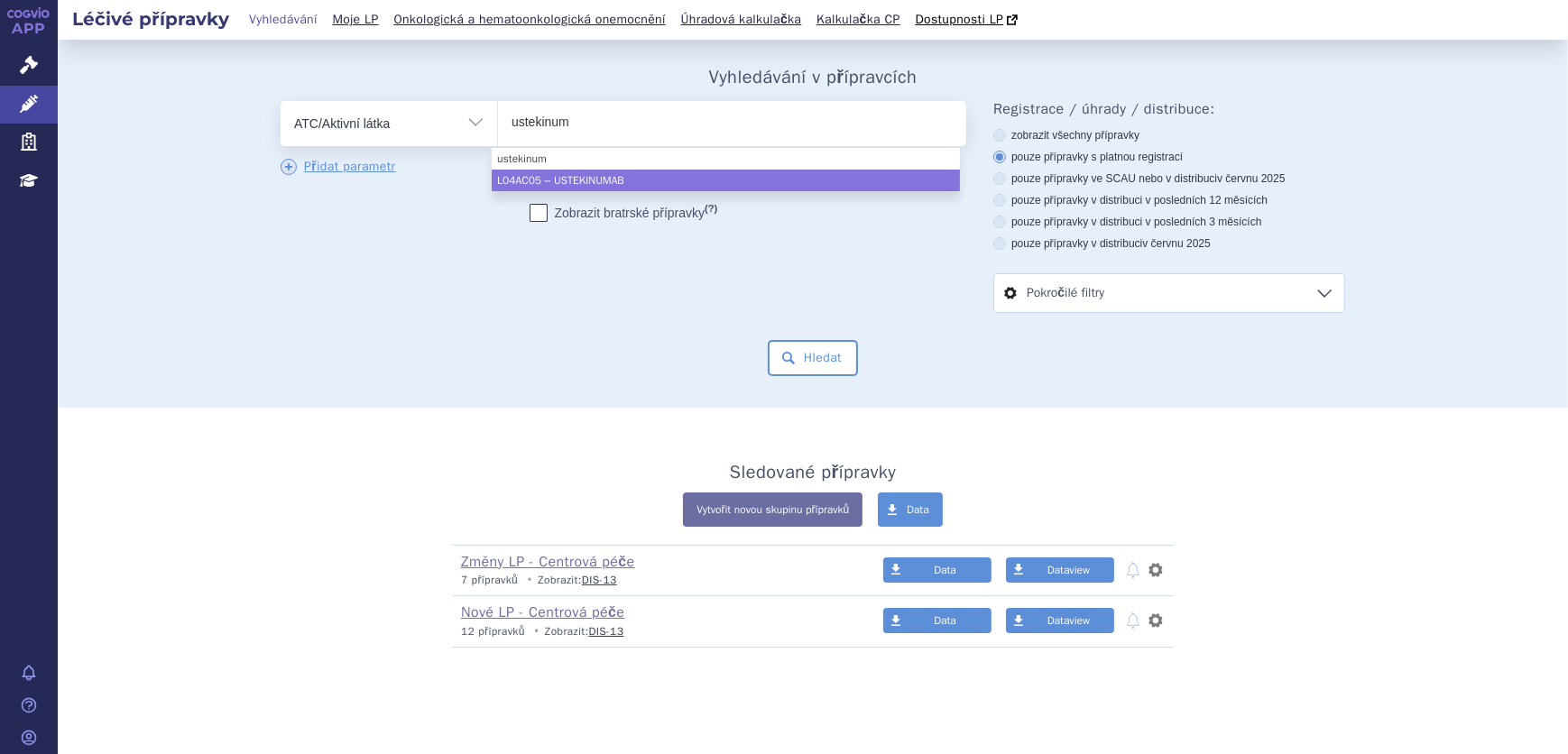type on "ustekinum" 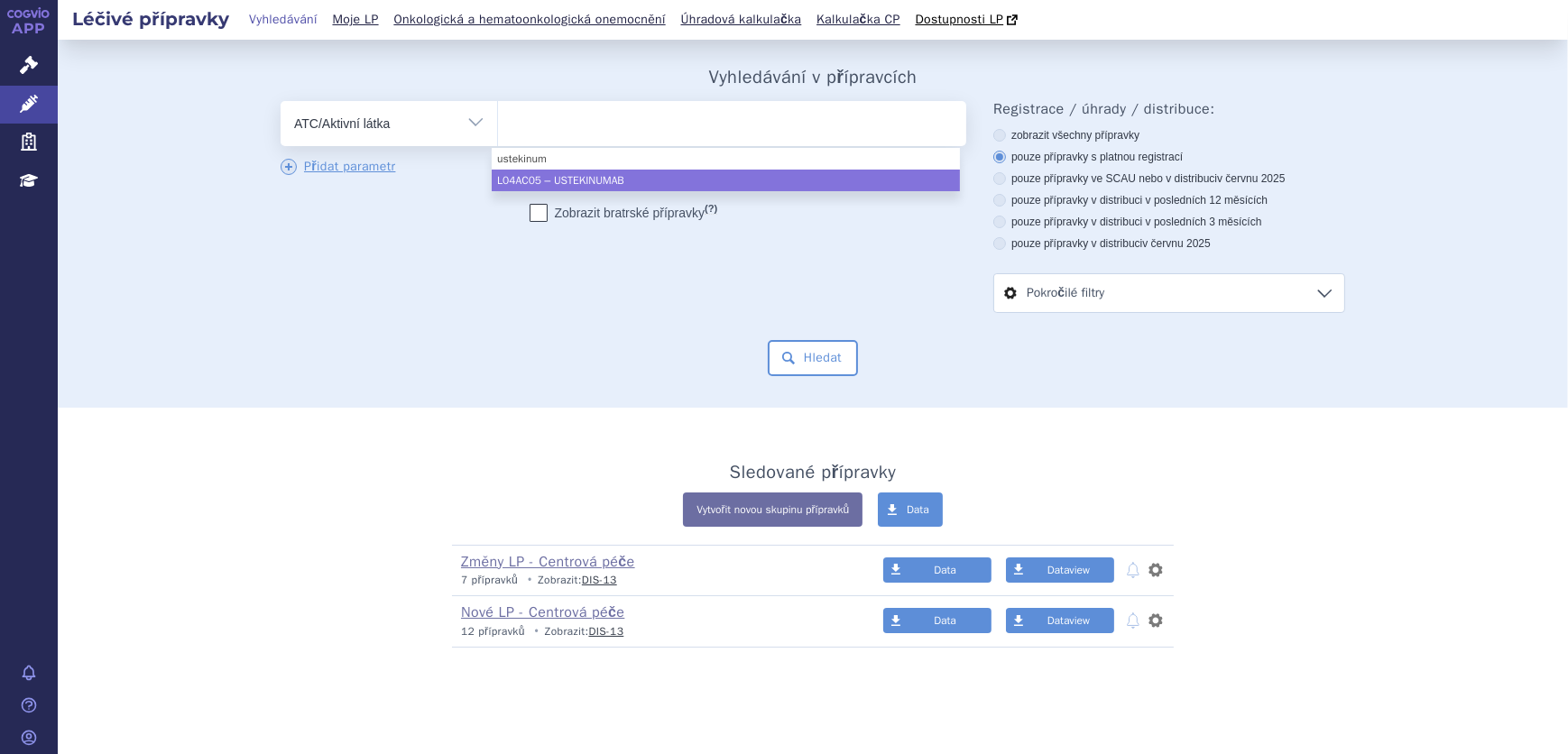 select on "L04AC05" 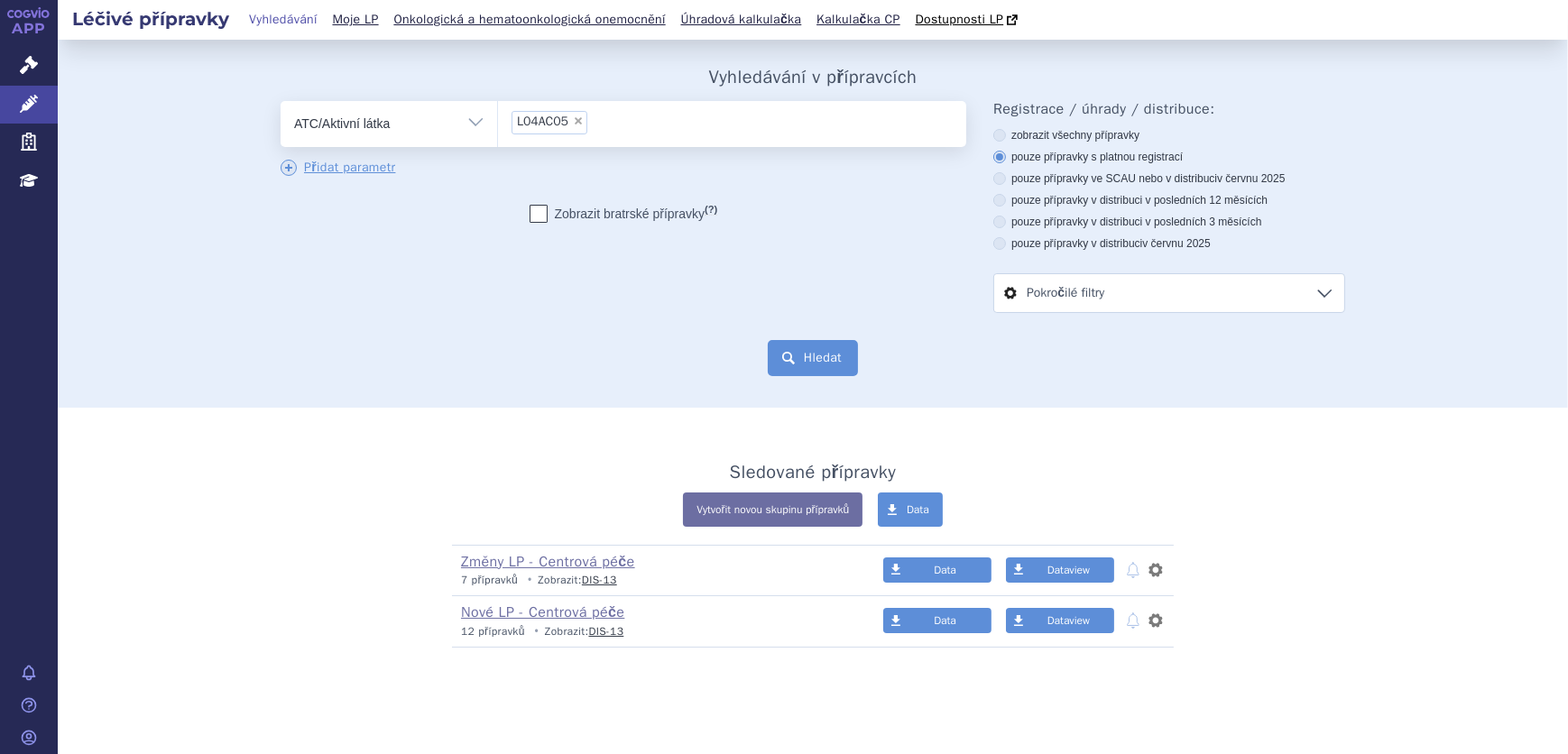 click on "Hledat" at bounding box center (813, 358) 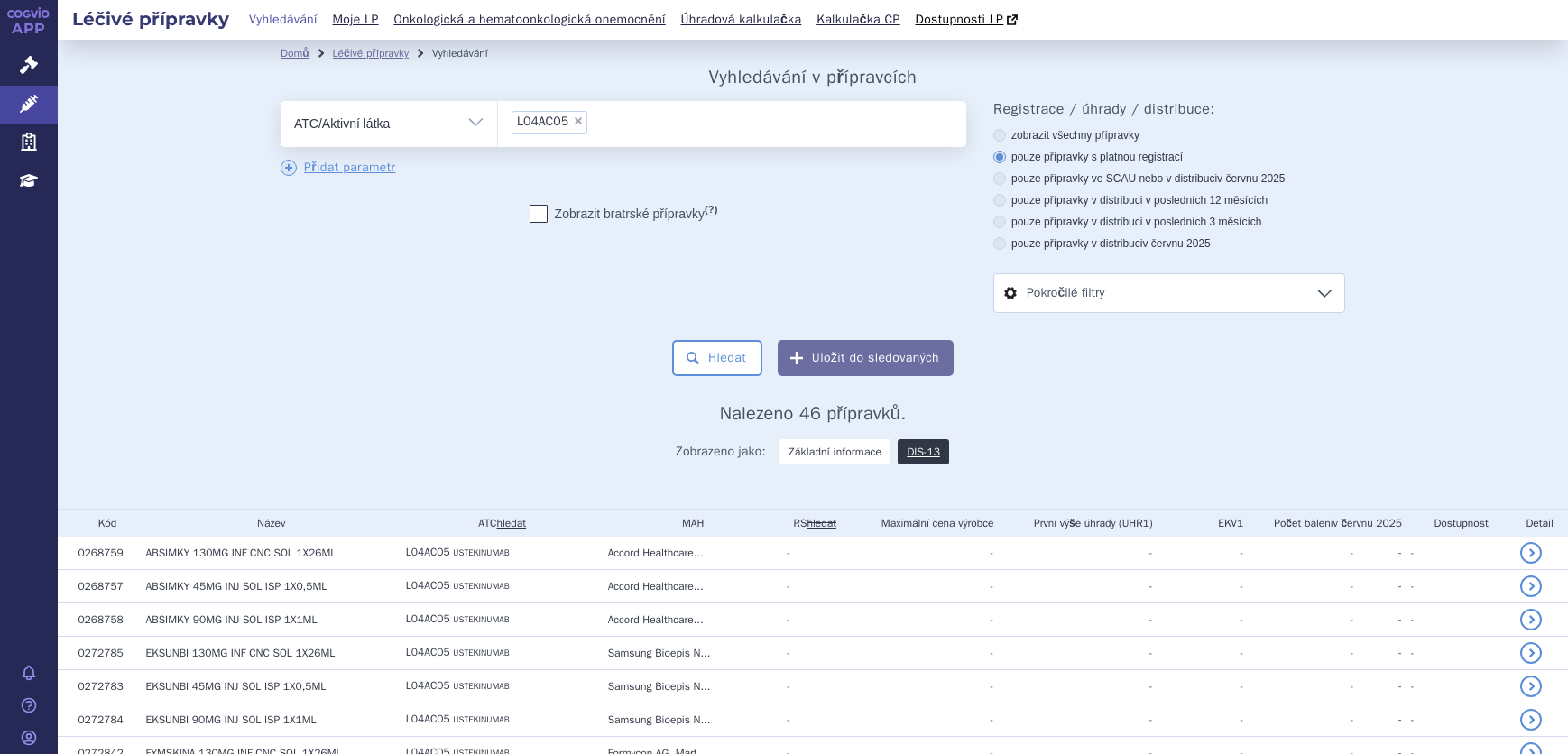 scroll, scrollTop: 0, scrollLeft: 0, axis: both 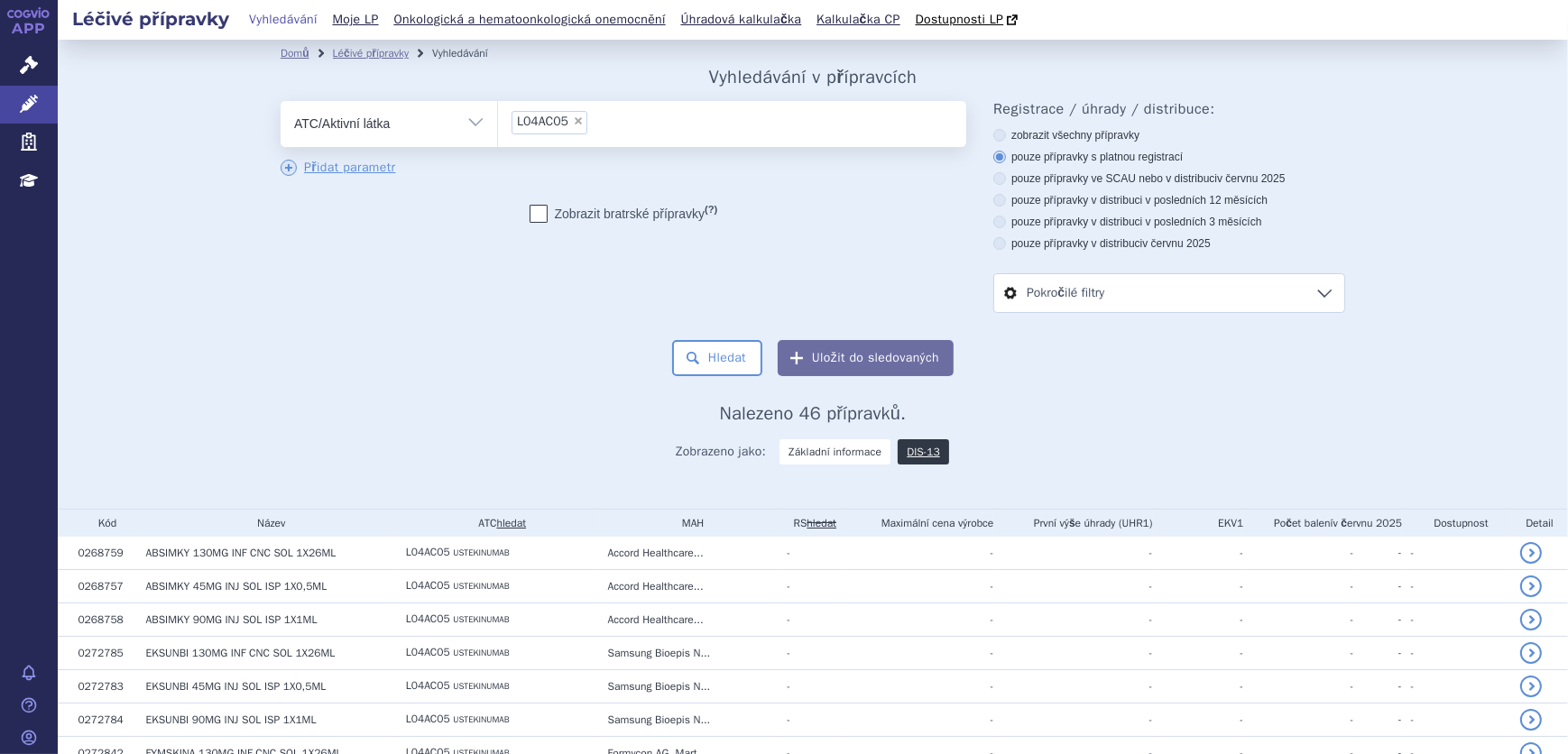 click on "pouze přípravky ve SCAU nebo v distribuci  v červnu 2025" at bounding box center [1169, 179] 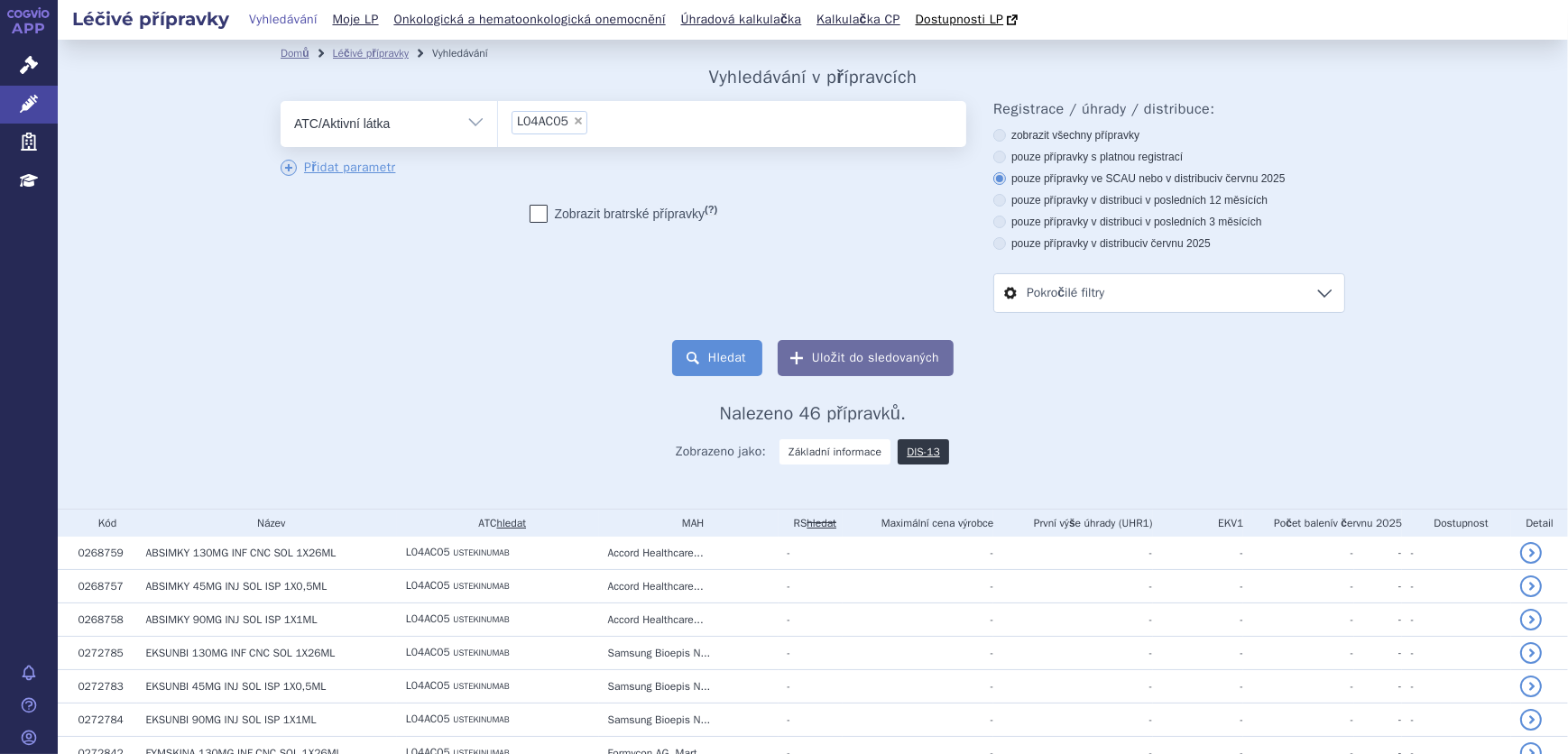 click on "Hledat" at bounding box center [717, 358] 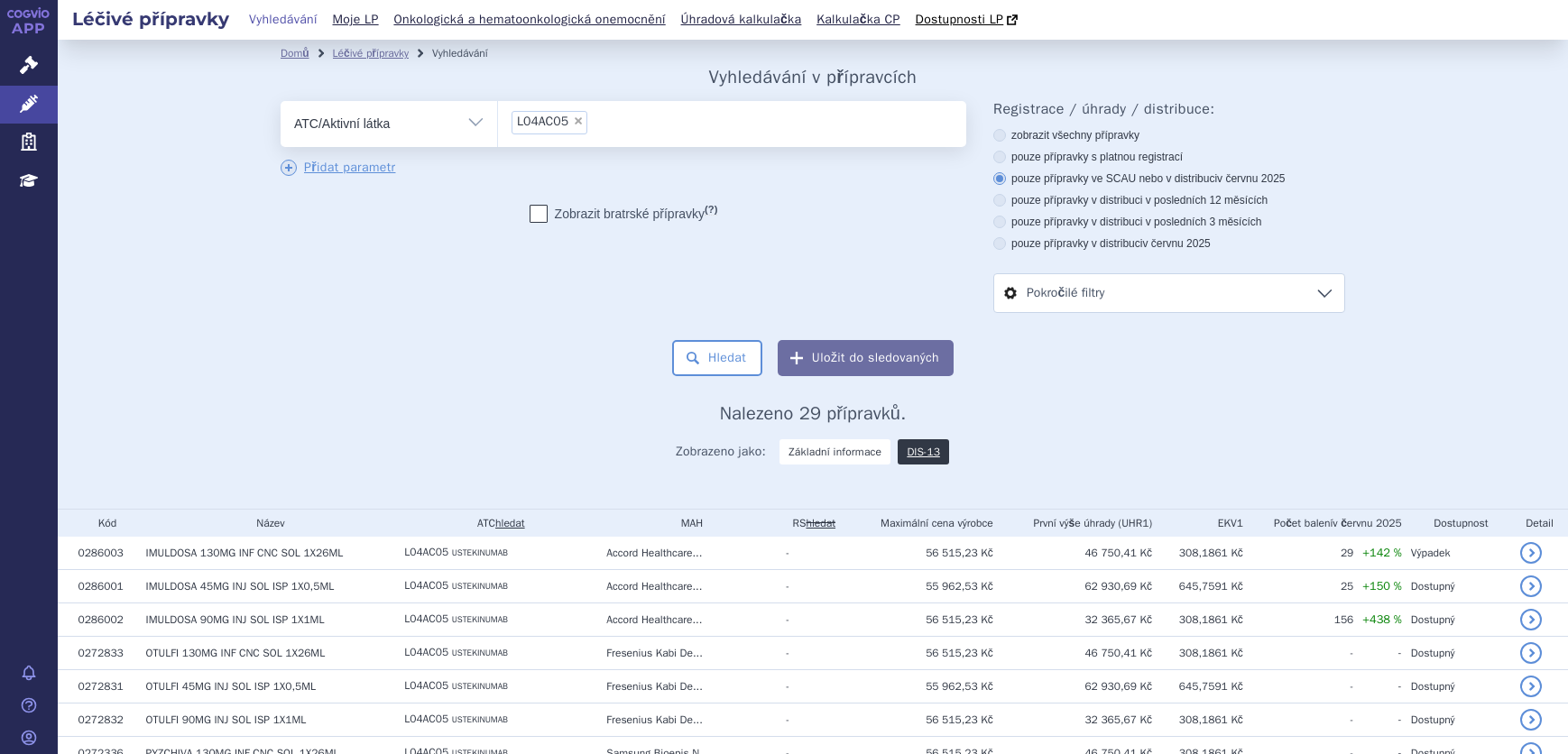 scroll, scrollTop: 0, scrollLeft: 0, axis: both 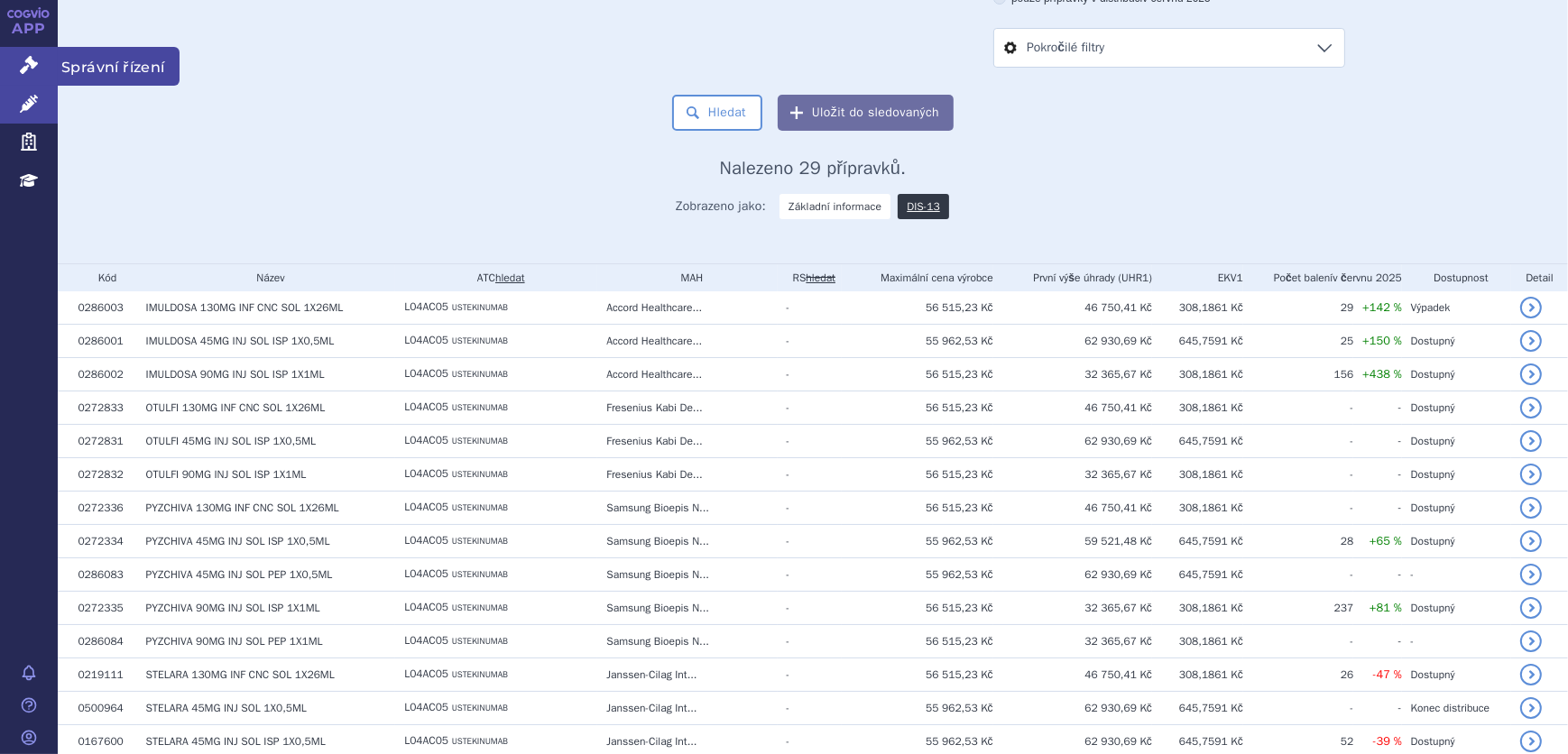 click on "Správní řízení" at bounding box center [29, 66] 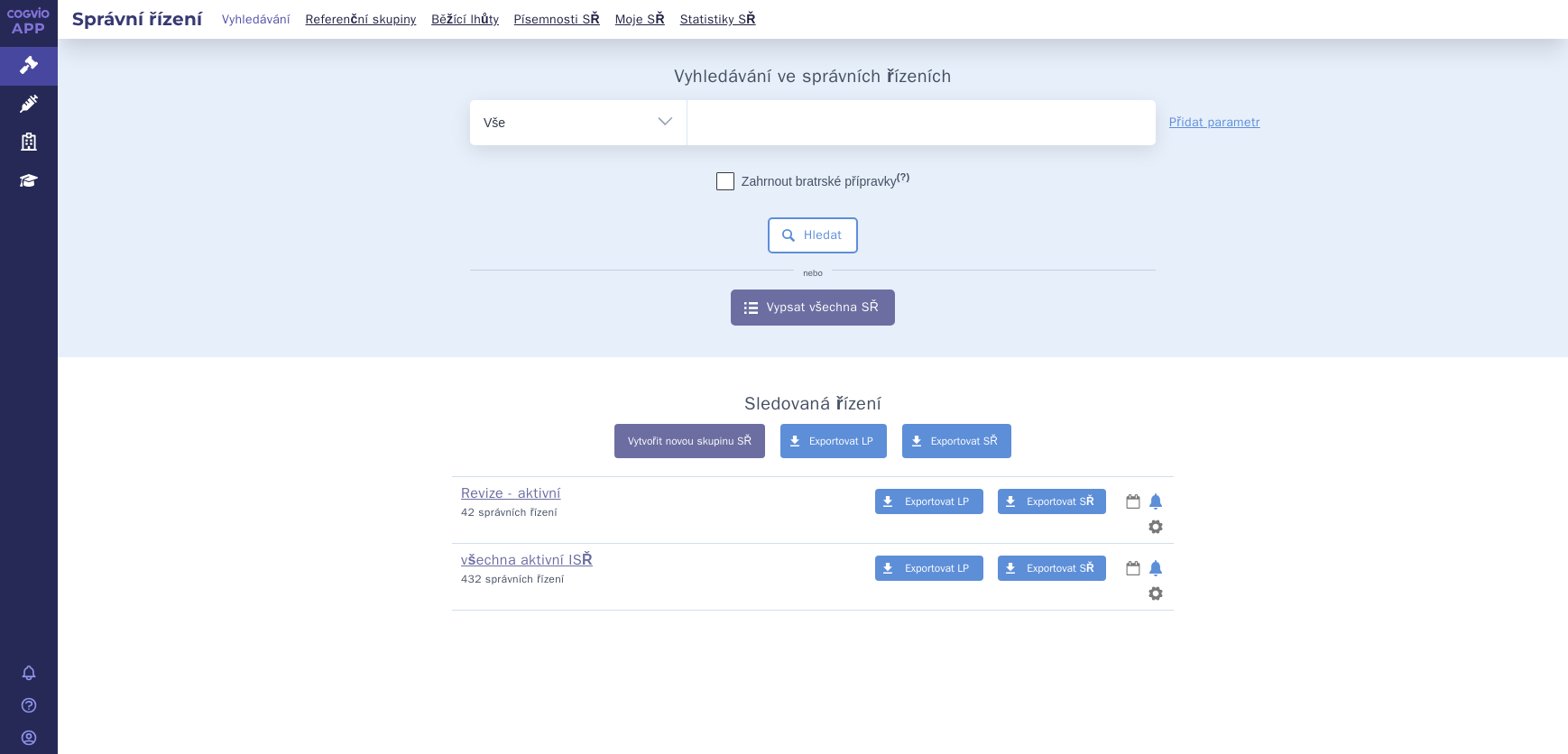 scroll, scrollTop: 0, scrollLeft: 0, axis: both 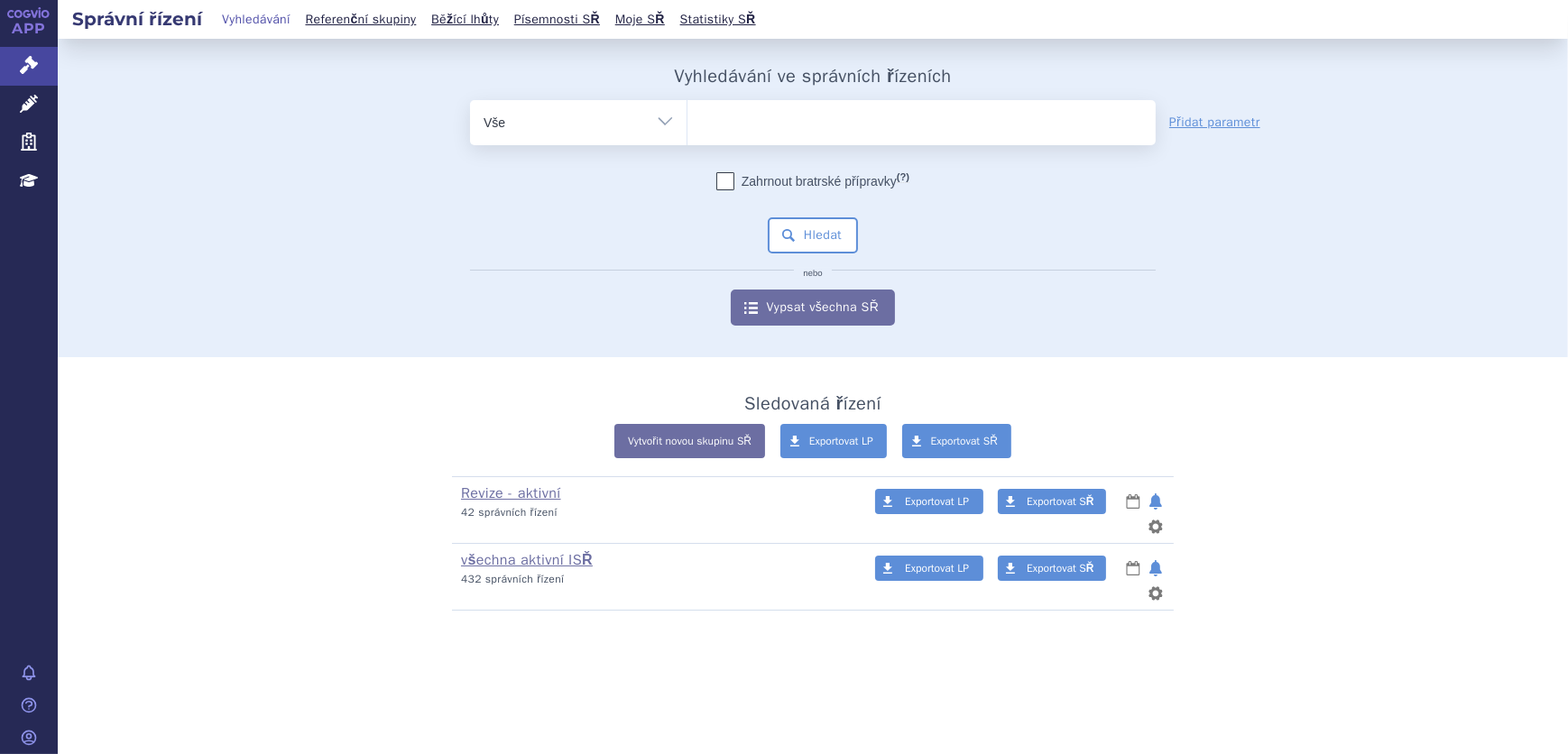 click at bounding box center [921, 119] 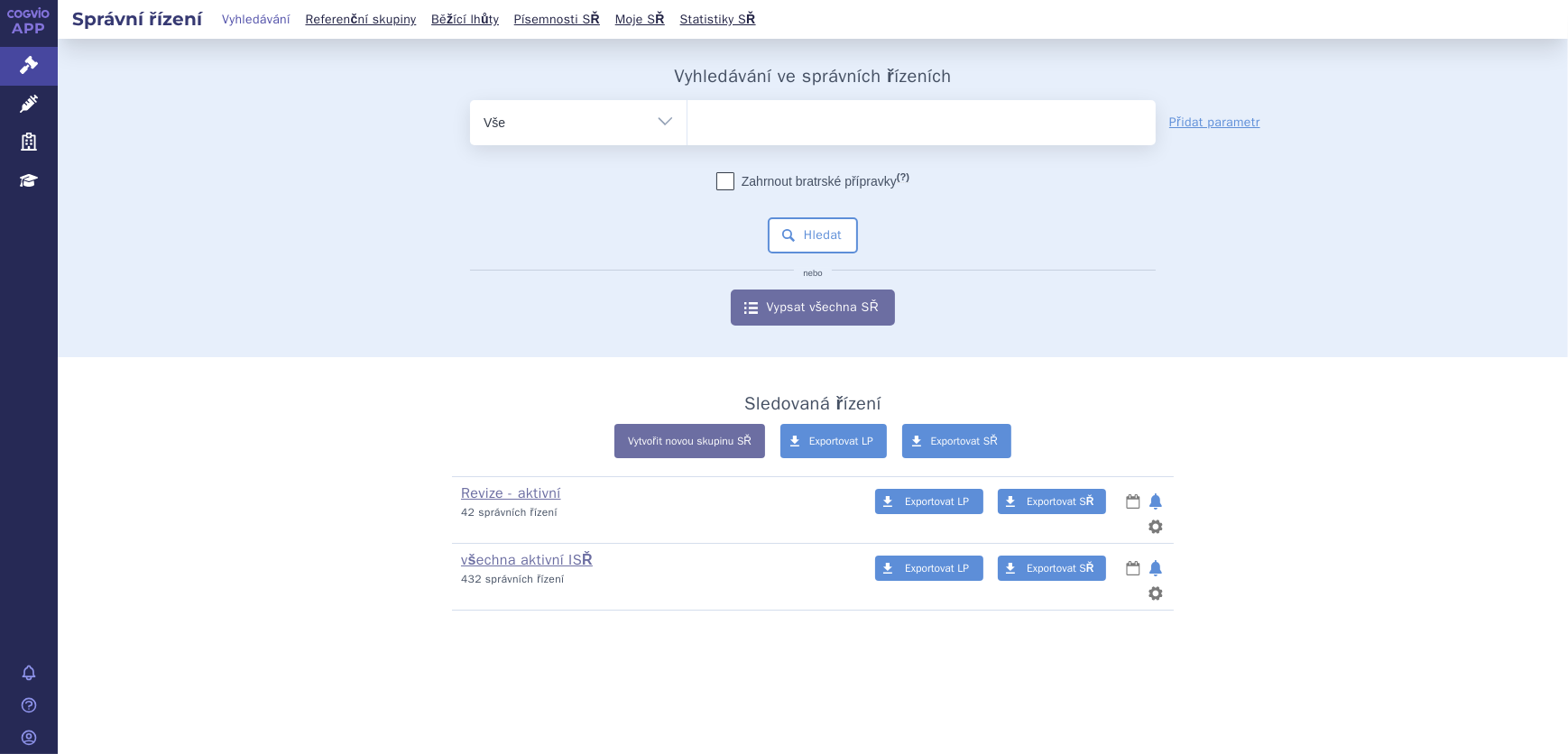 click on "Vše
Spisová značka
Typ SŘ
Přípravek/SUKL kód
Účastník/Držitel" at bounding box center [578, 120] 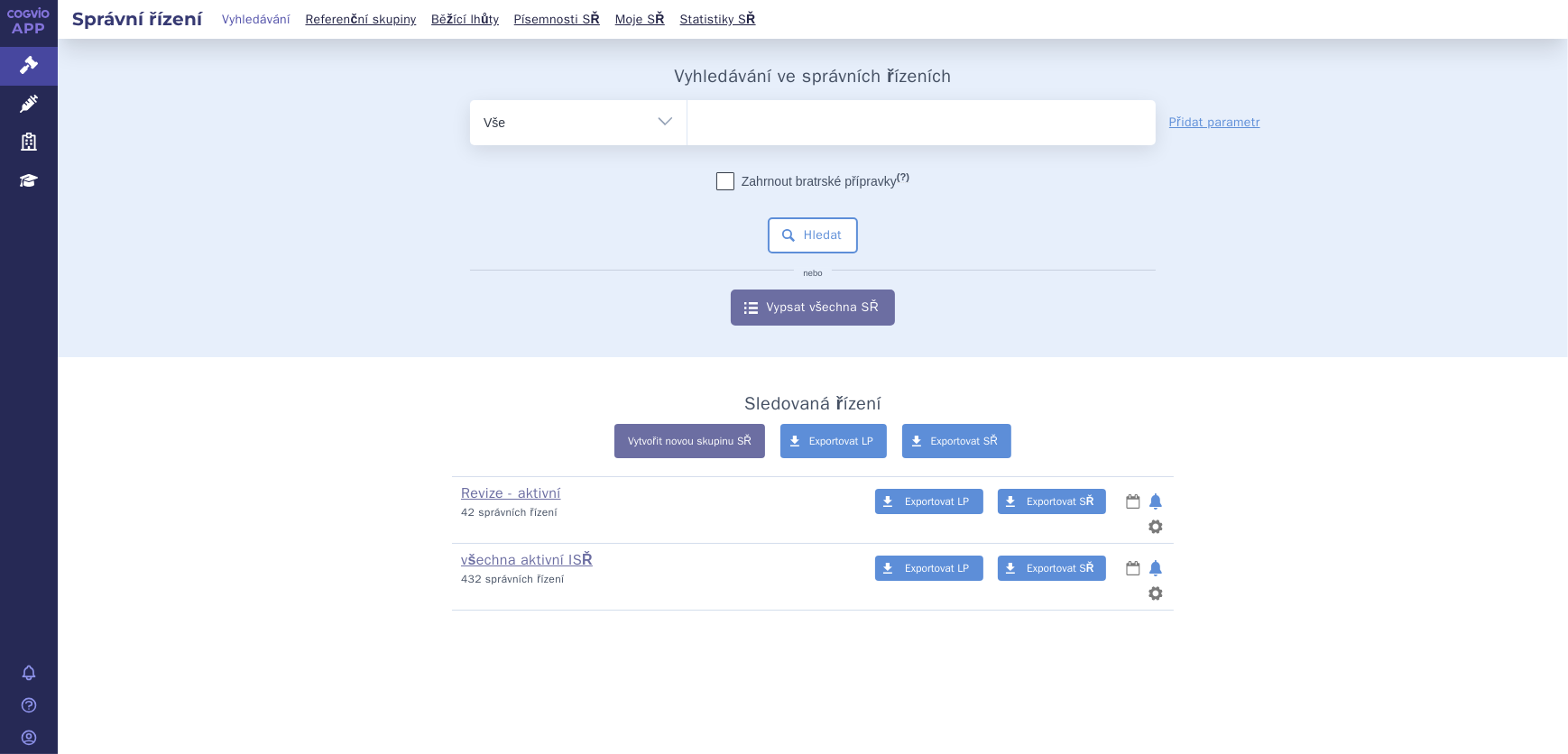 select on "filter-atc-group" 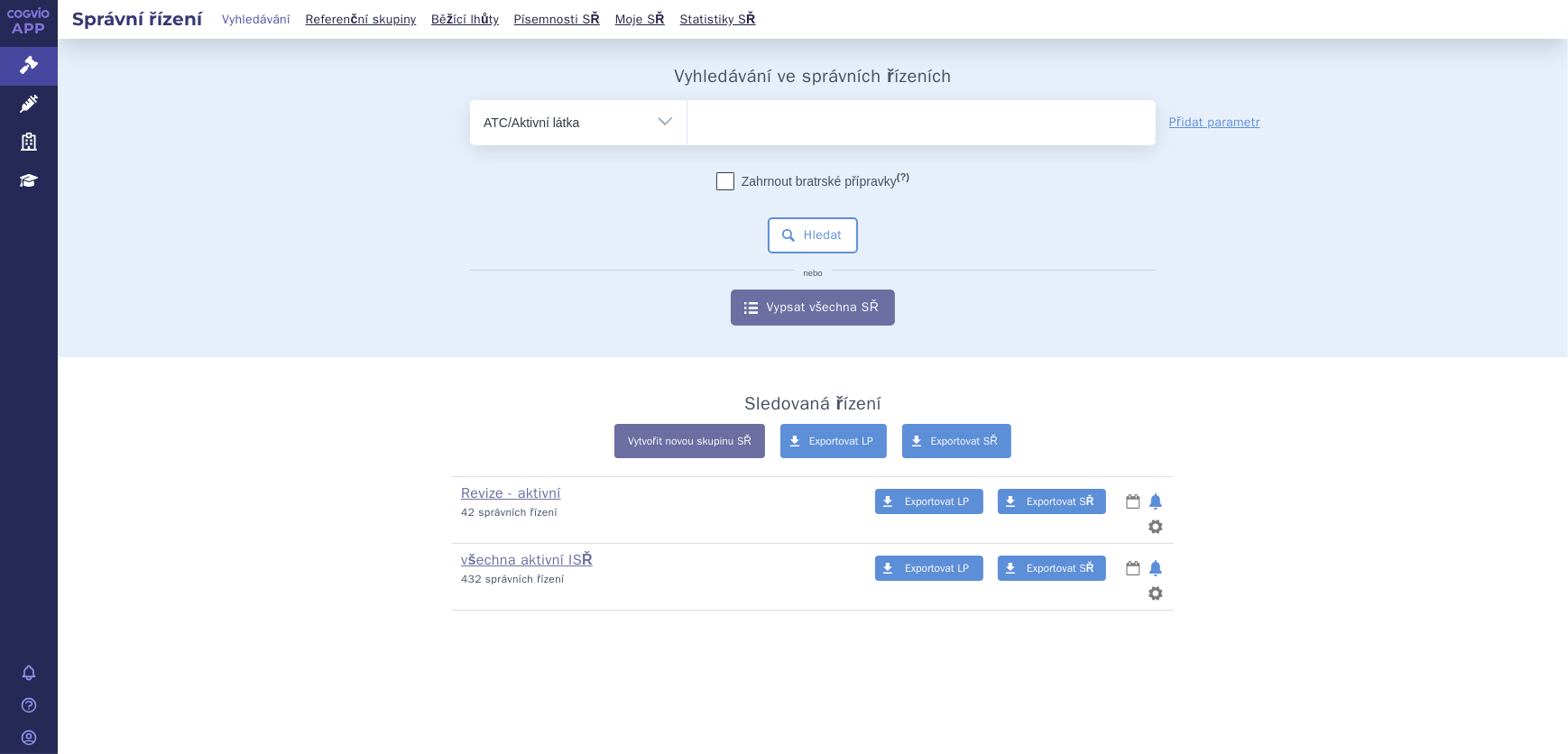 click on "Vše
Spisová značka
Typ SŘ
Přípravek/SUKL kód
Účastník/Držitel" at bounding box center [578, 120] 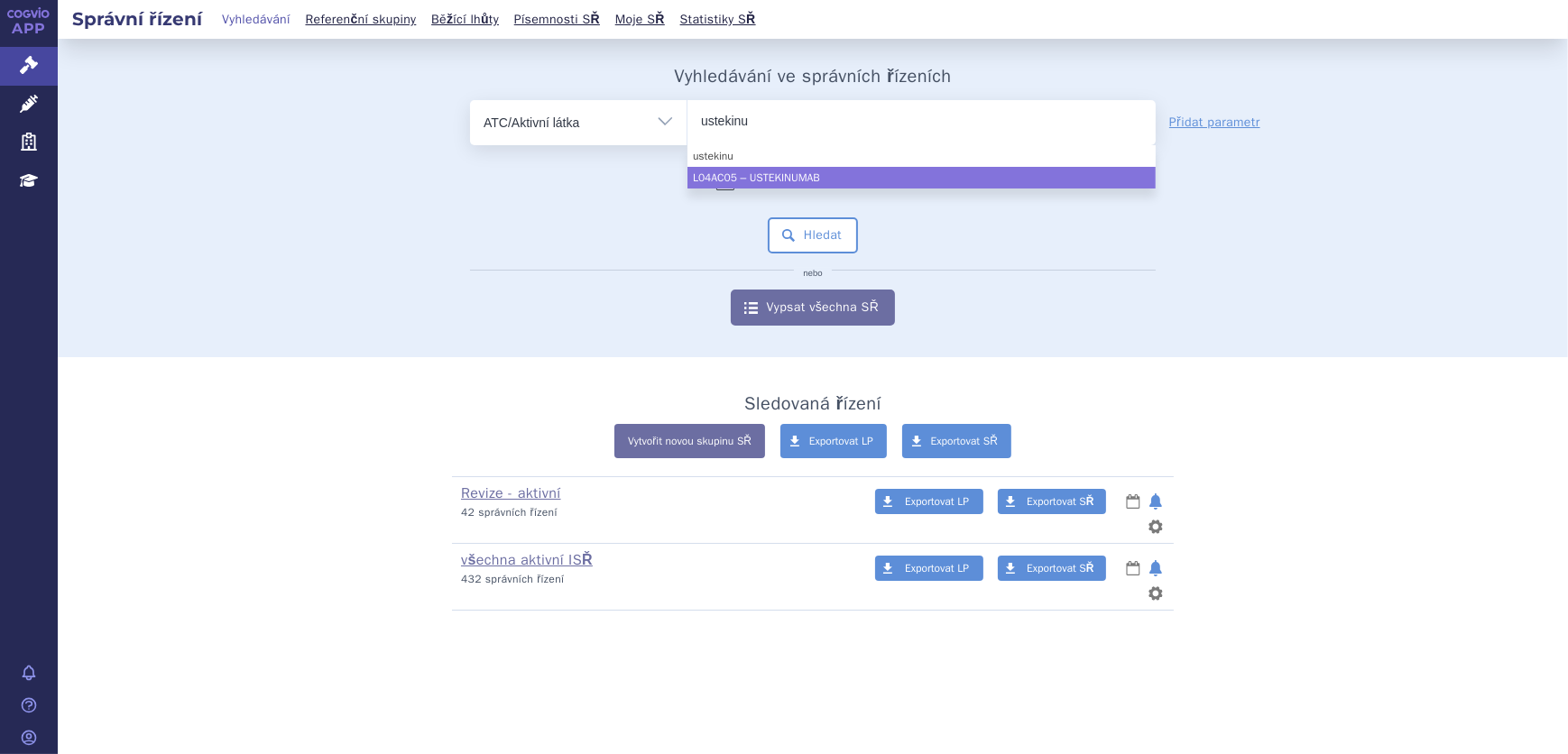 type on "ustekinu" 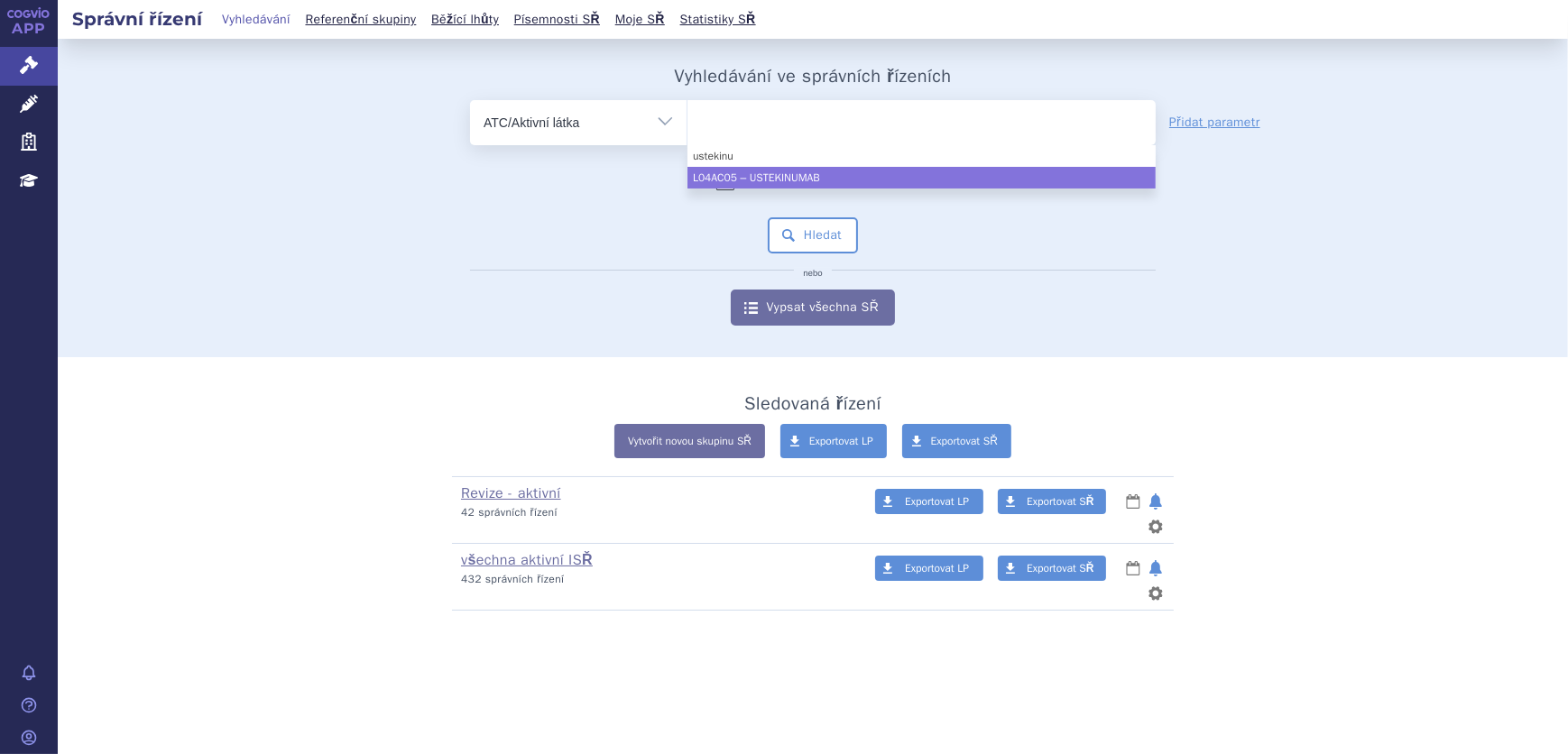 select on "L04AC05" 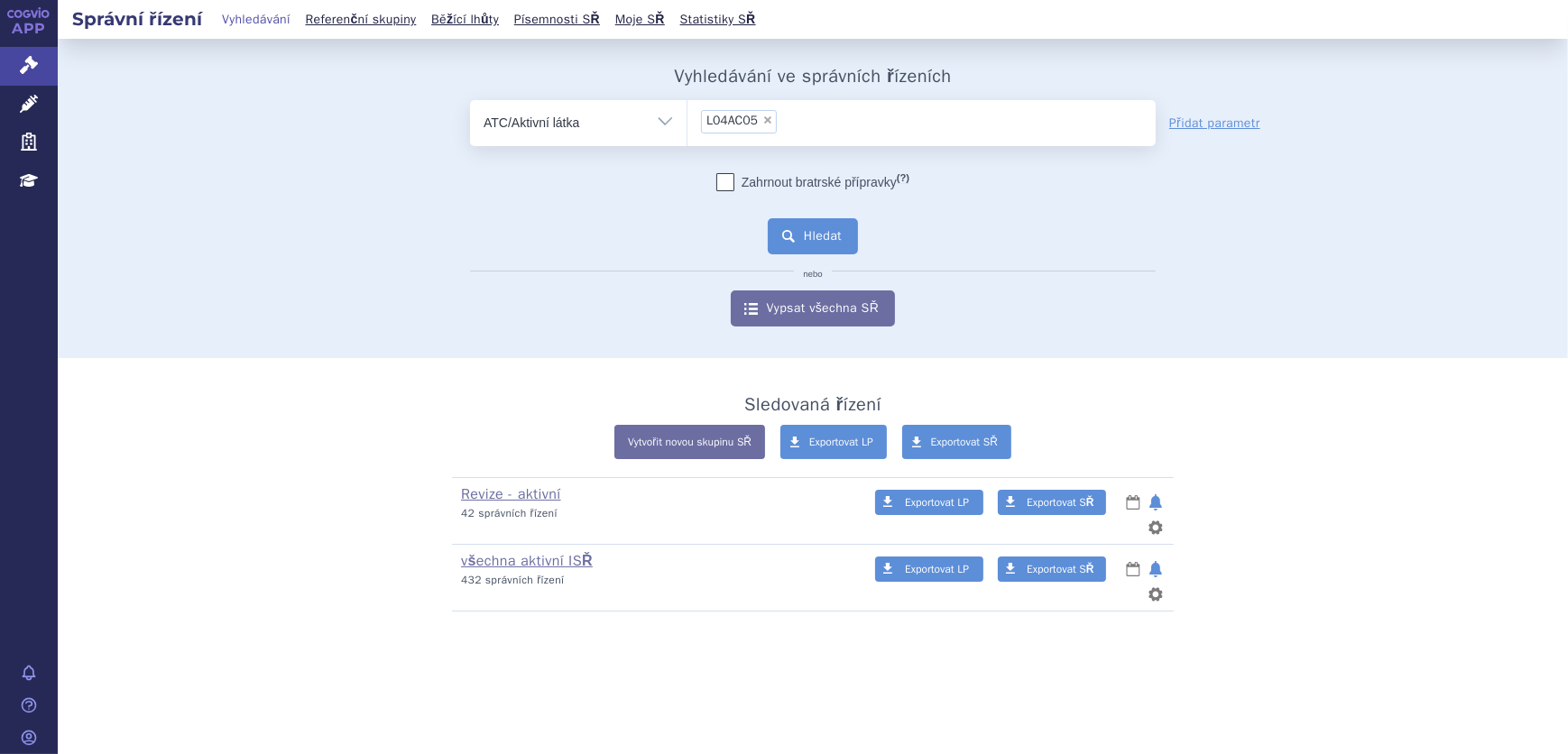 click on "Hledat" at bounding box center (813, 236) 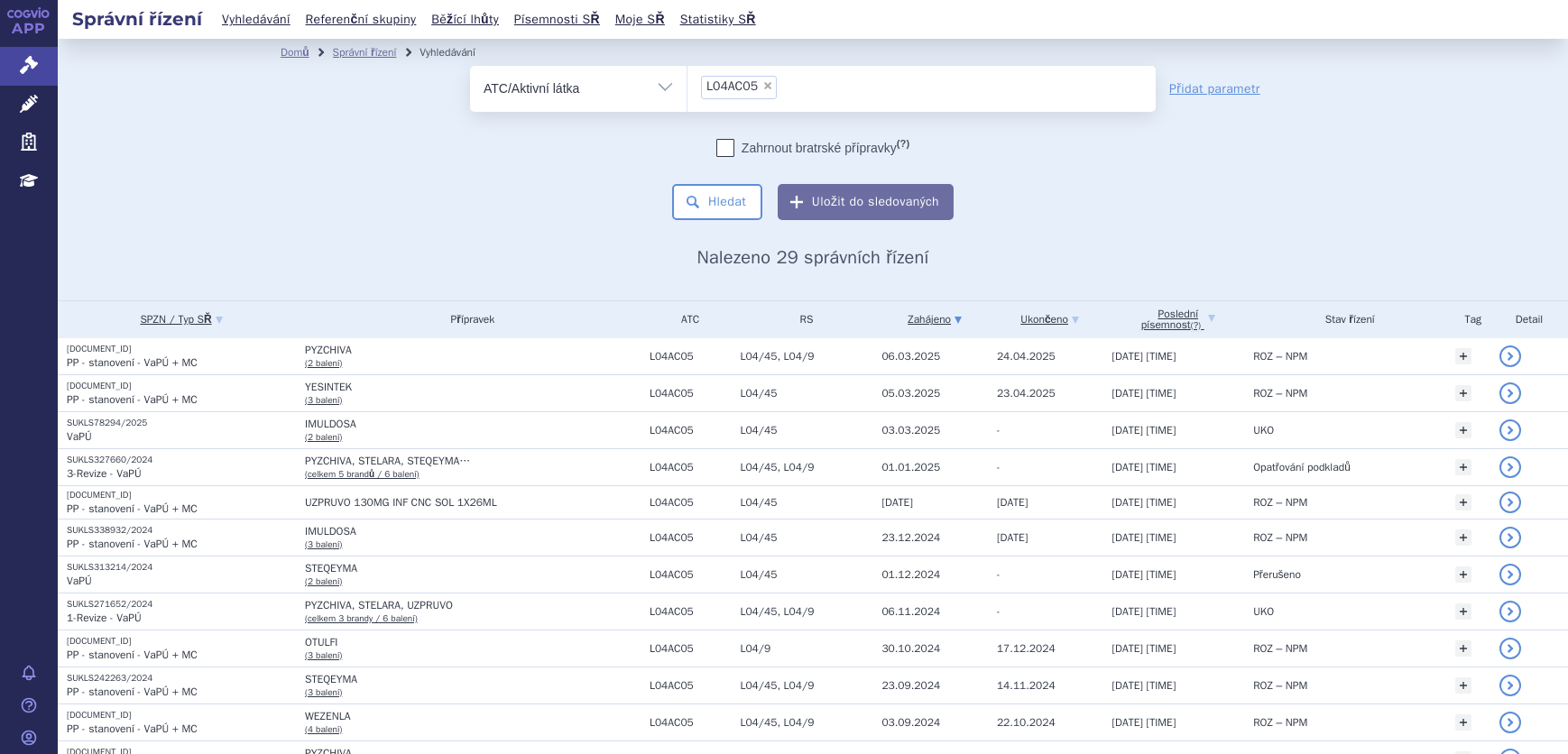 scroll, scrollTop: 0, scrollLeft: 0, axis: both 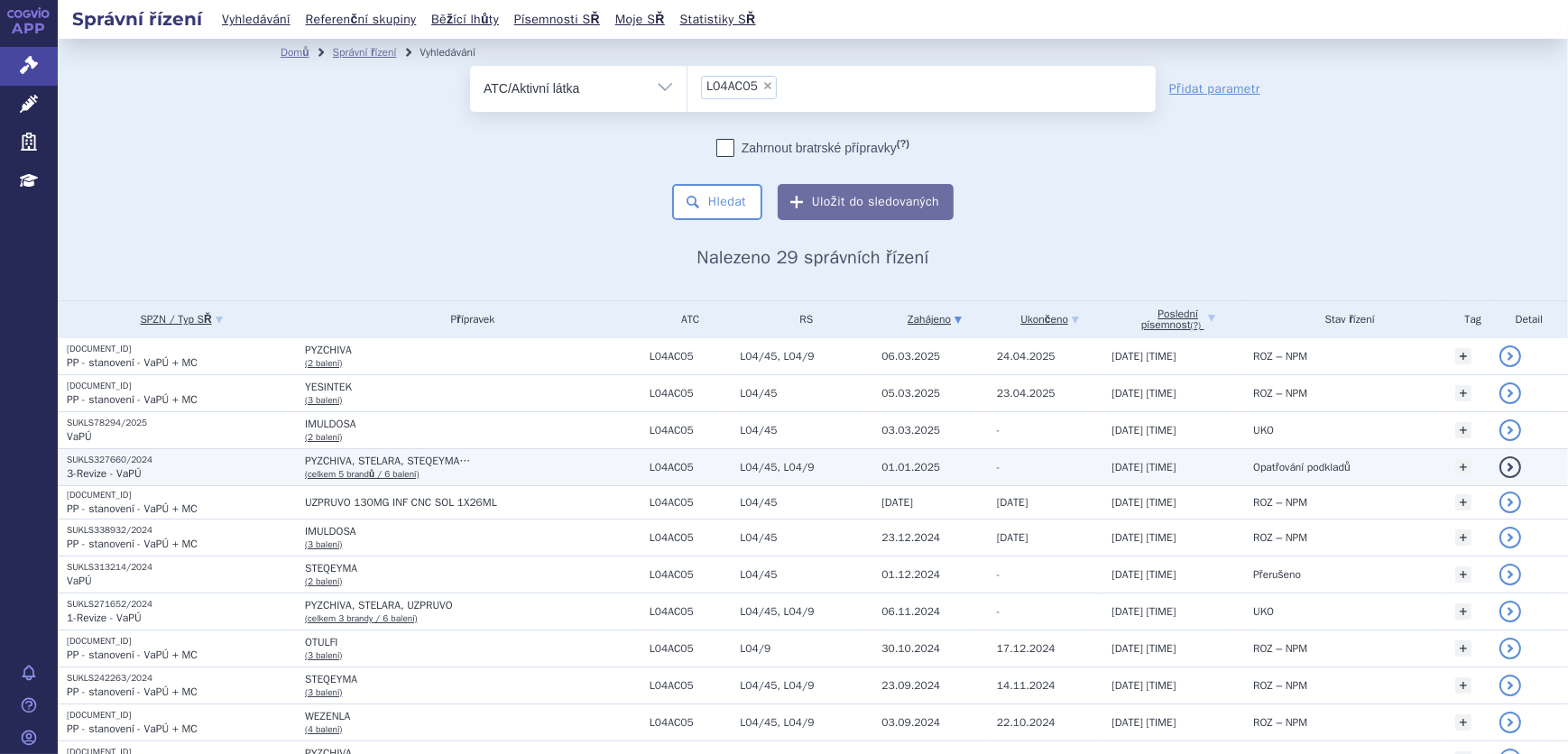 click on "PYZCHIVA, STELARA, STEQEYMA…" at bounding box center [473, 461] 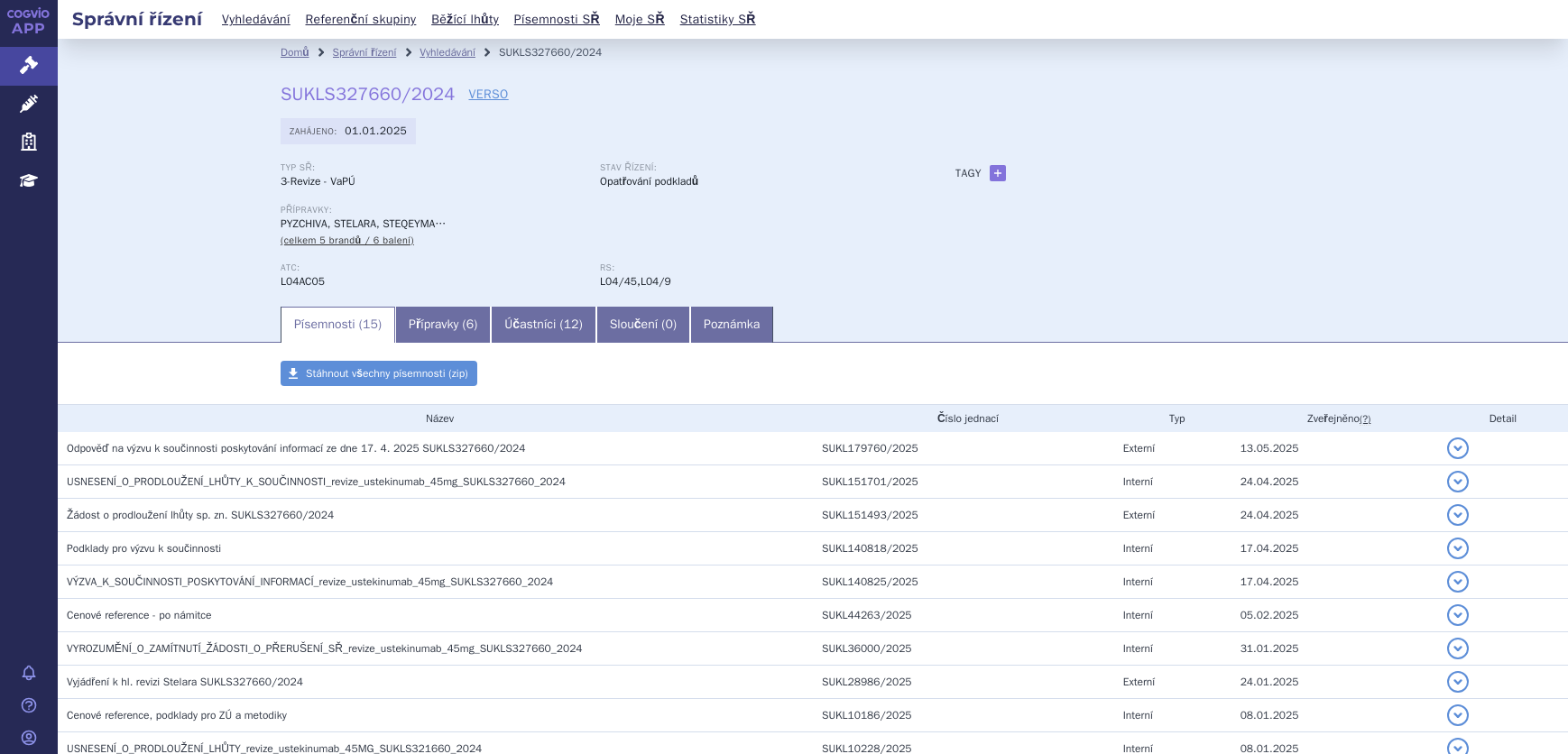 scroll, scrollTop: 0, scrollLeft: 0, axis: both 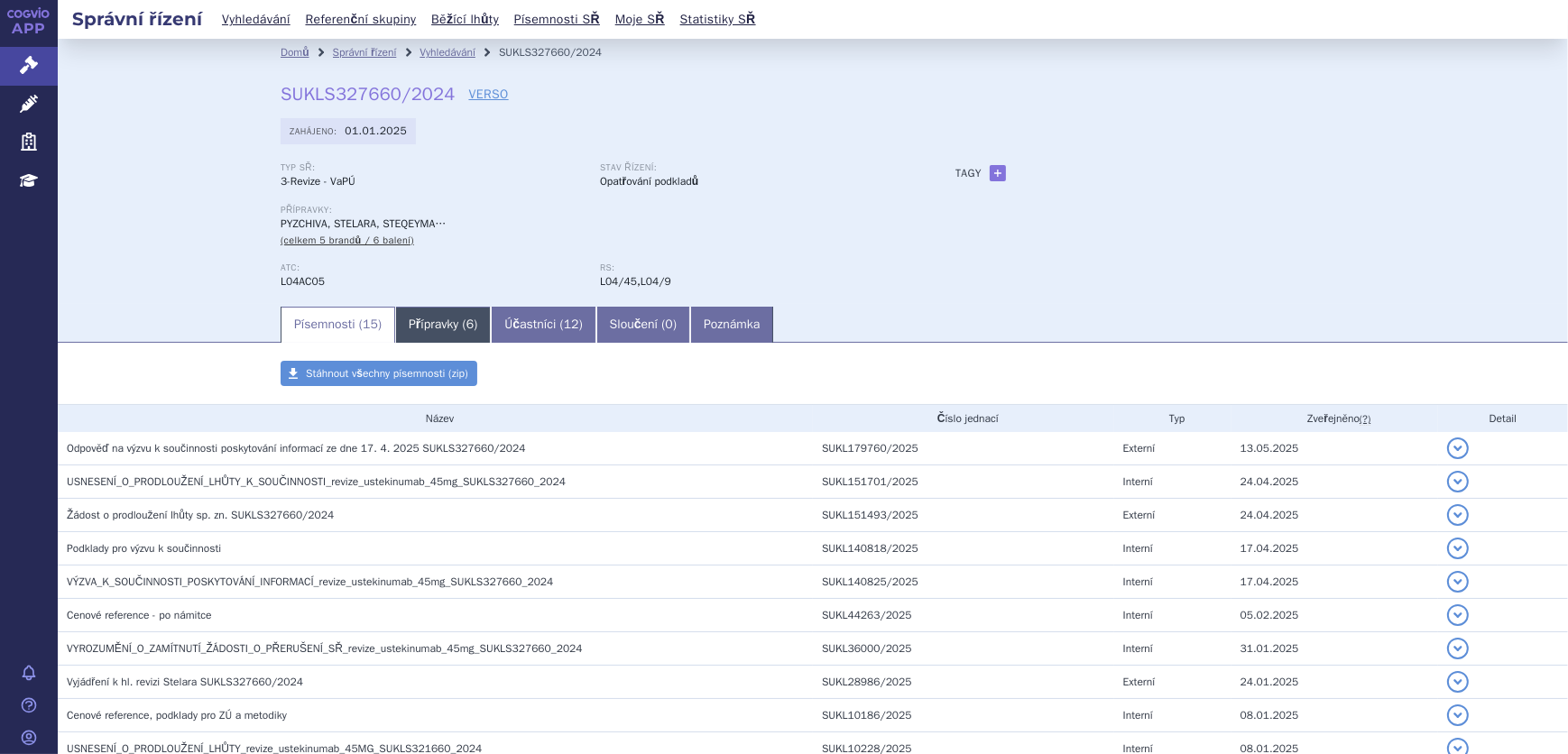 click on "Přípravky ( 6 )" at bounding box center (443, 325) 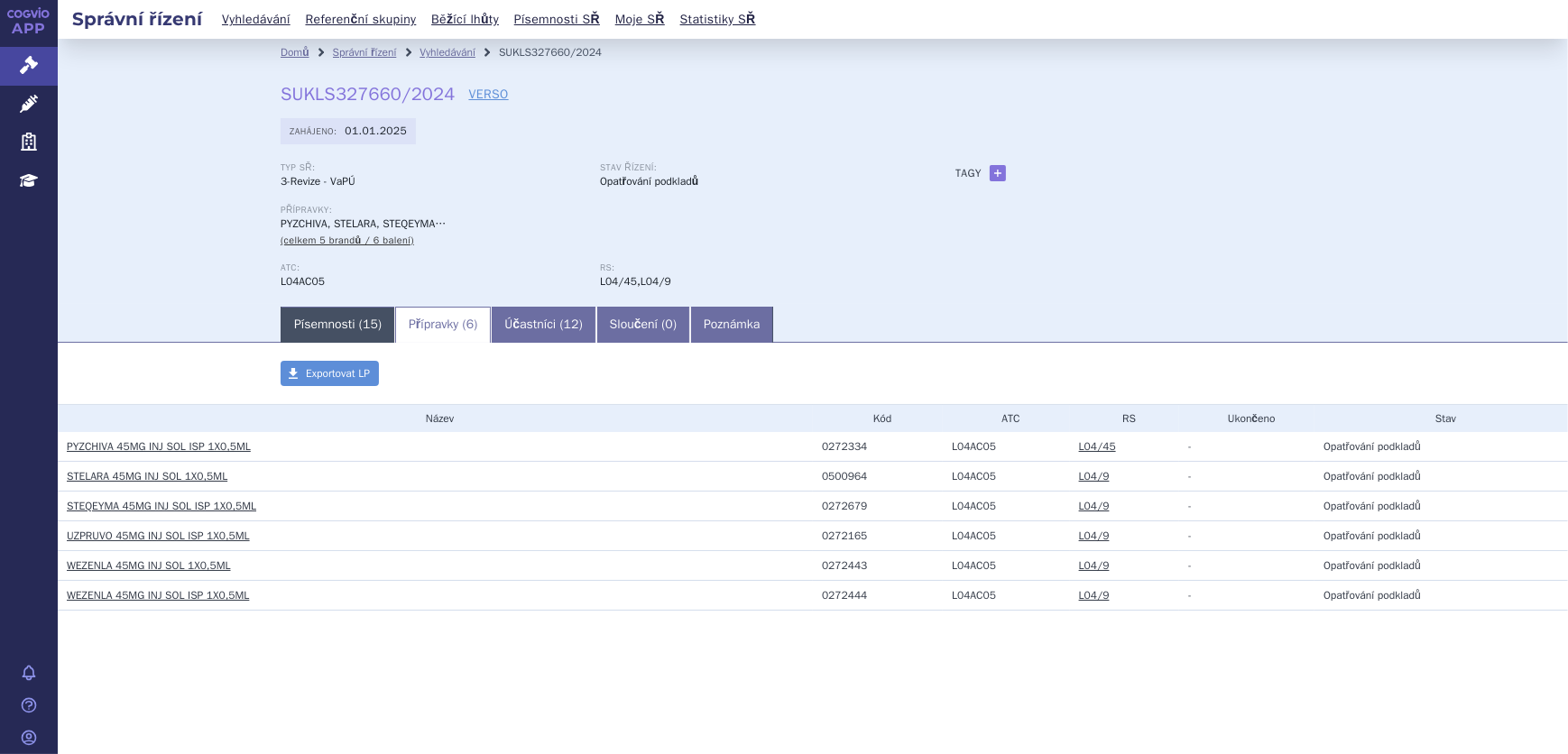 click on "Písemnosti ( 15 )" at bounding box center (337, 325) 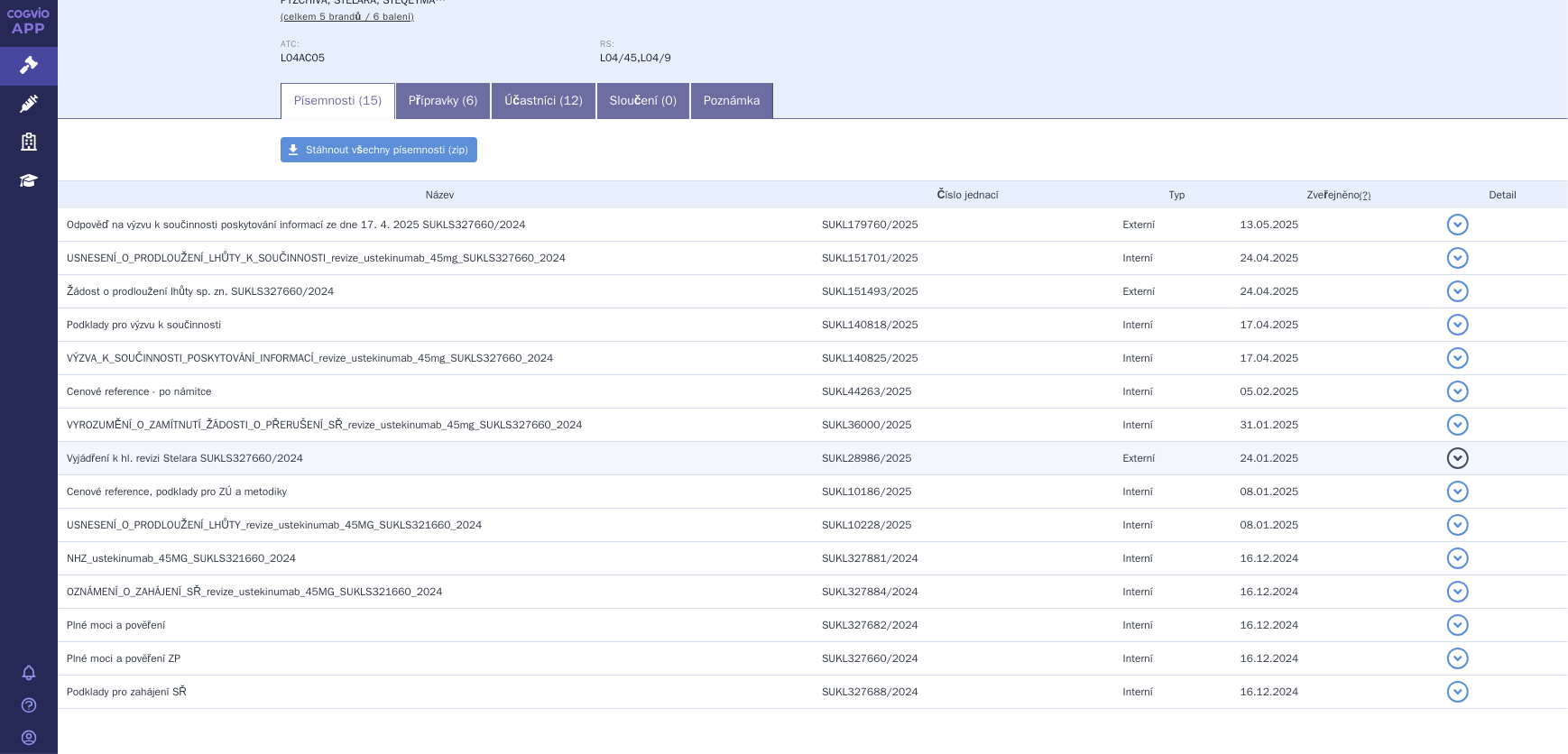 scroll, scrollTop: 245, scrollLeft: 0, axis: vertical 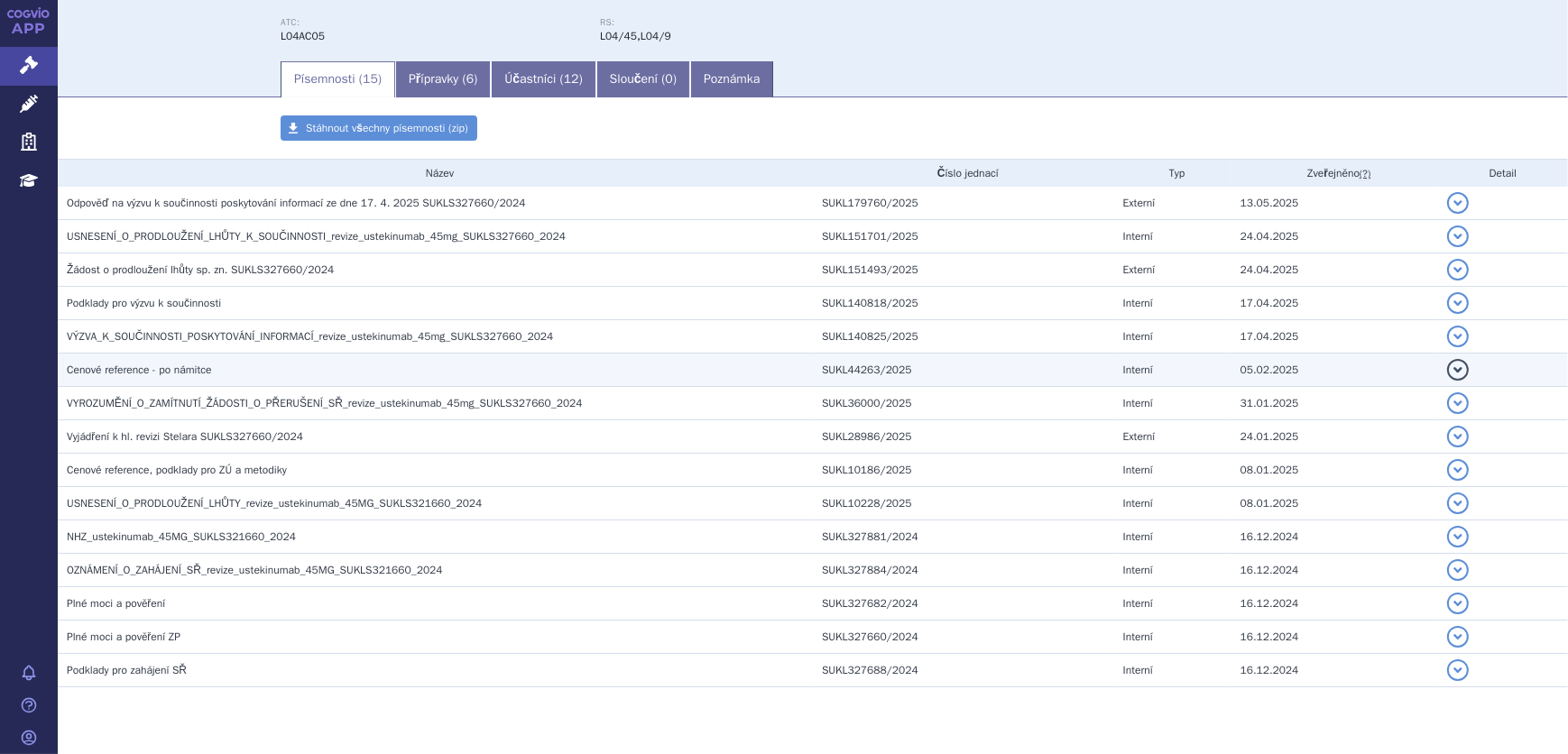 click on "Cenové reference - po námitce" at bounding box center [139, 370] 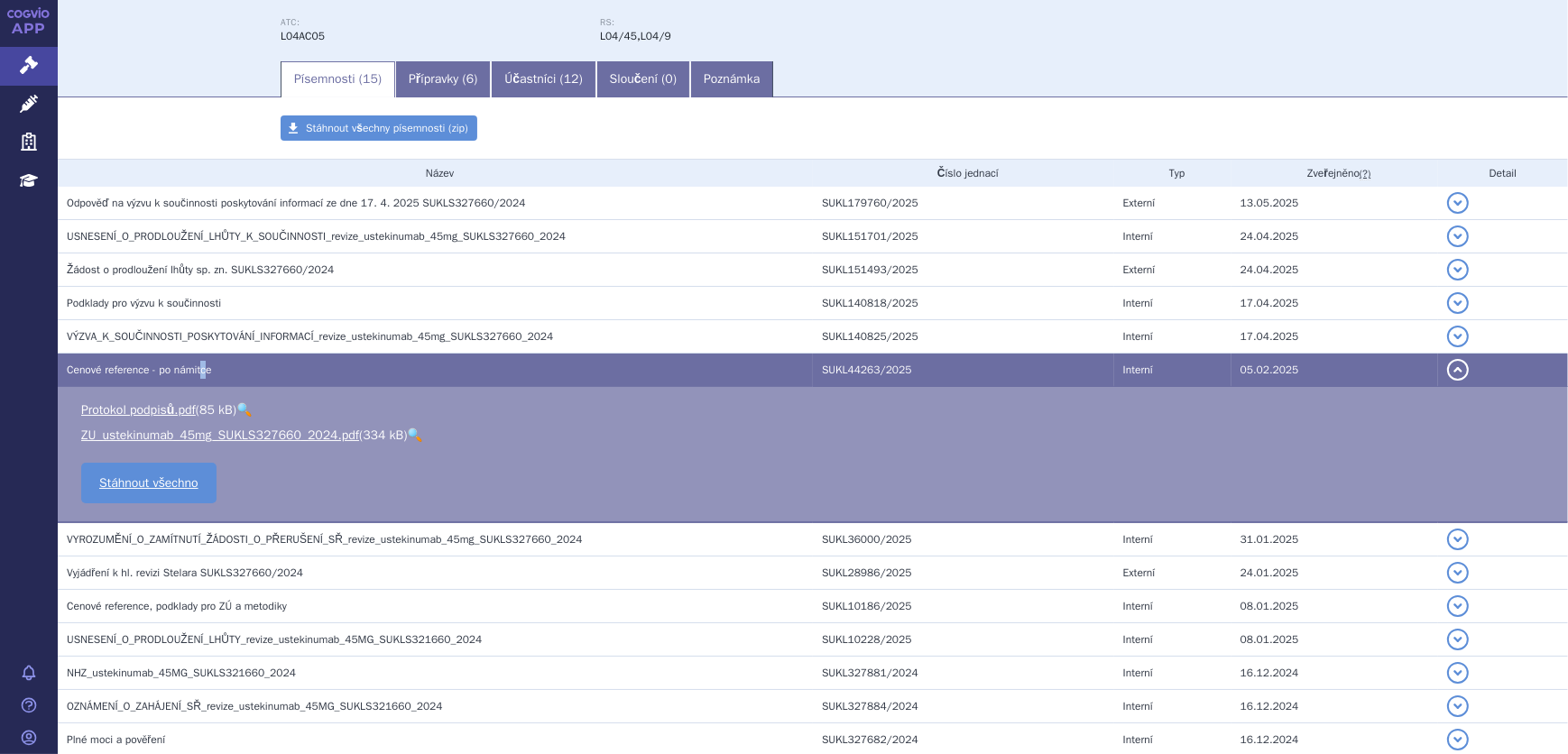 click on "🔍" at bounding box center (414, 435) 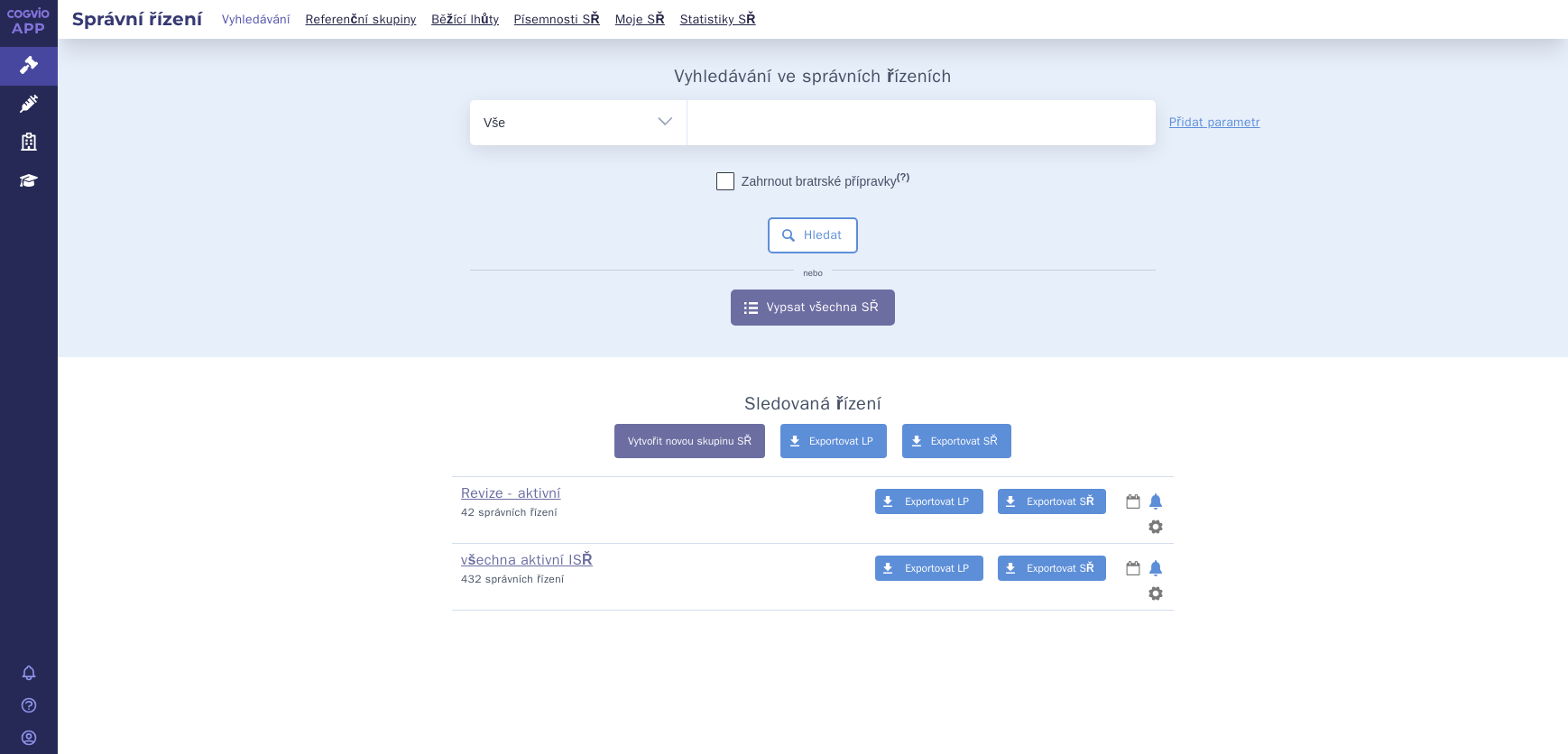 scroll, scrollTop: 0, scrollLeft: 0, axis: both 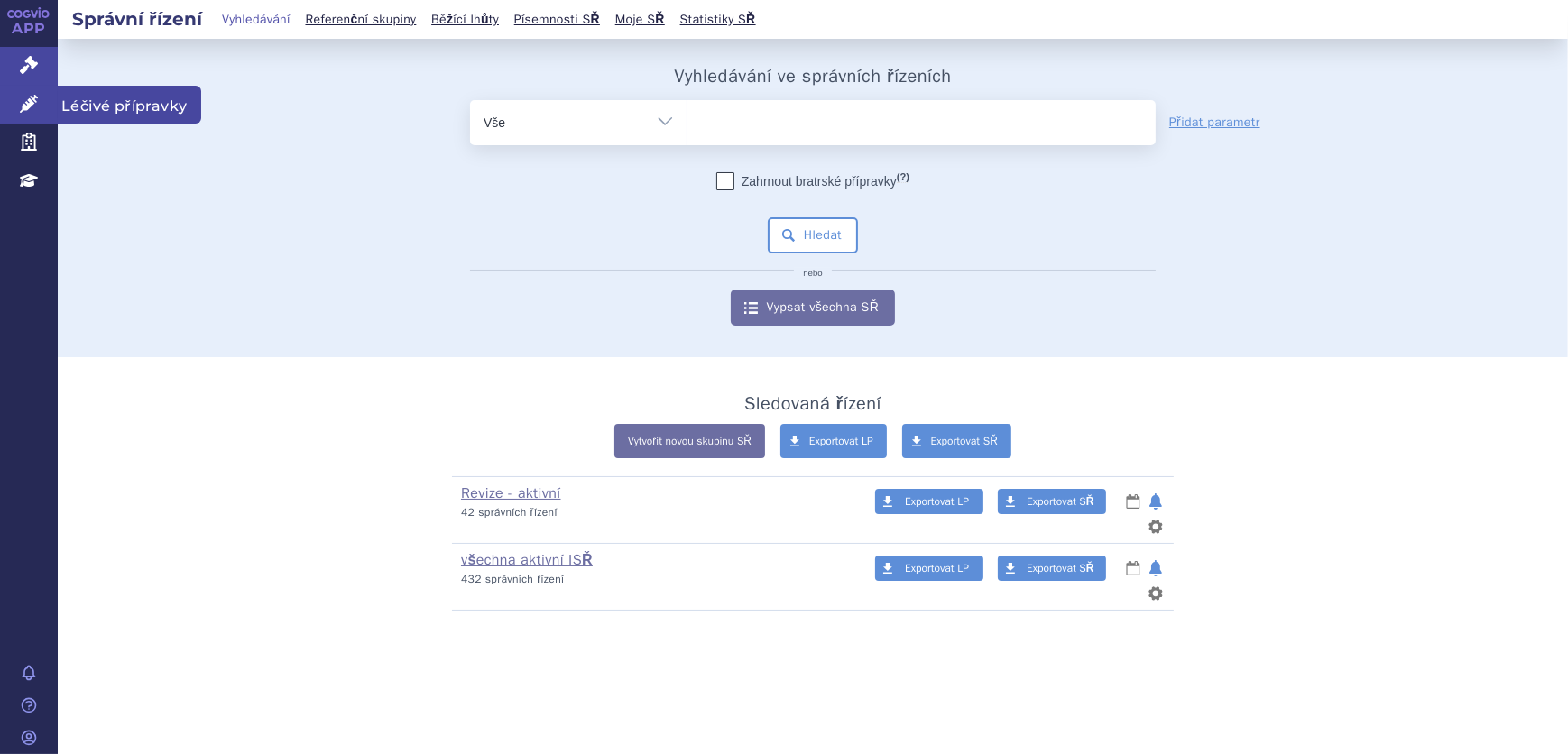 click 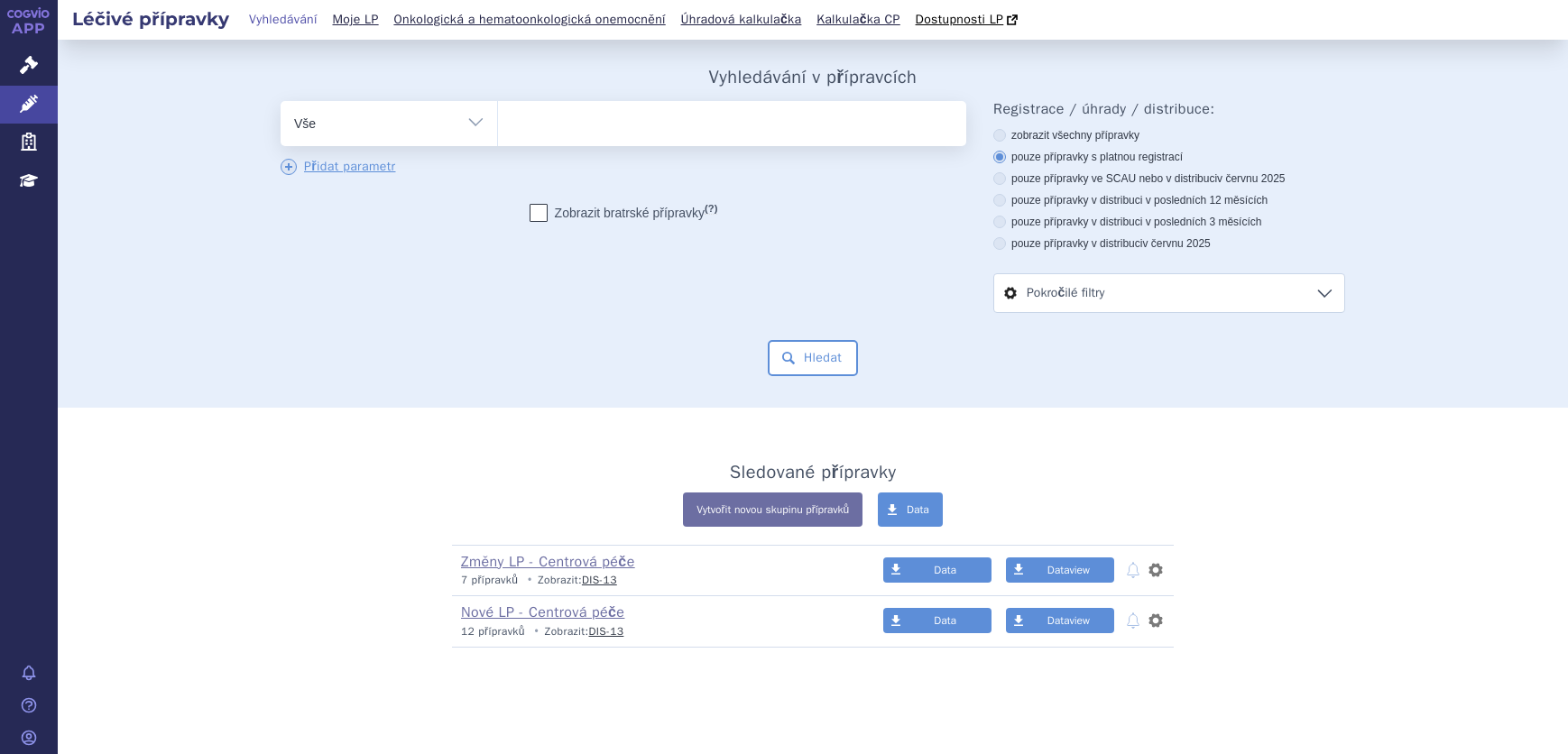 scroll, scrollTop: 0, scrollLeft: 0, axis: both 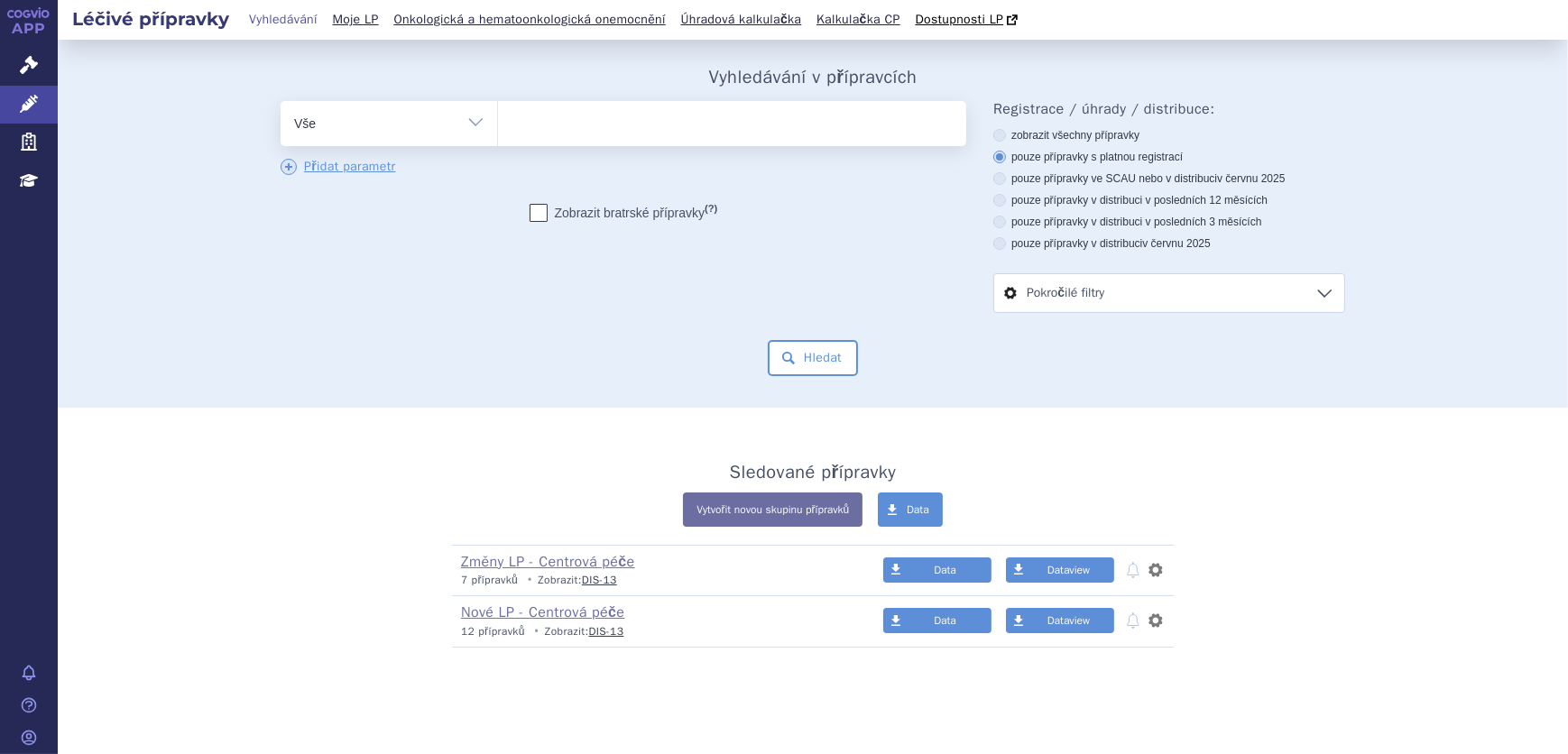 click at bounding box center [732, 124] 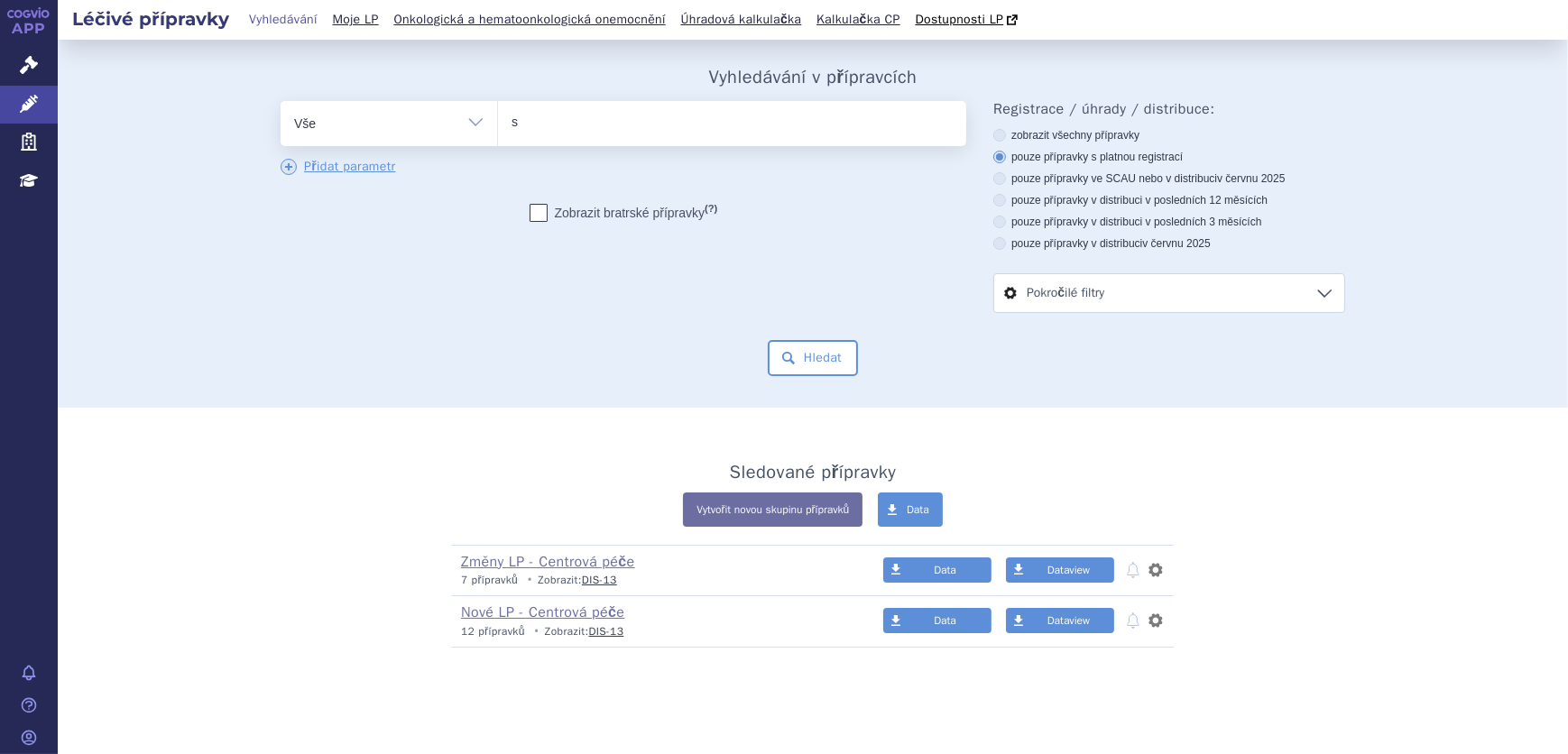 type on "st" 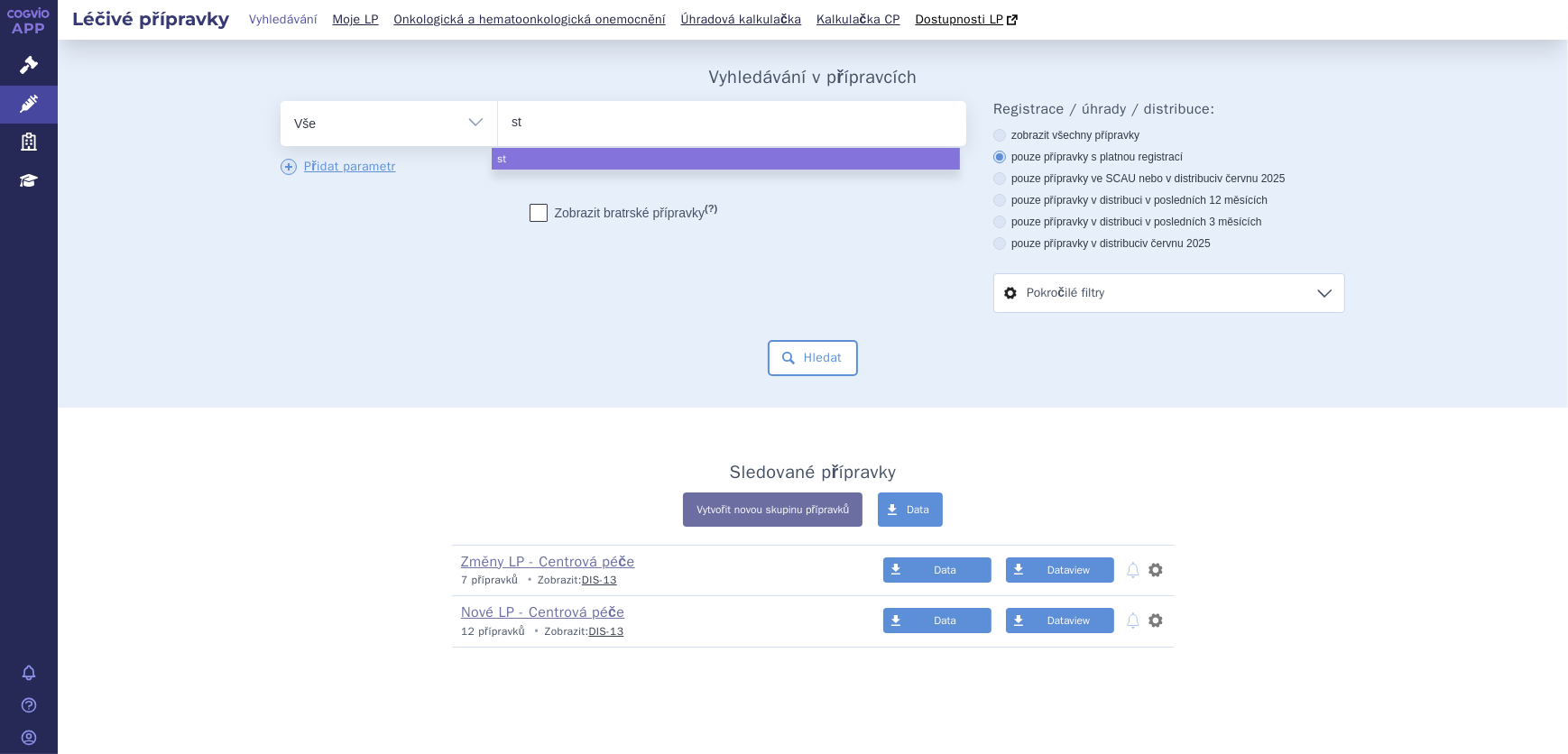 type on "ste" 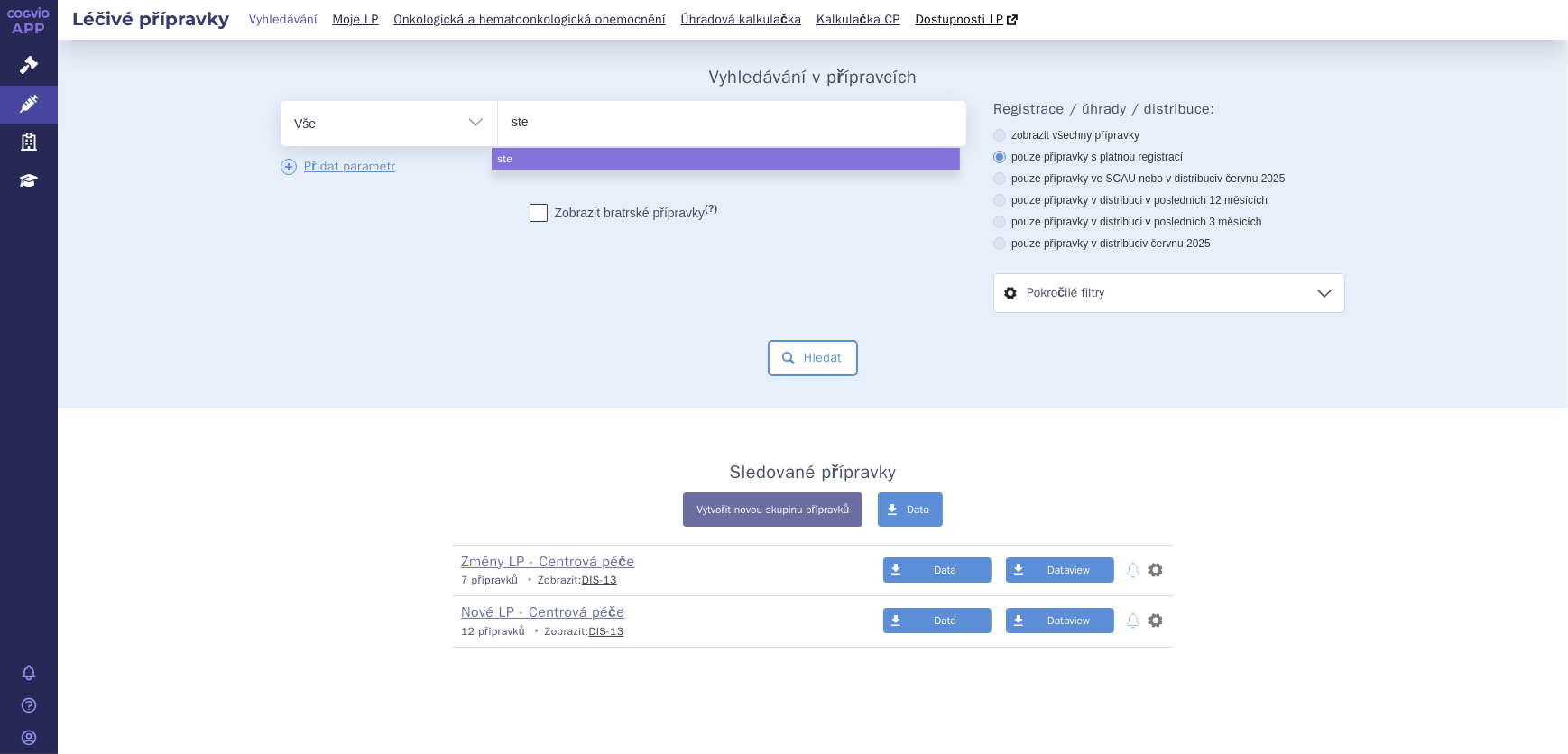 type on "stel" 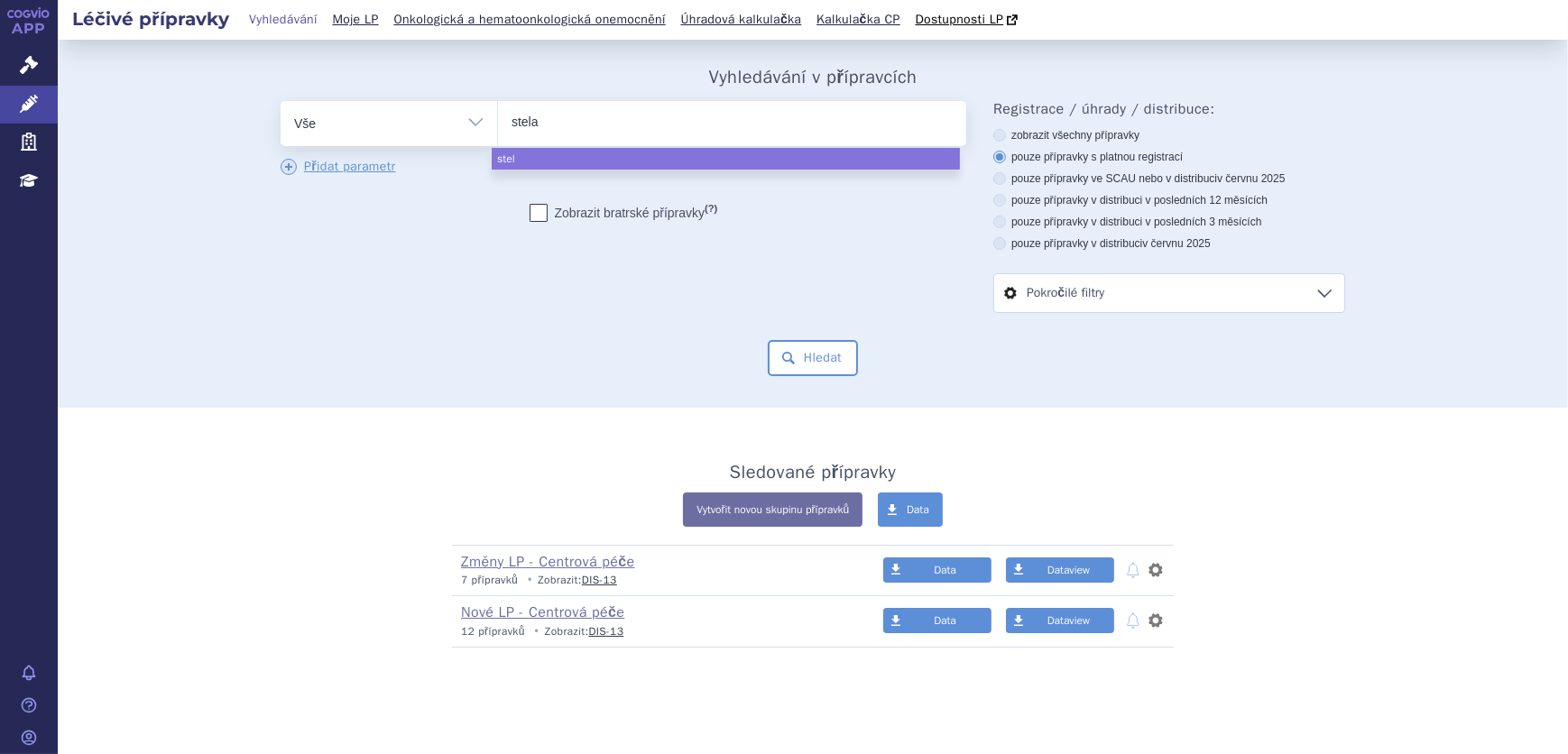 type on "stelar" 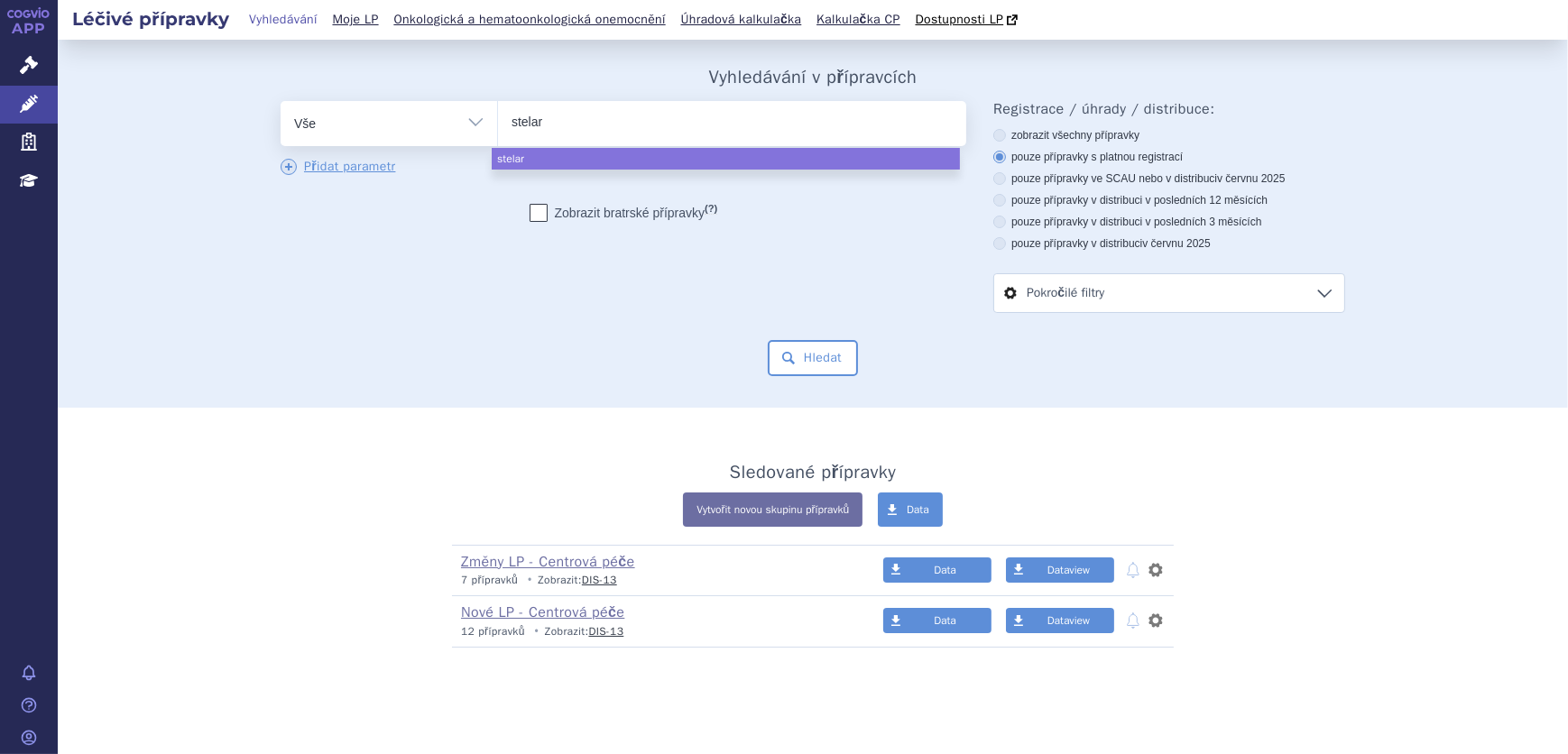 type on "stelara" 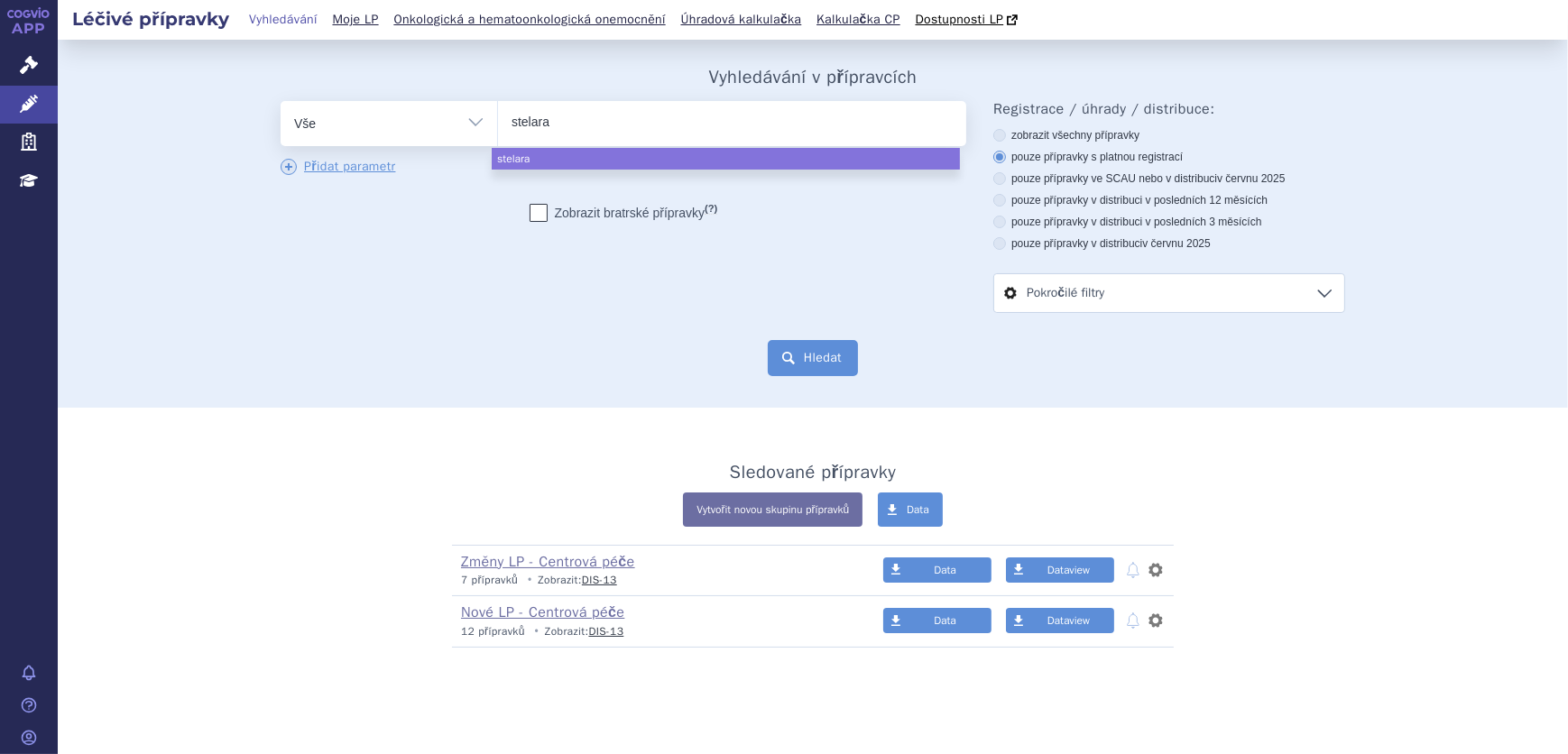 select on "stelara" 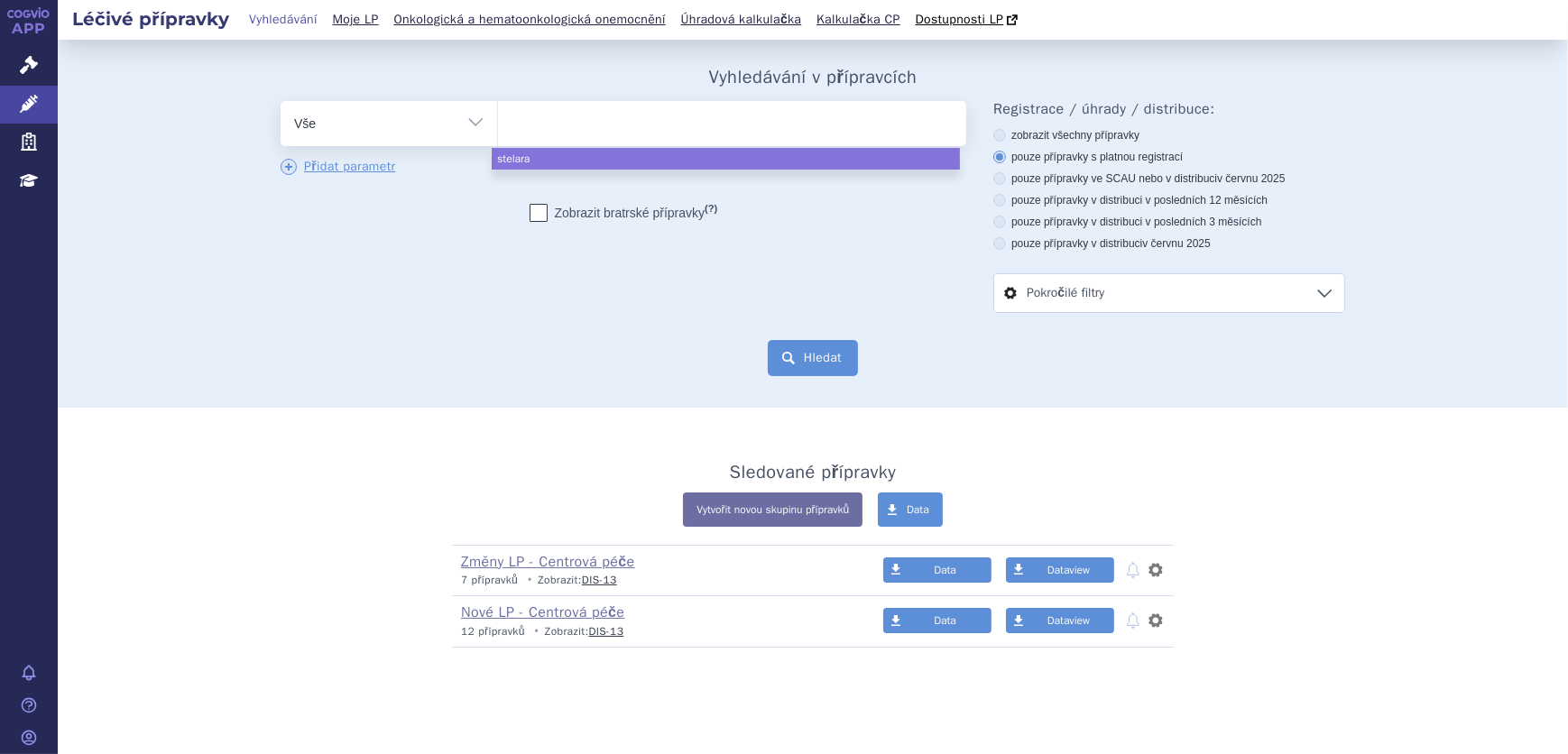 click on "Hledat" at bounding box center (813, 358) 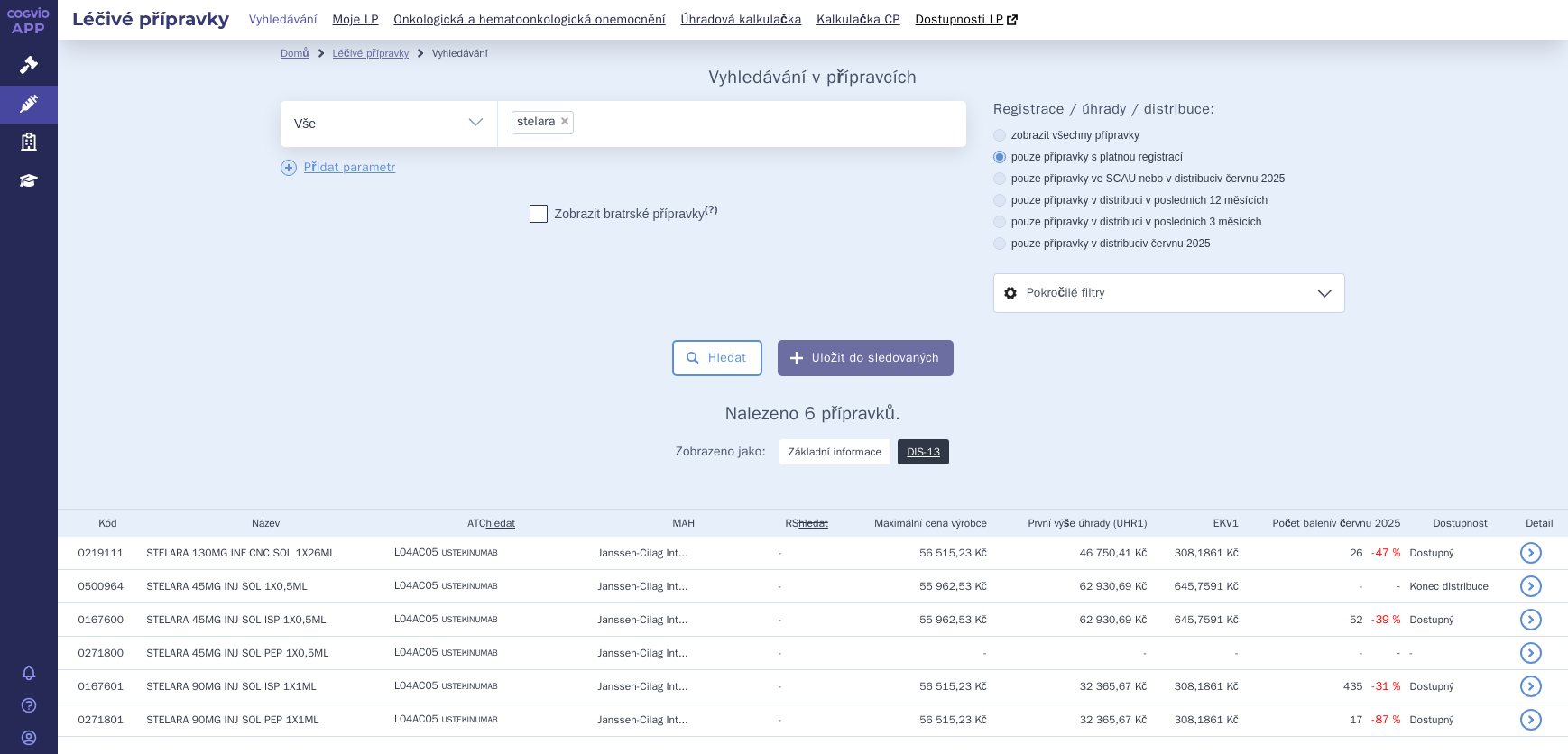 scroll, scrollTop: 0, scrollLeft: 0, axis: both 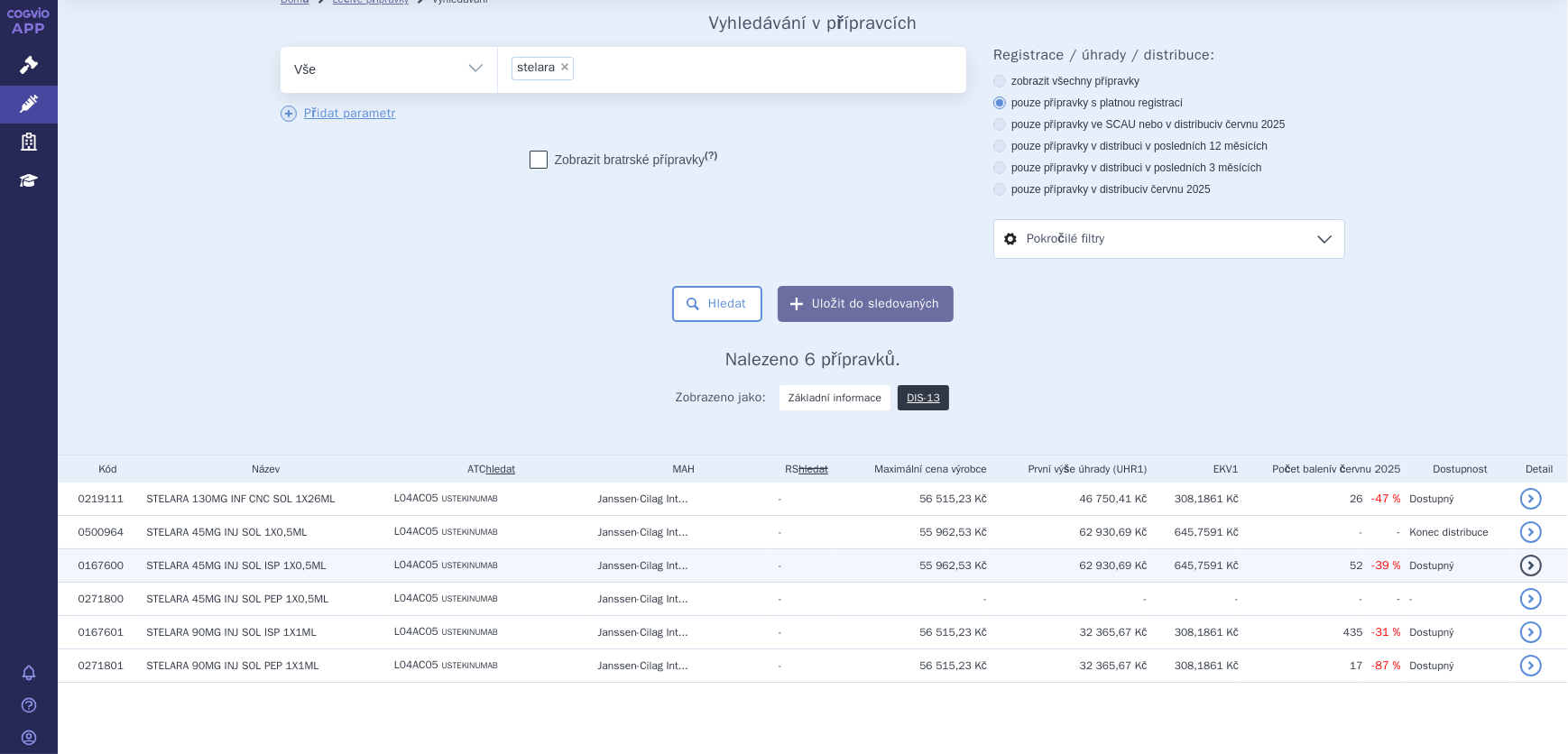 click on "Janssen-Cilag Int..." at bounding box center [679, 565] 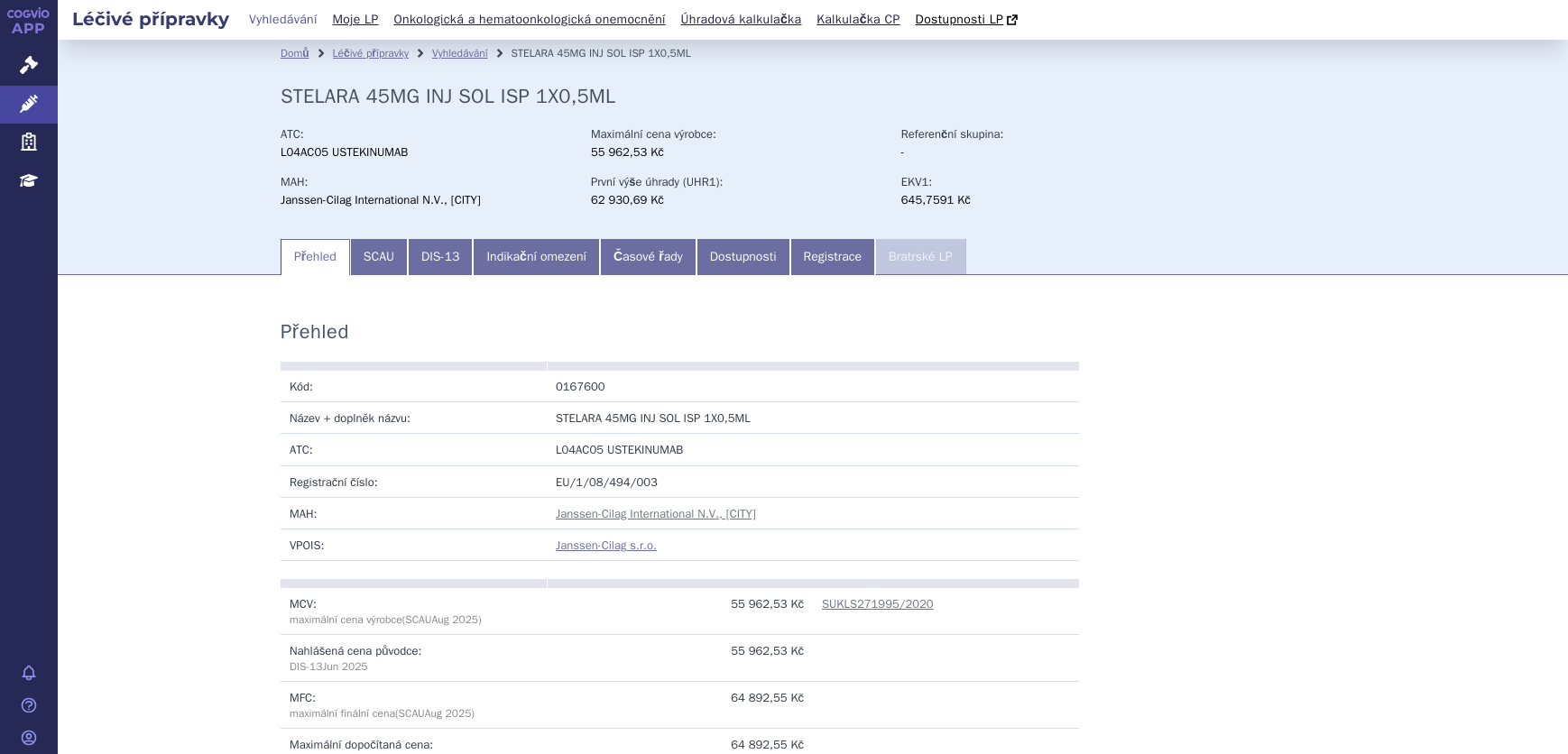 scroll, scrollTop: 0, scrollLeft: 0, axis: both 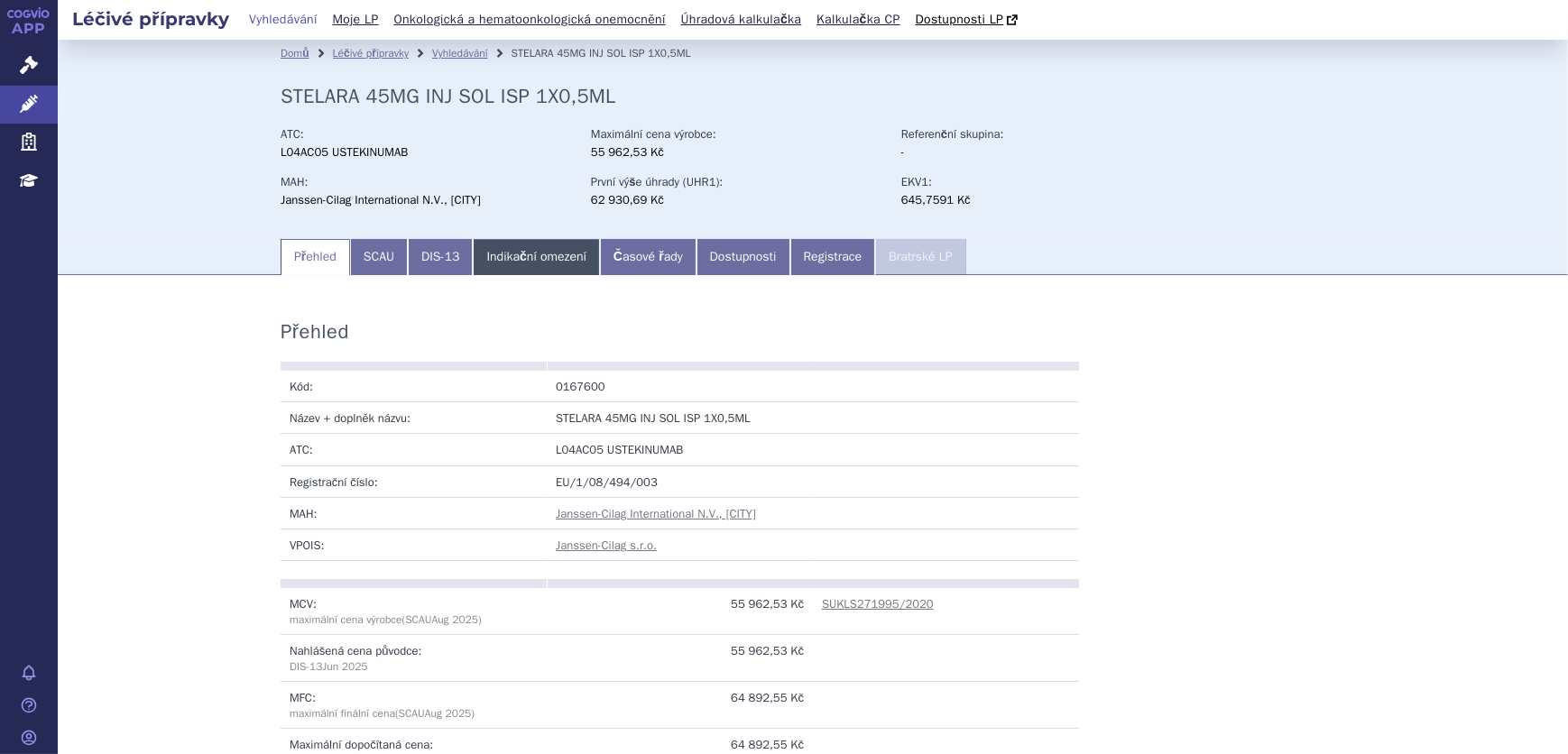 click on "Indikační omezení" at bounding box center (536, 257) 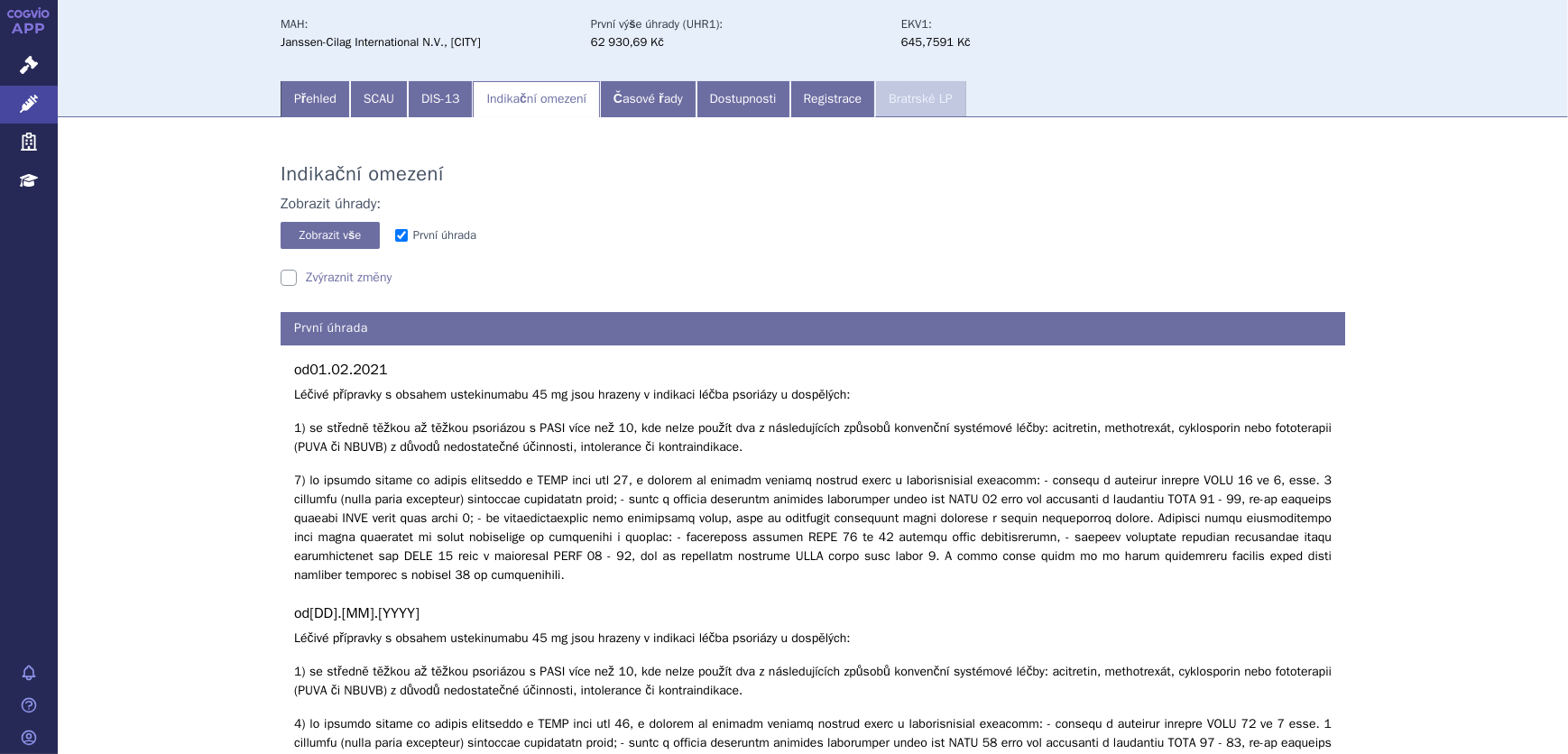 scroll, scrollTop: 163, scrollLeft: 0, axis: vertical 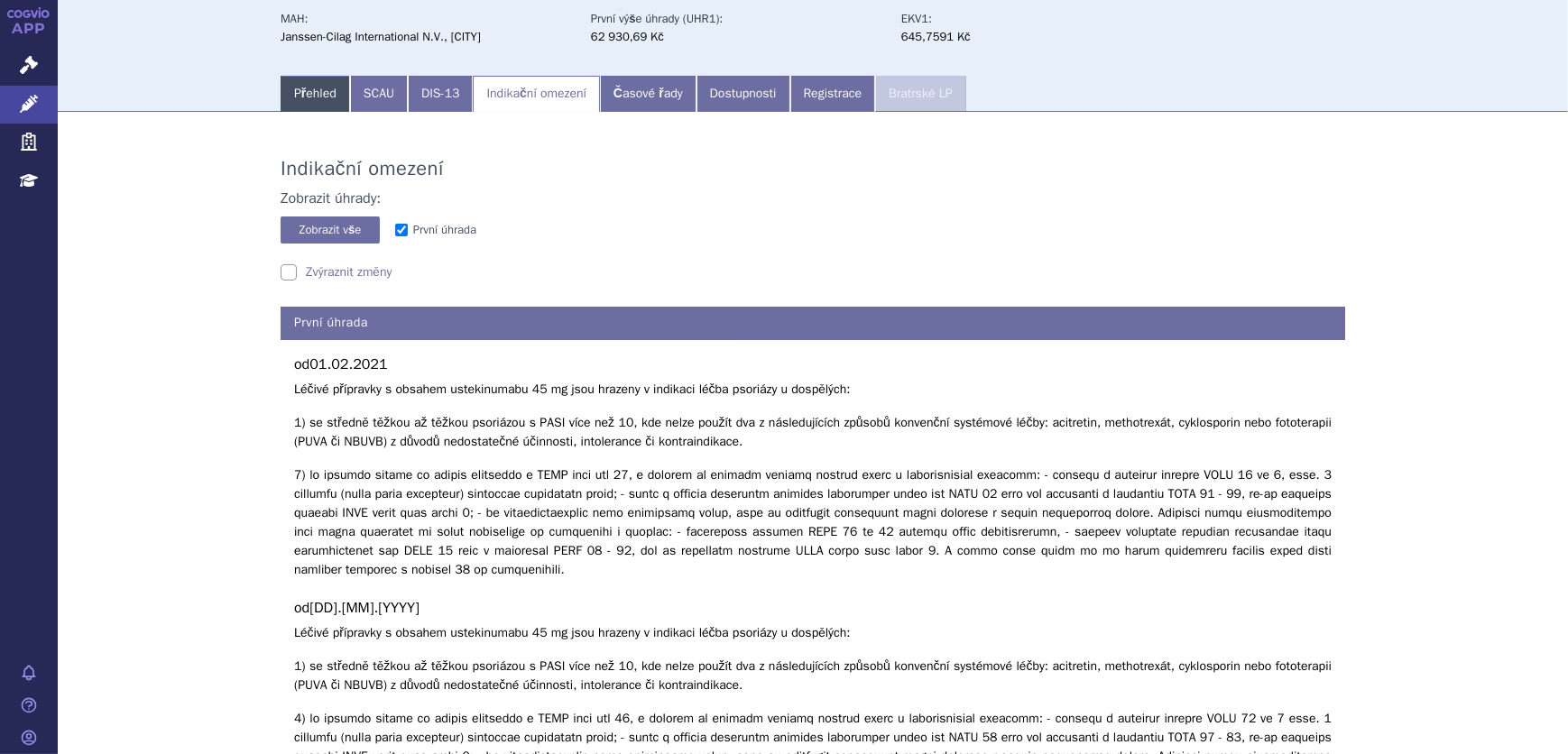 click on "Přehled" at bounding box center (315, 94) 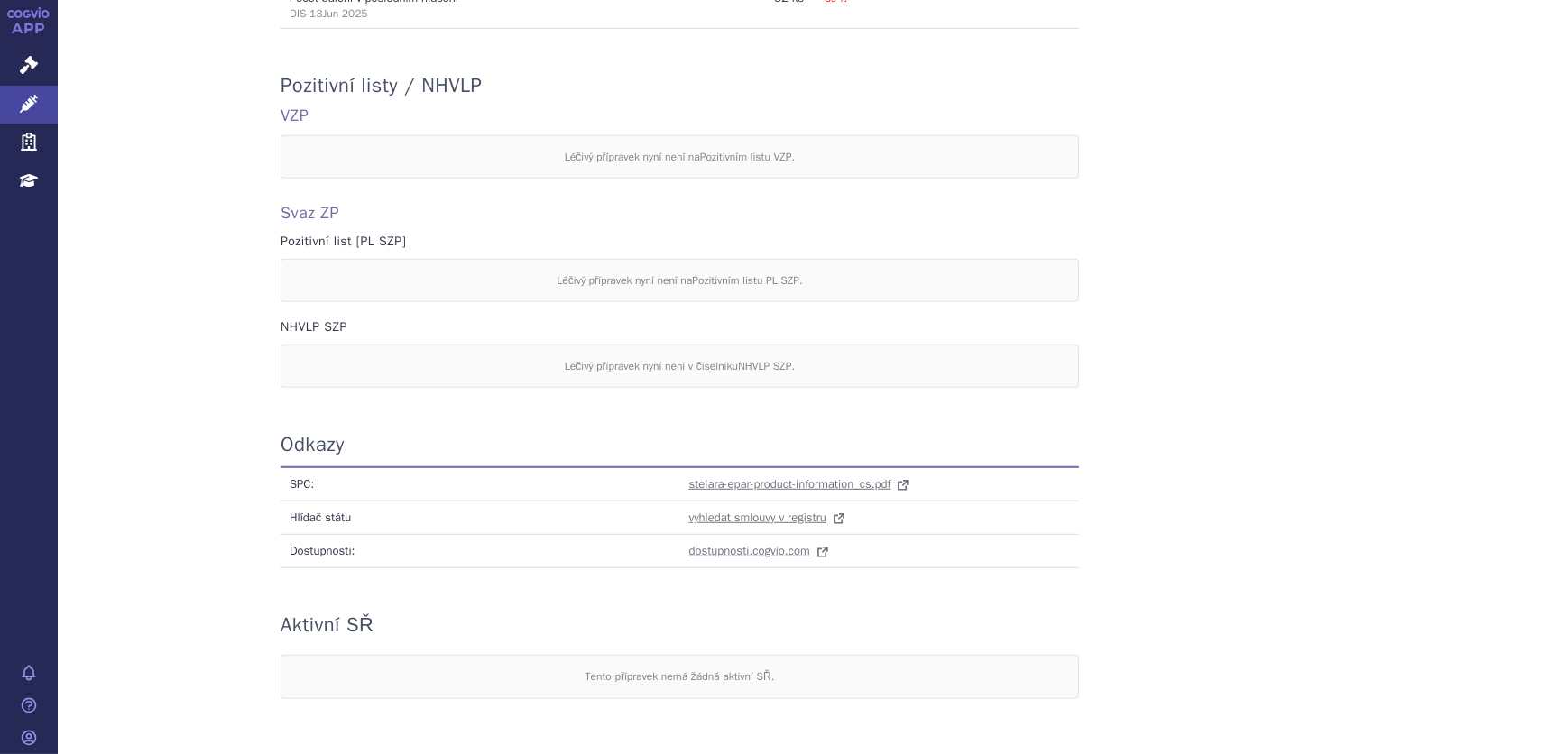 scroll, scrollTop: 1530, scrollLeft: 0, axis: vertical 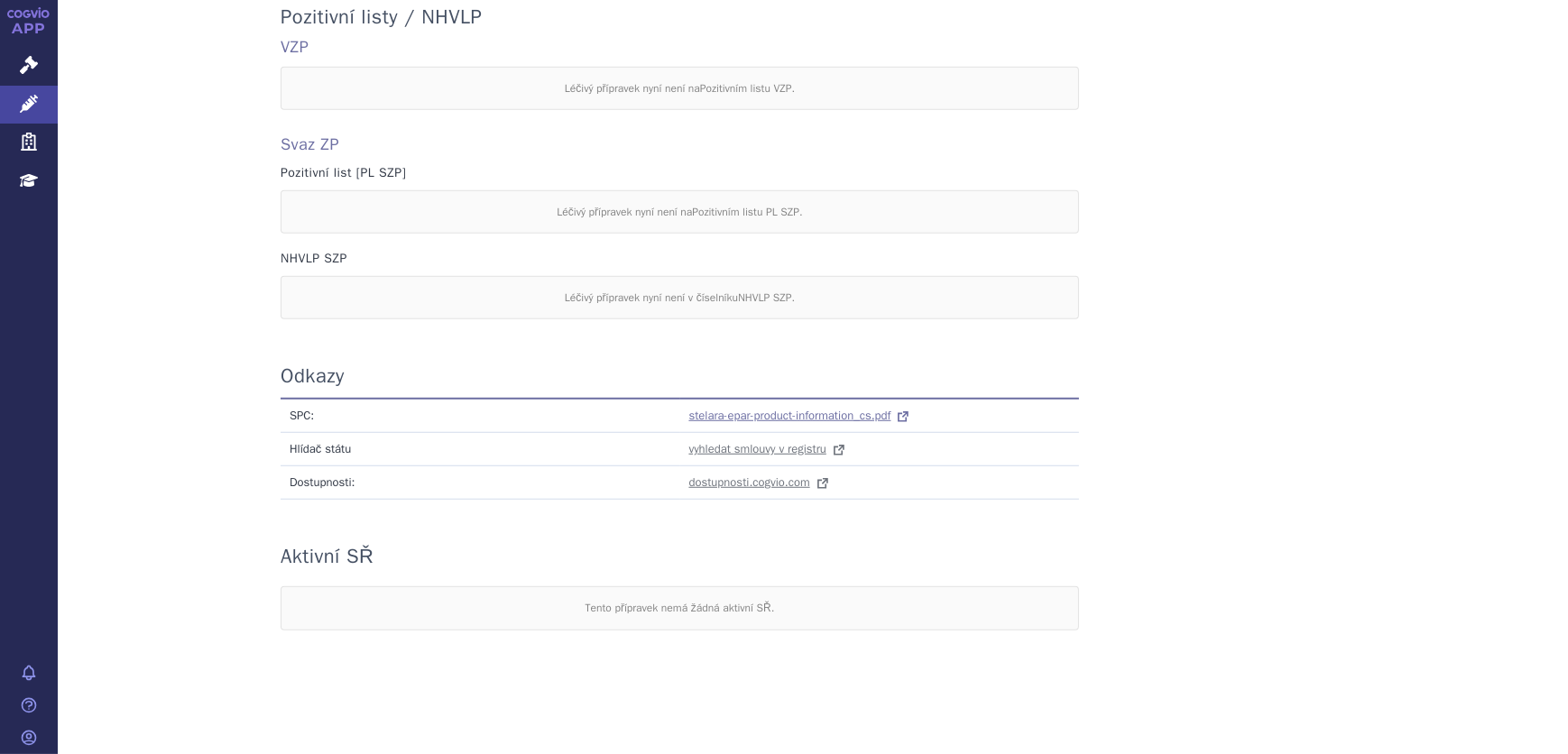 click on "stelara-epar-product-information_cs.pdf" at bounding box center (790, 415) 